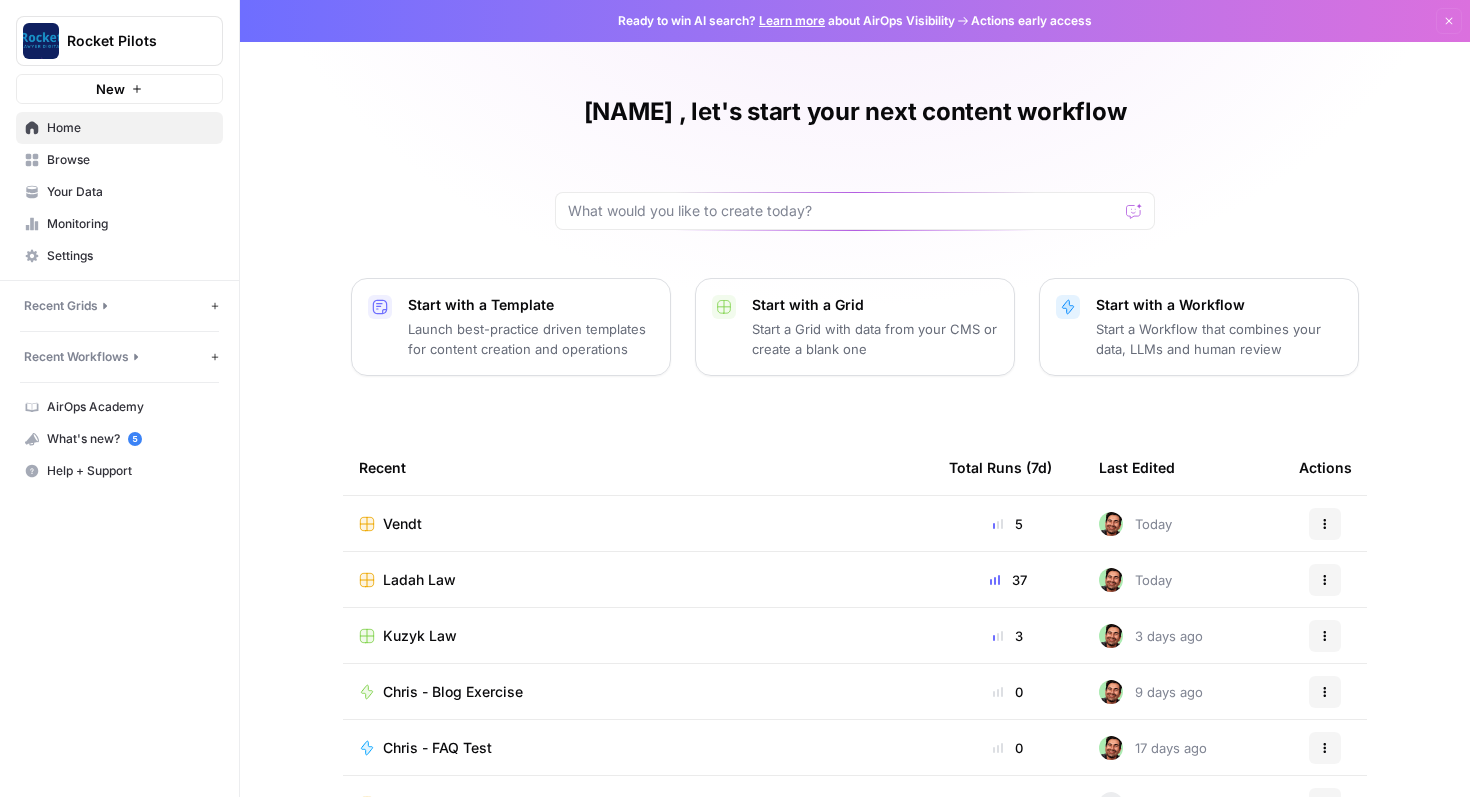 scroll, scrollTop: 0, scrollLeft: 0, axis: both 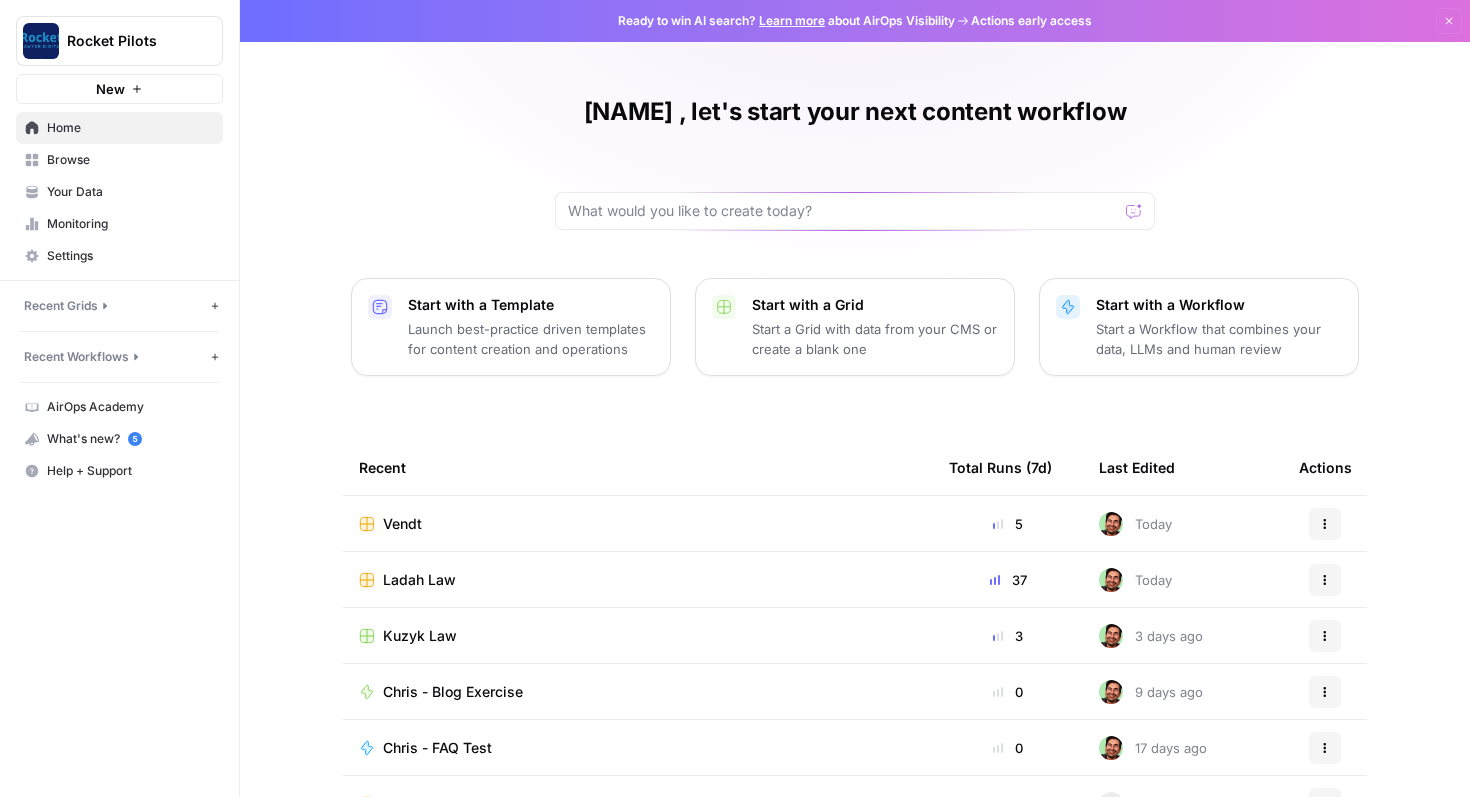 click on "Ladah Law" at bounding box center (638, 580) 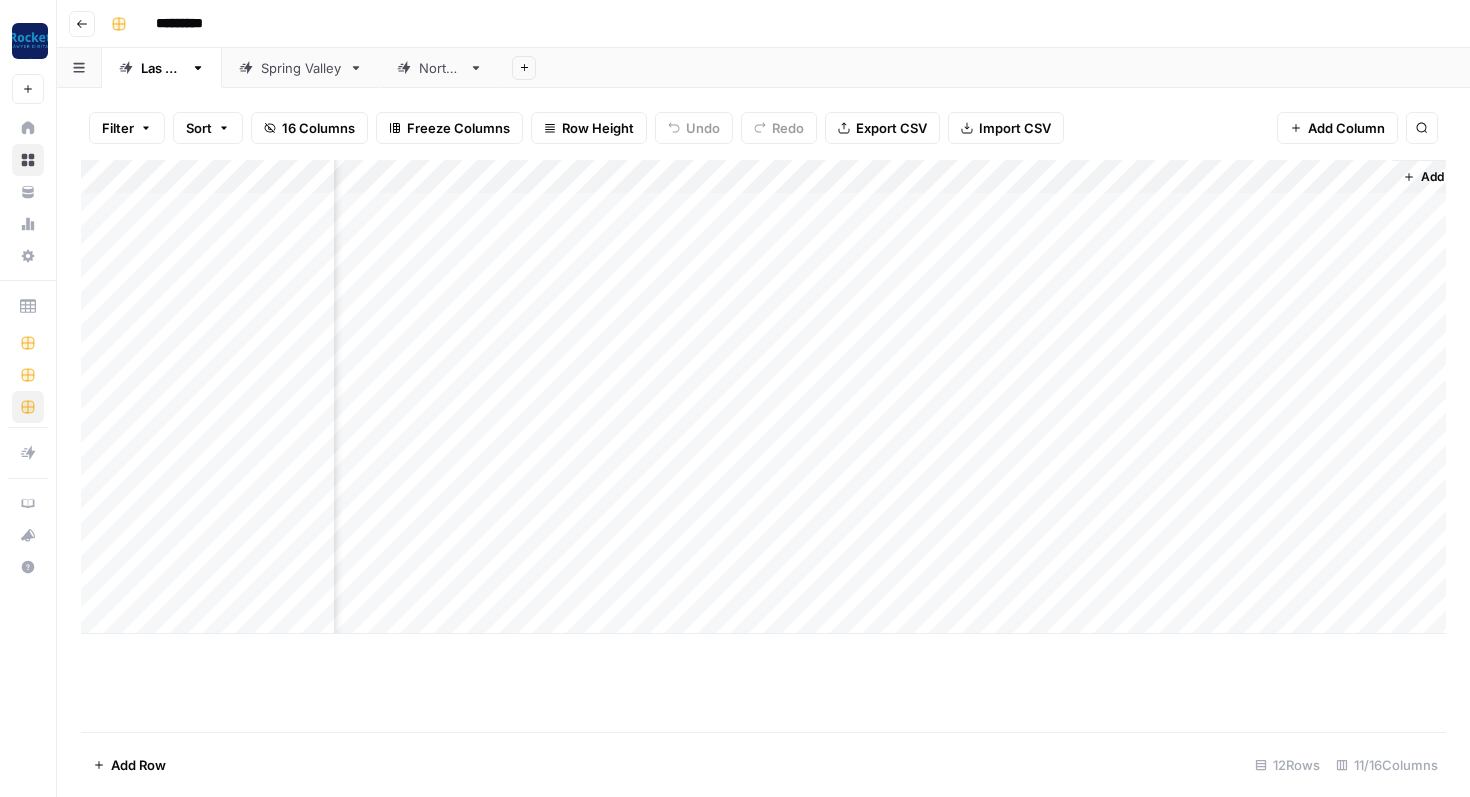 scroll, scrollTop: 0, scrollLeft: 735, axis: horizontal 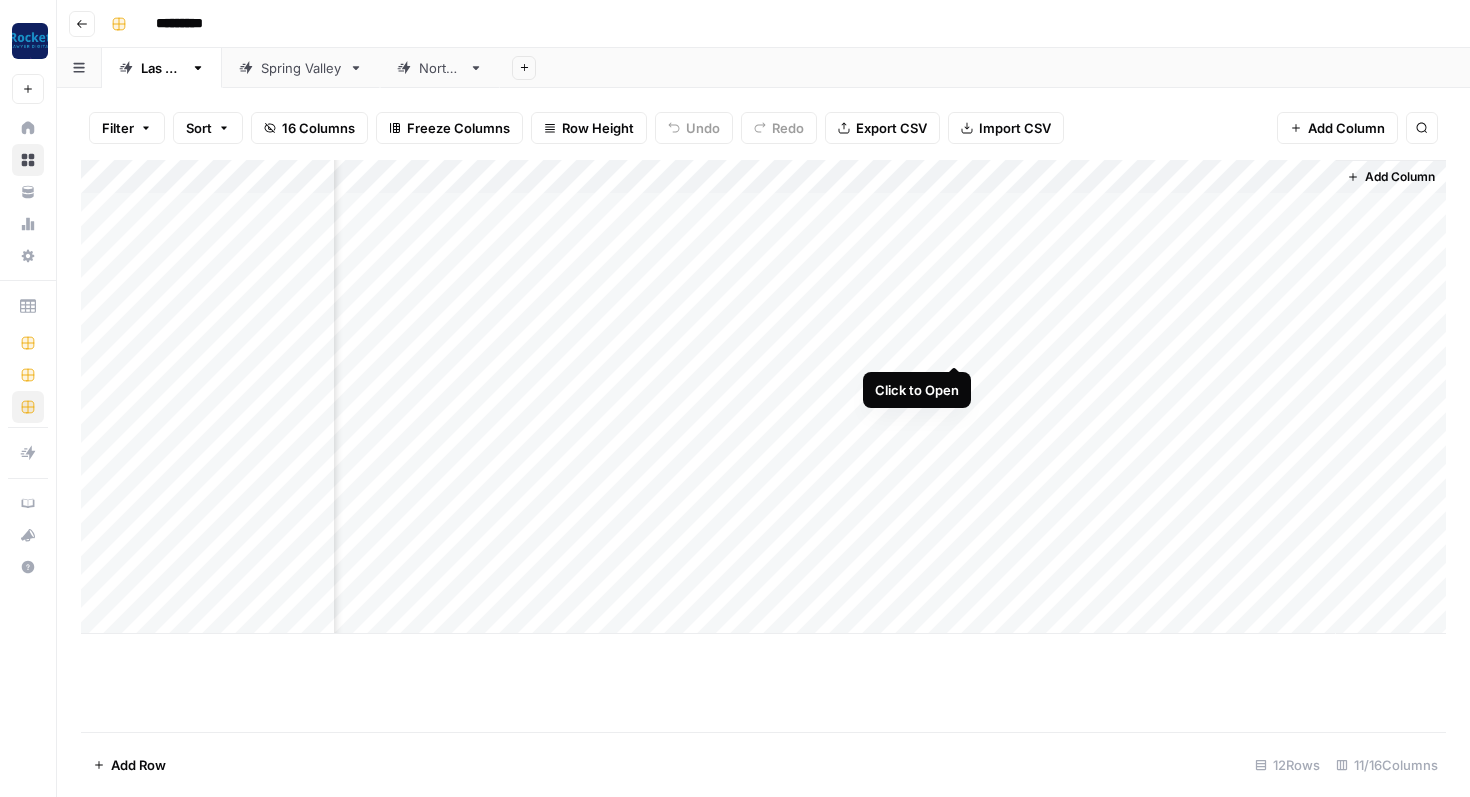 click on "Add Column" at bounding box center (763, 397) 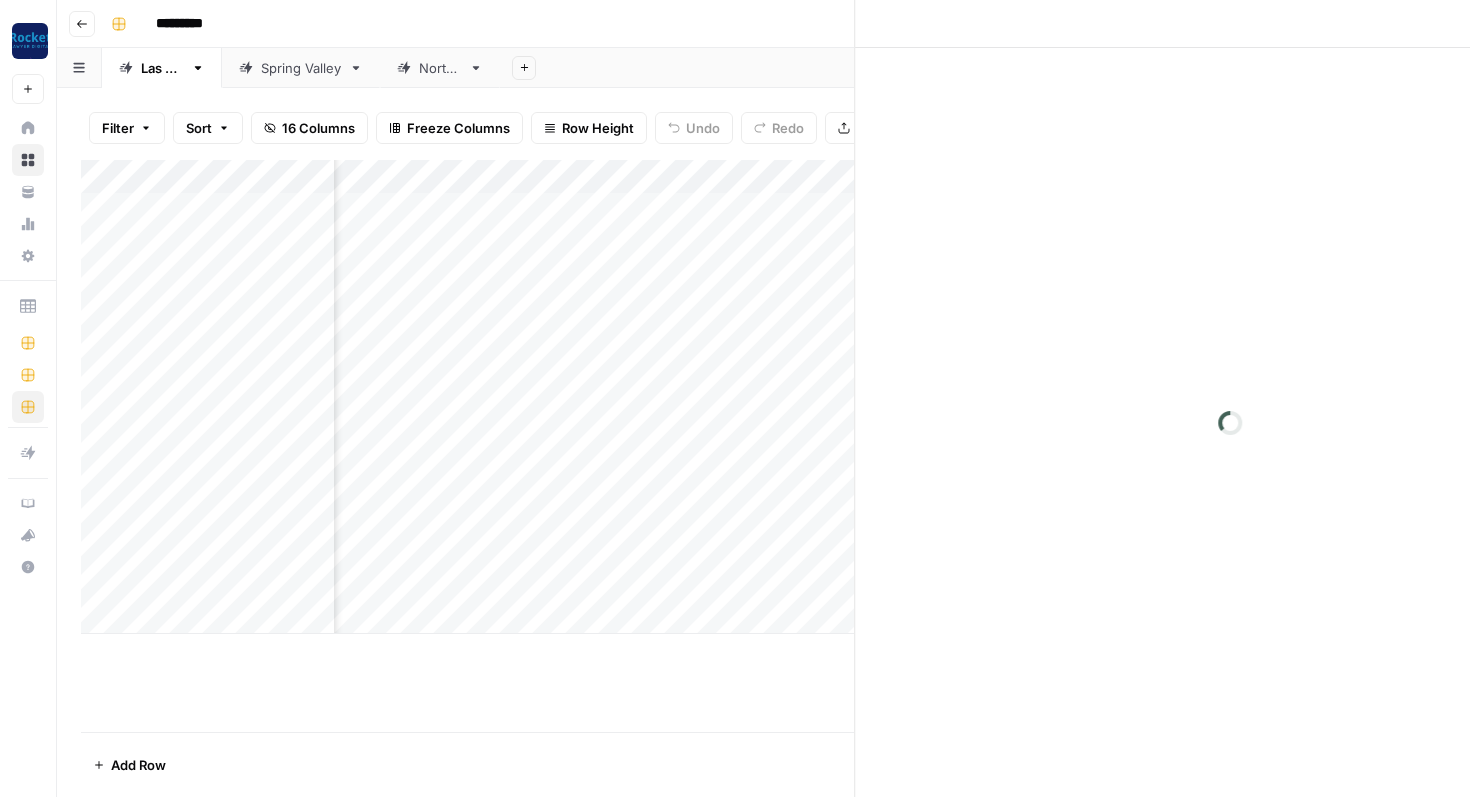 scroll, scrollTop: 0, scrollLeft: 720, axis: horizontal 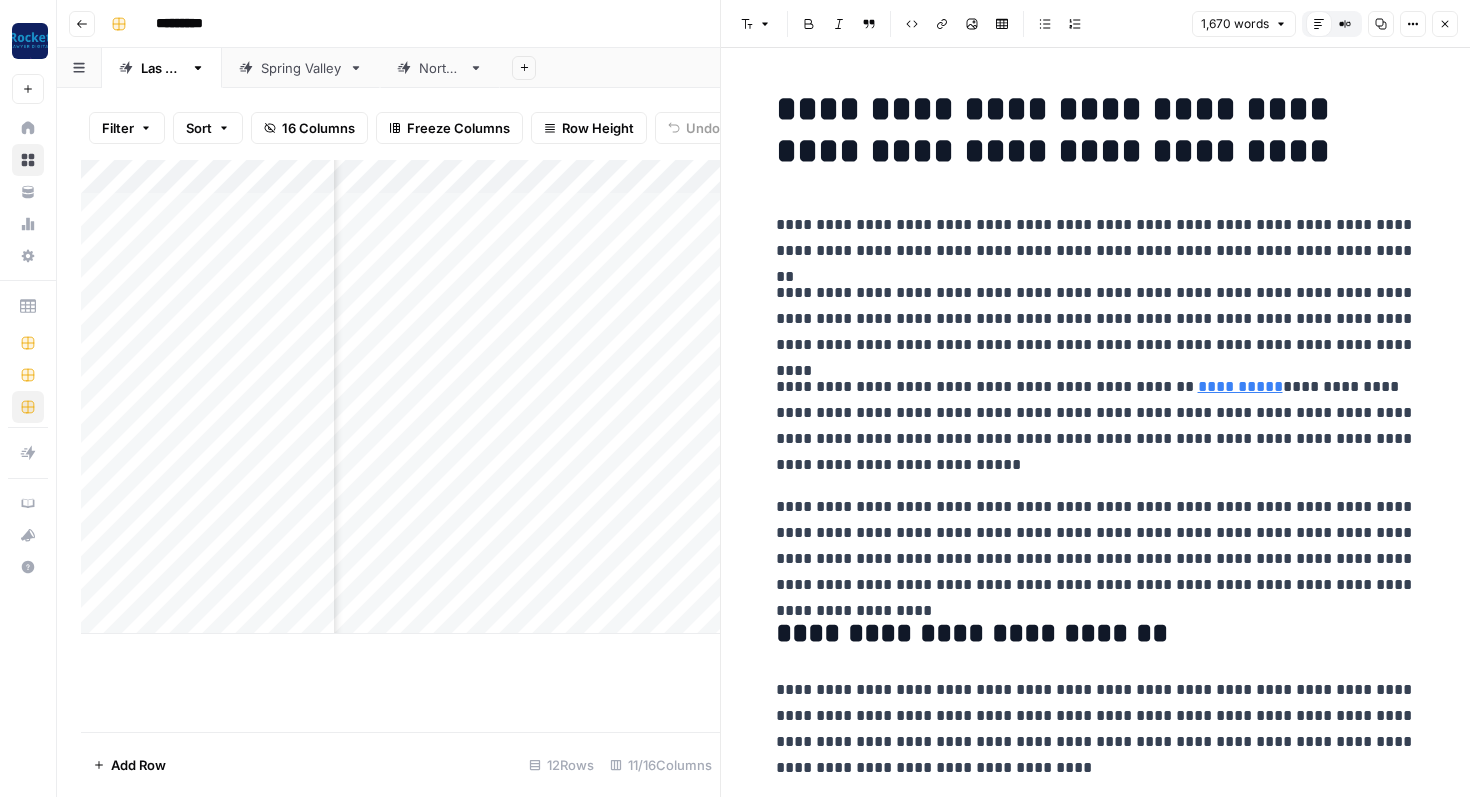 click on "**********" at bounding box center [1096, 319] 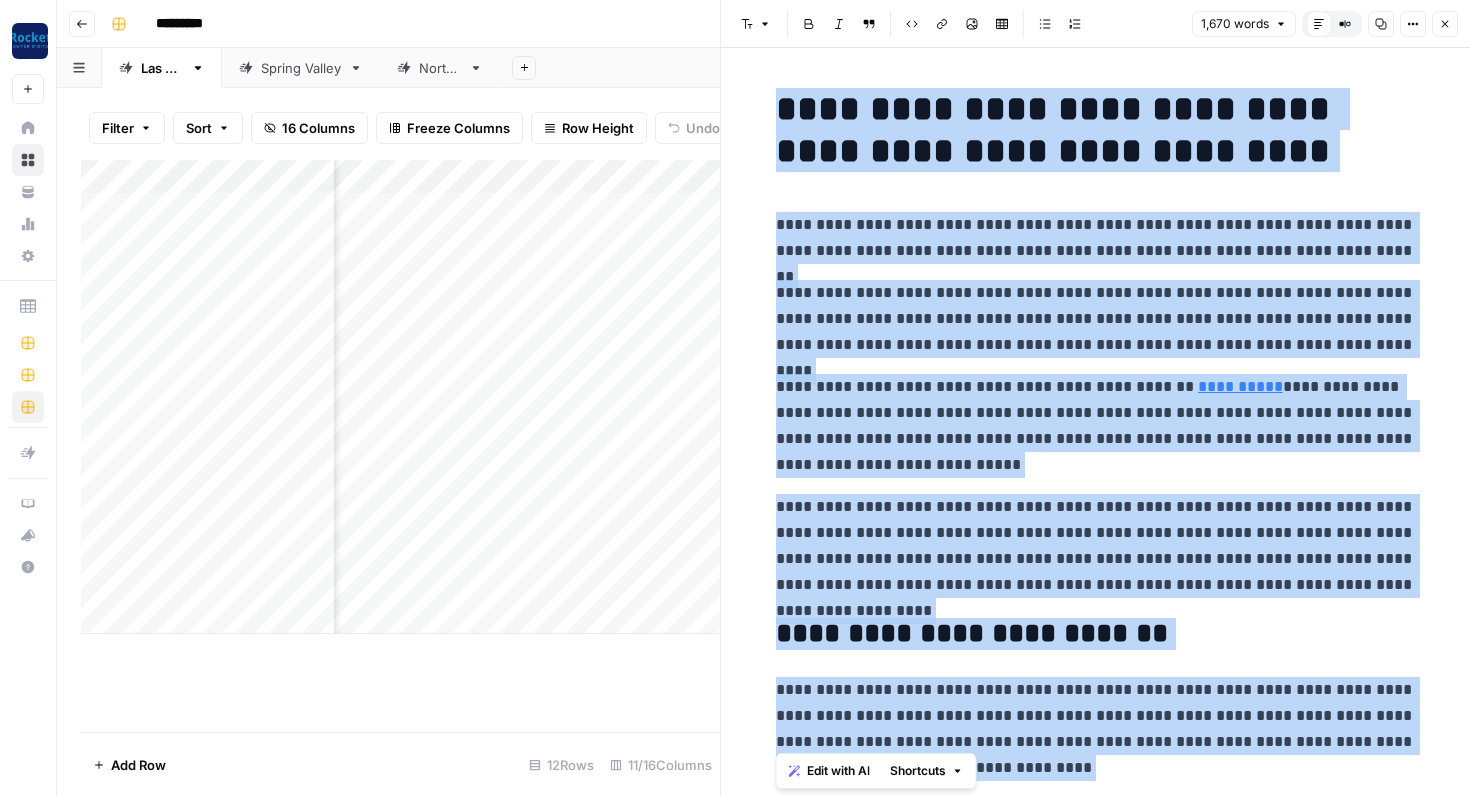 copy on "**********" 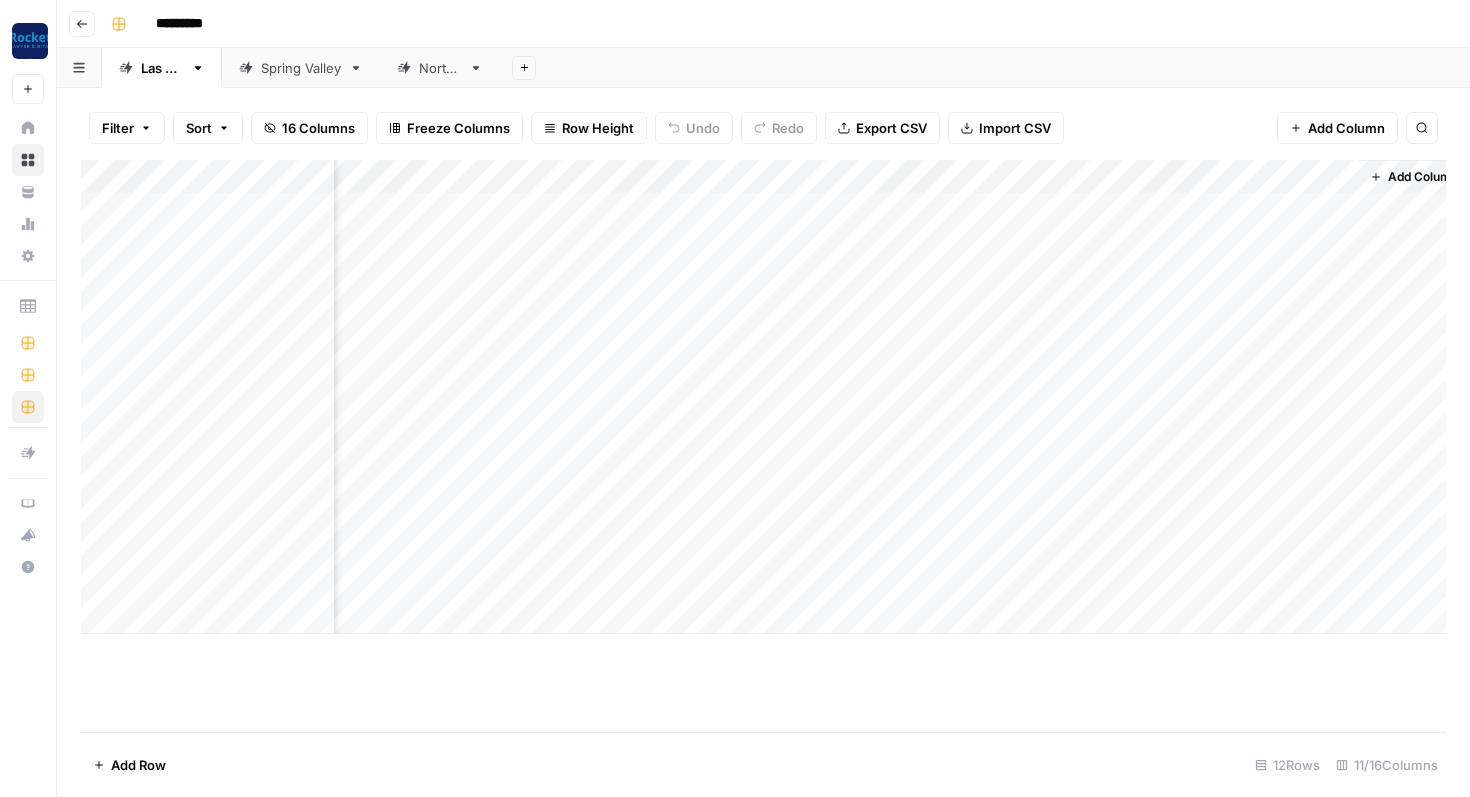 scroll, scrollTop: 0, scrollLeft: 735, axis: horizontal 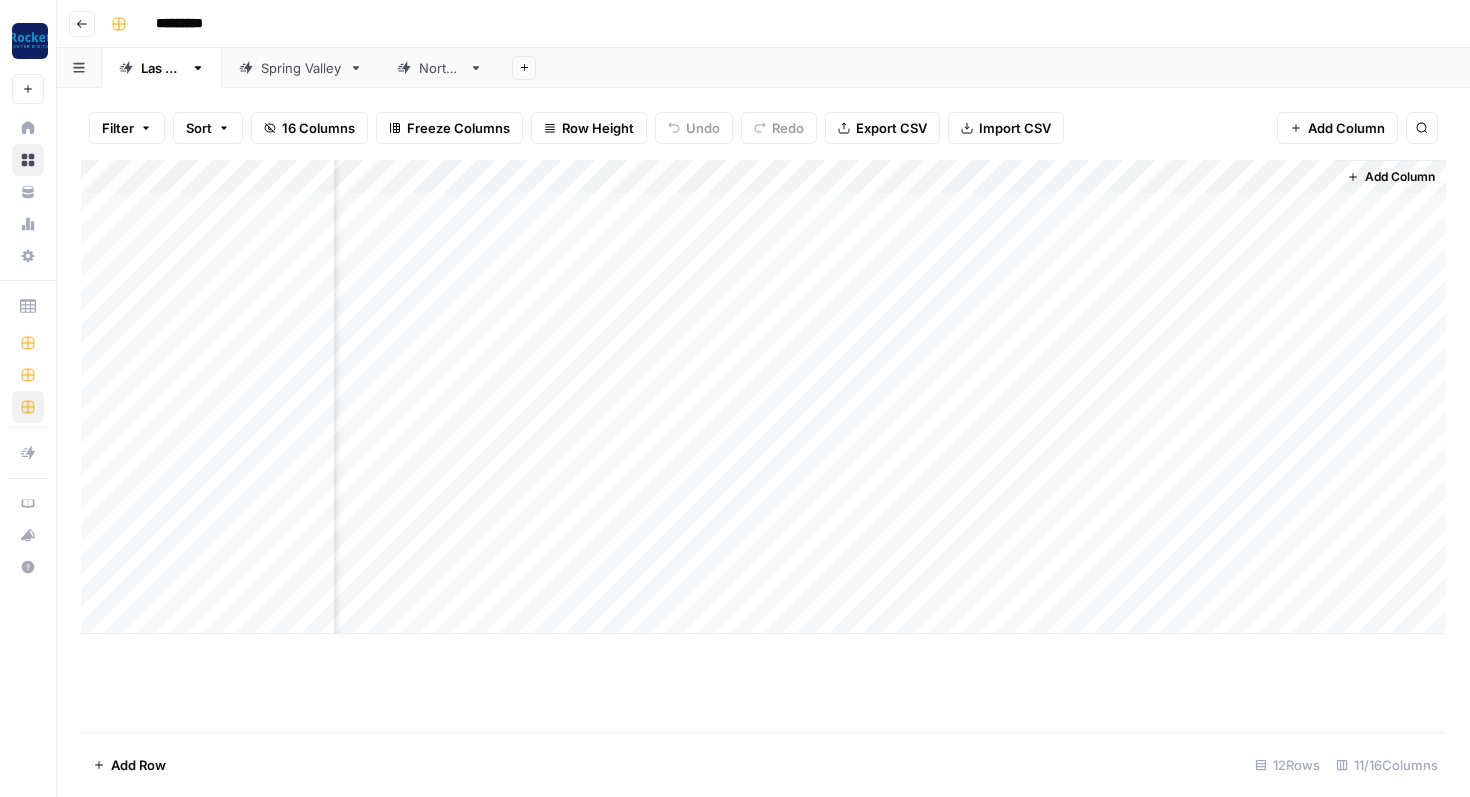click on "Add Column" at bounding box center [1400, 177] 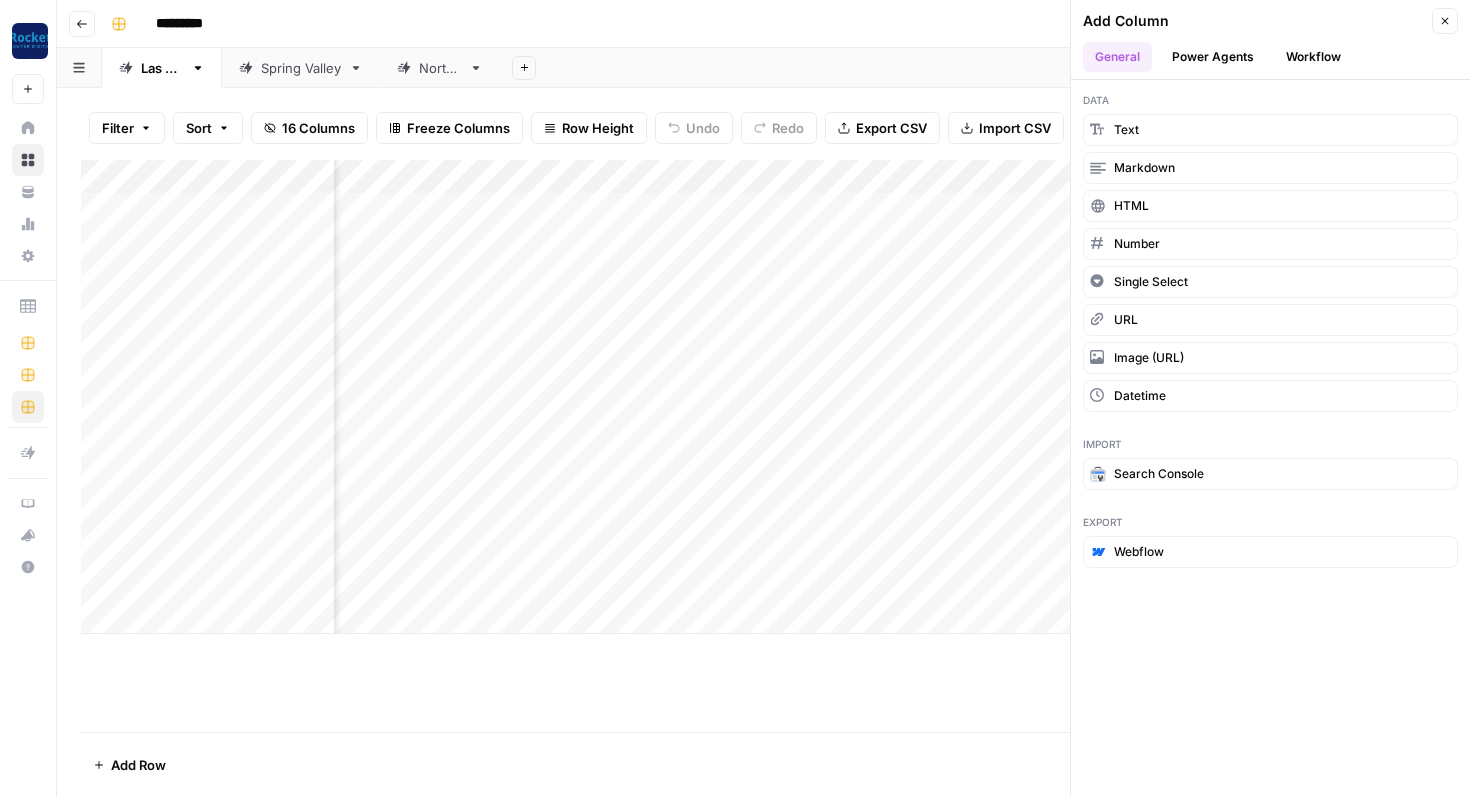 click 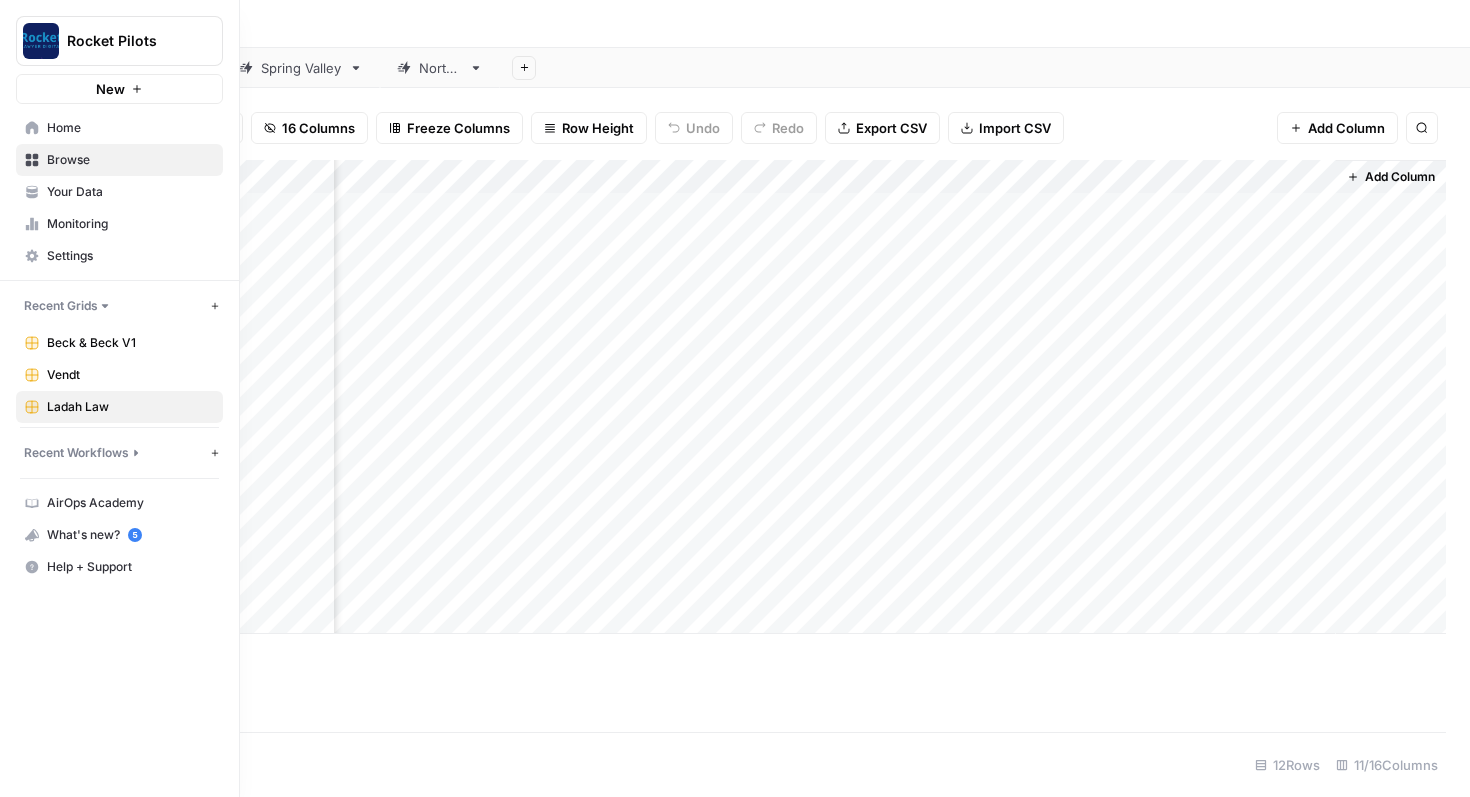 click 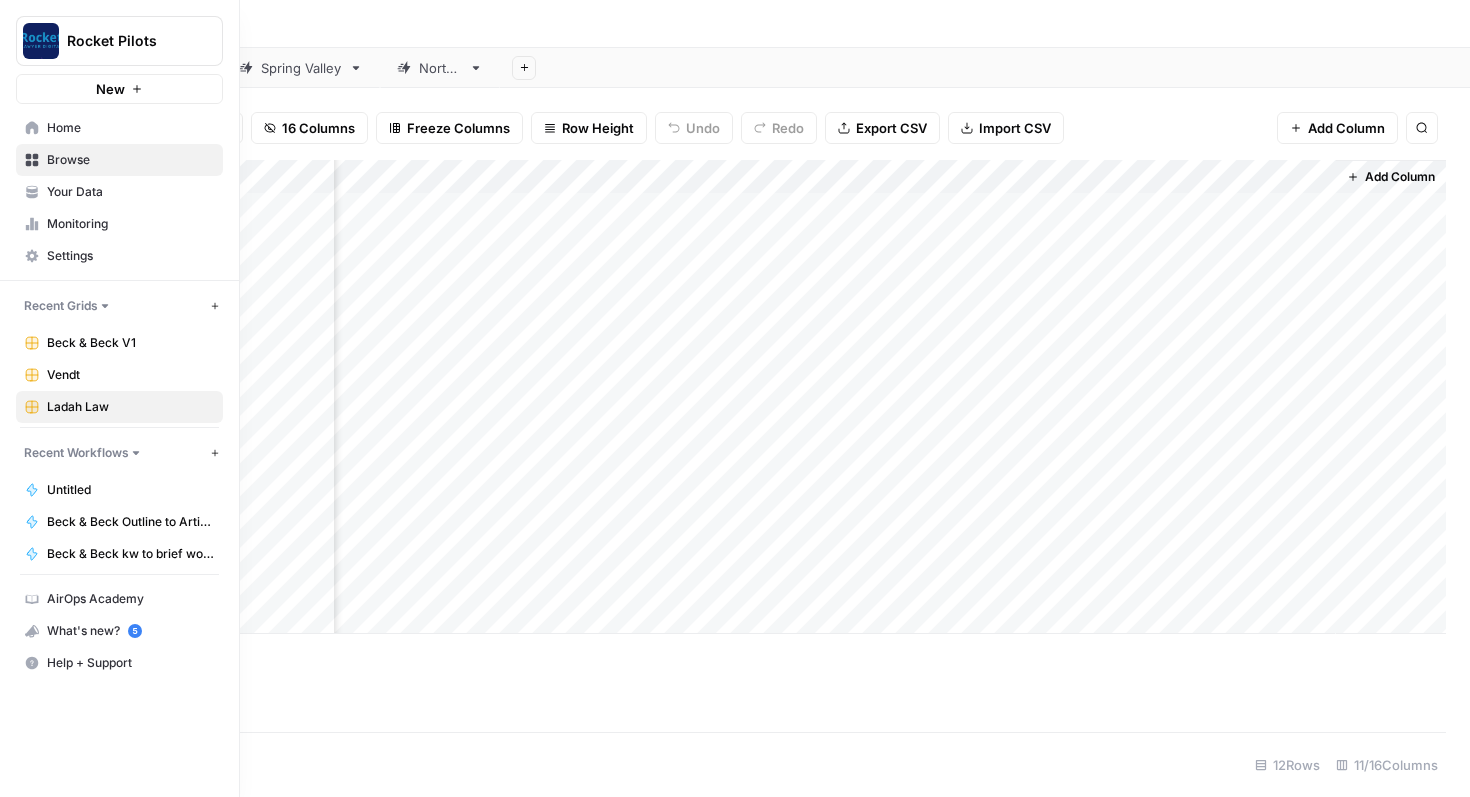 click on "Home" at bounding box center [130, 128] 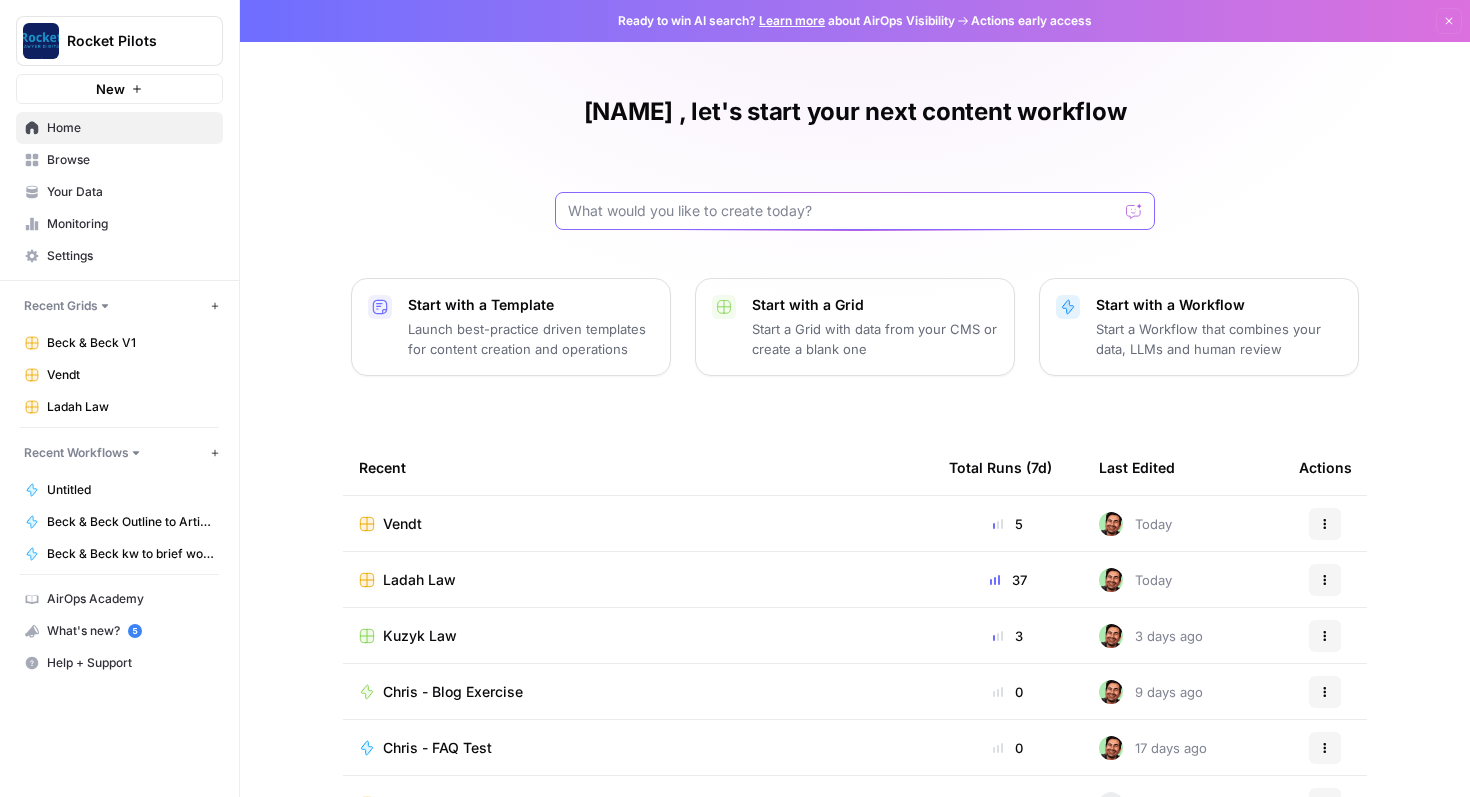 click at bounding box center (843, 211) 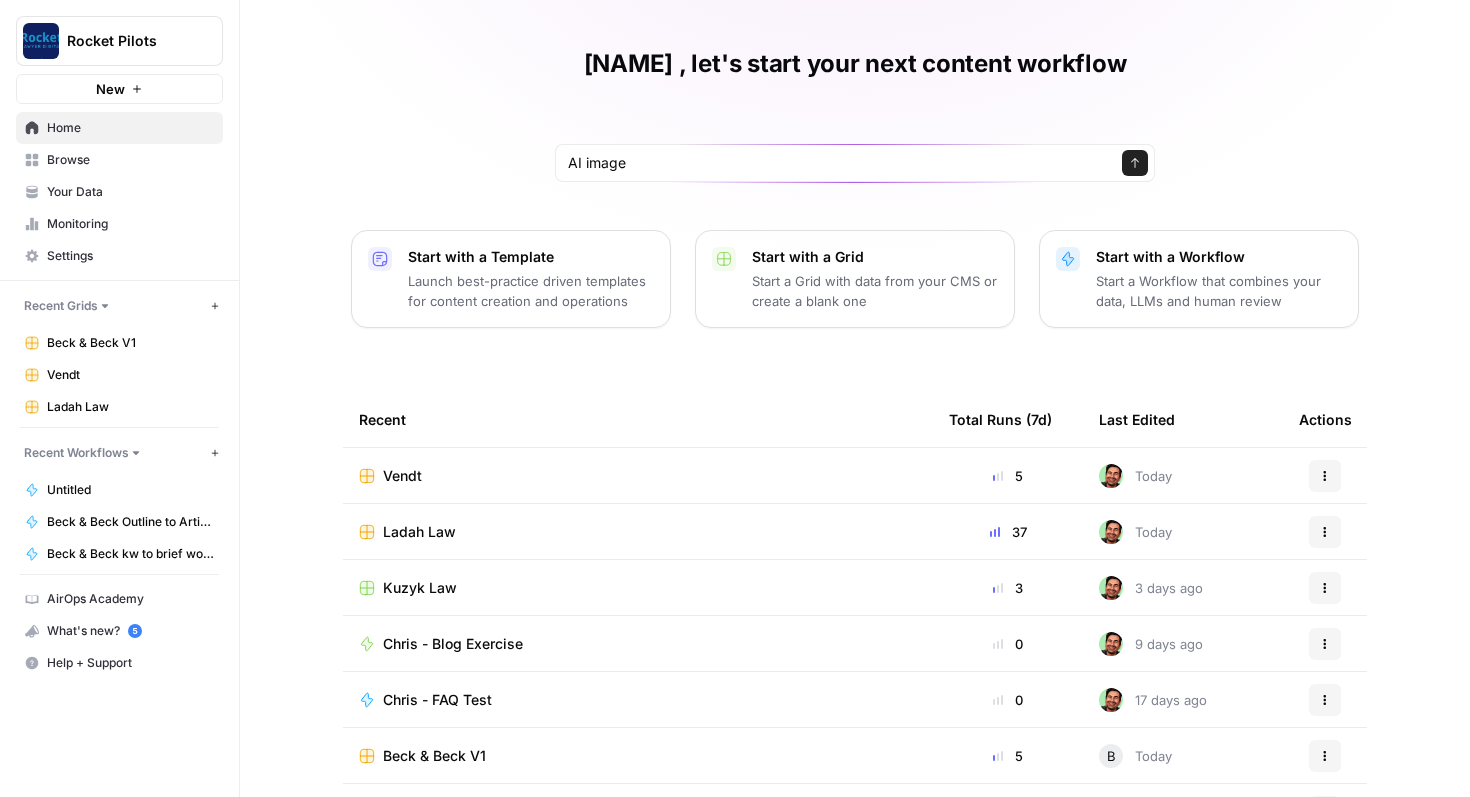 scroll, scrollTop: 123, scrollLeft: 0, axis: vertical 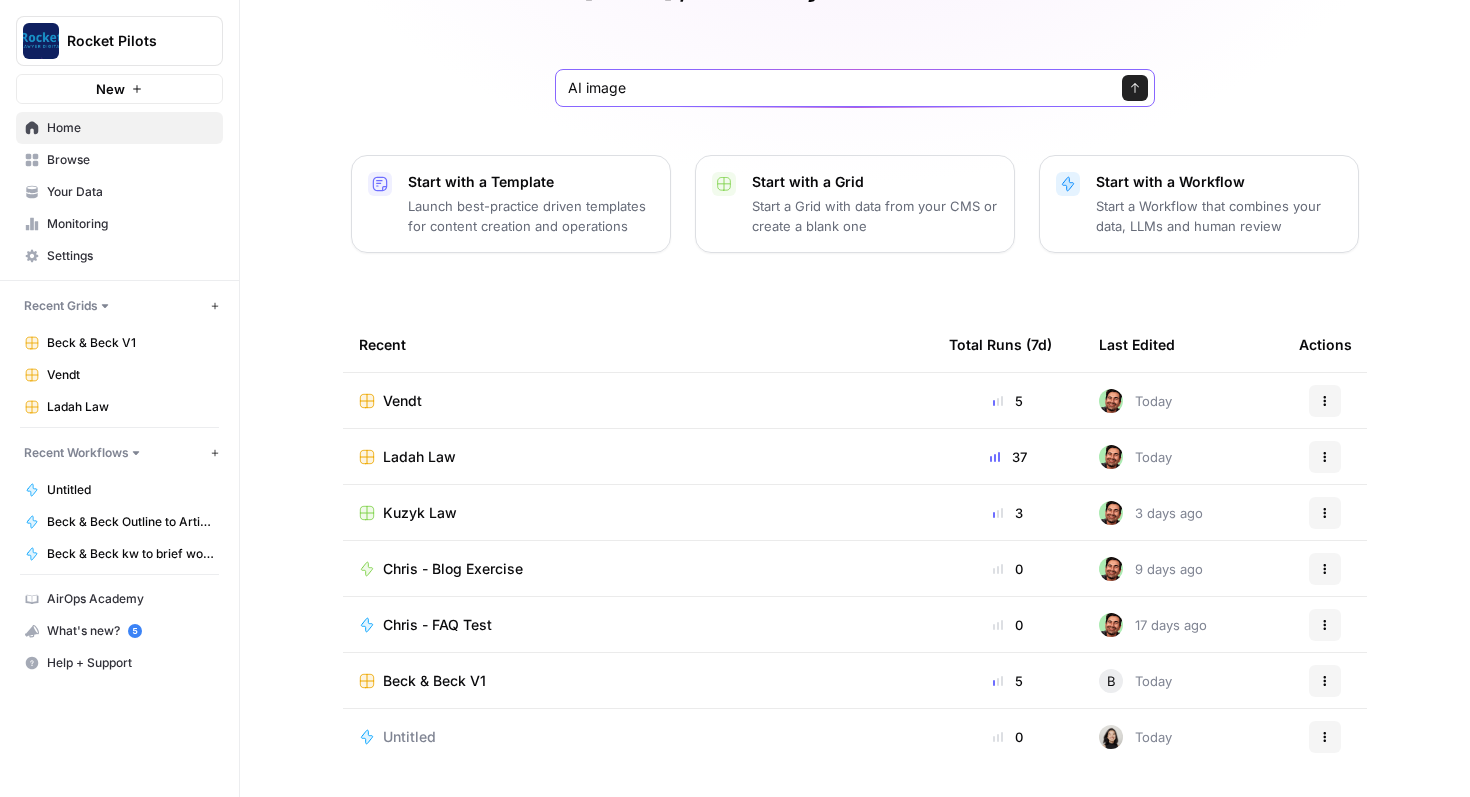 click on "AI image" at bounding box center (835, 88) 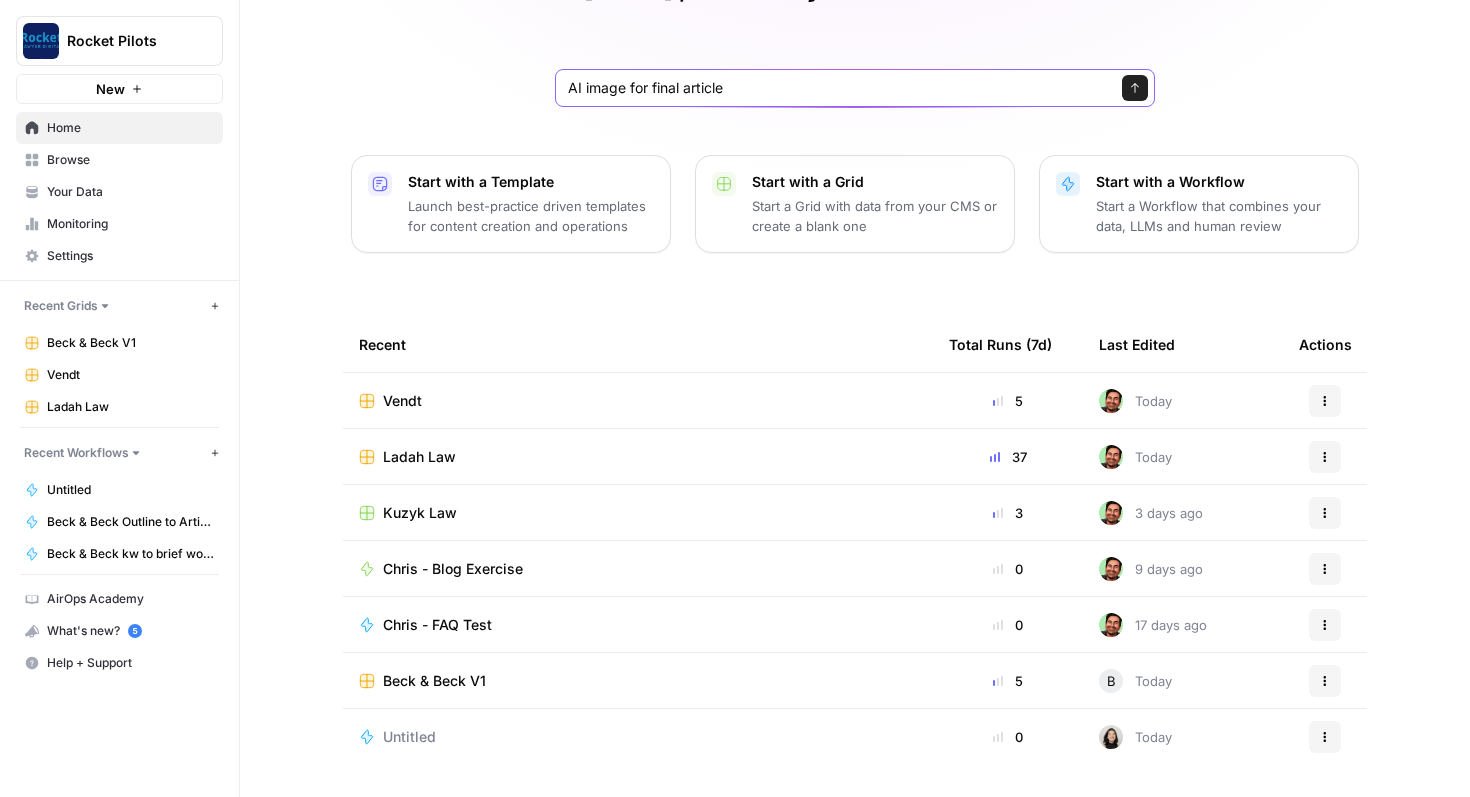 type on "AI image for final article" 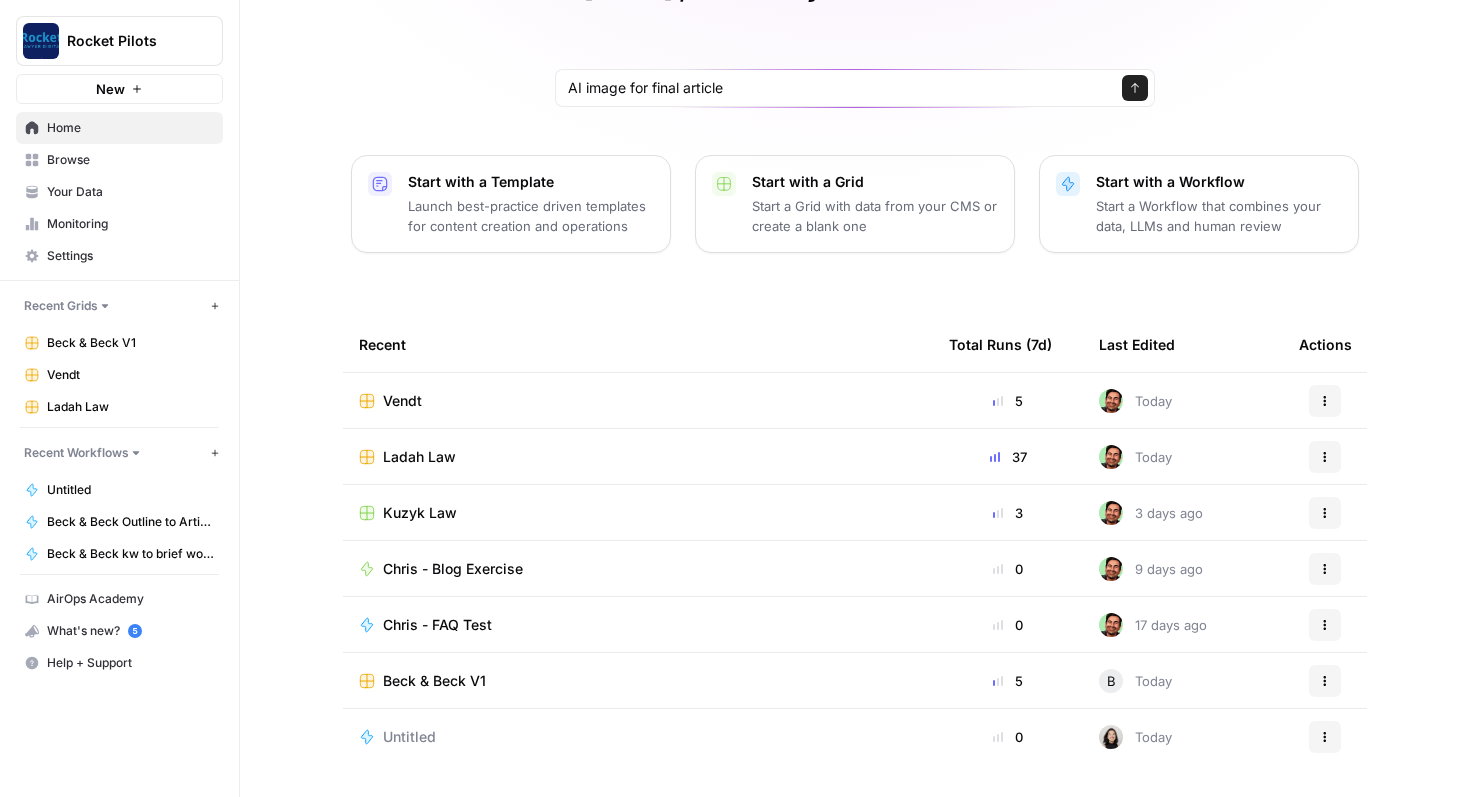 scroll, scrollTop: 0, scrollLeft: 0, axis: both 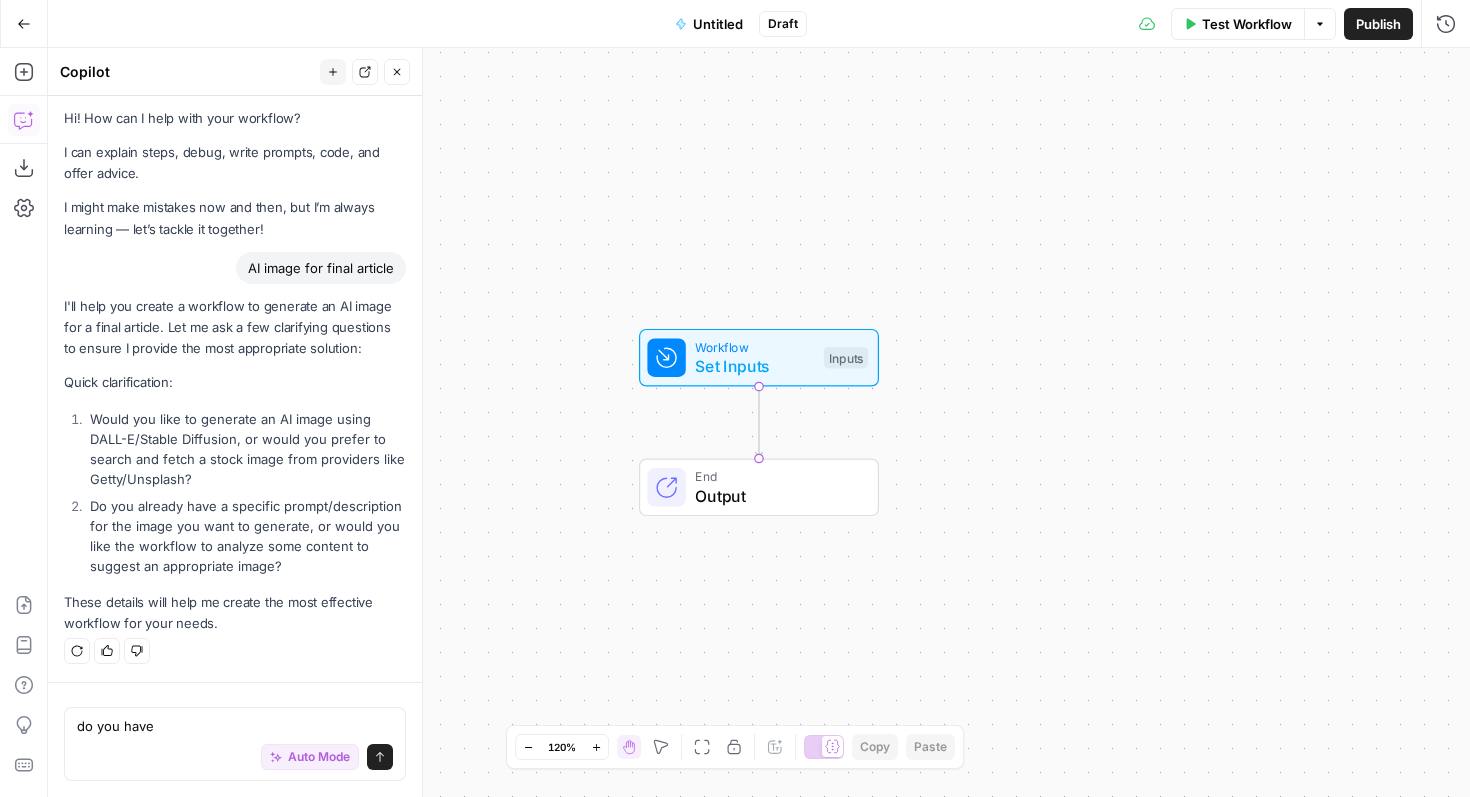 type on "do you have a" 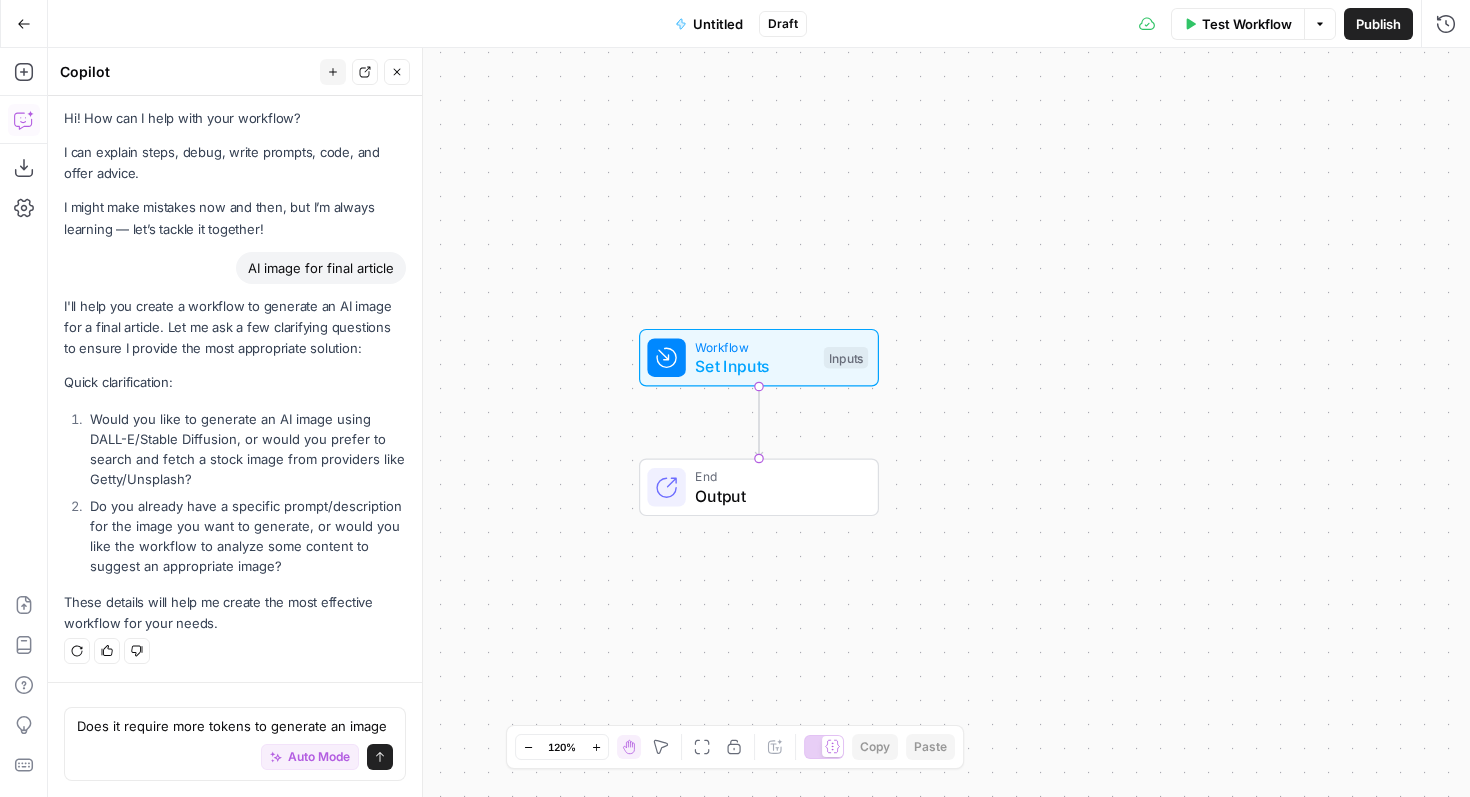 scroll, scrollTop: 24, scrollLeft: 0, axis: vertical 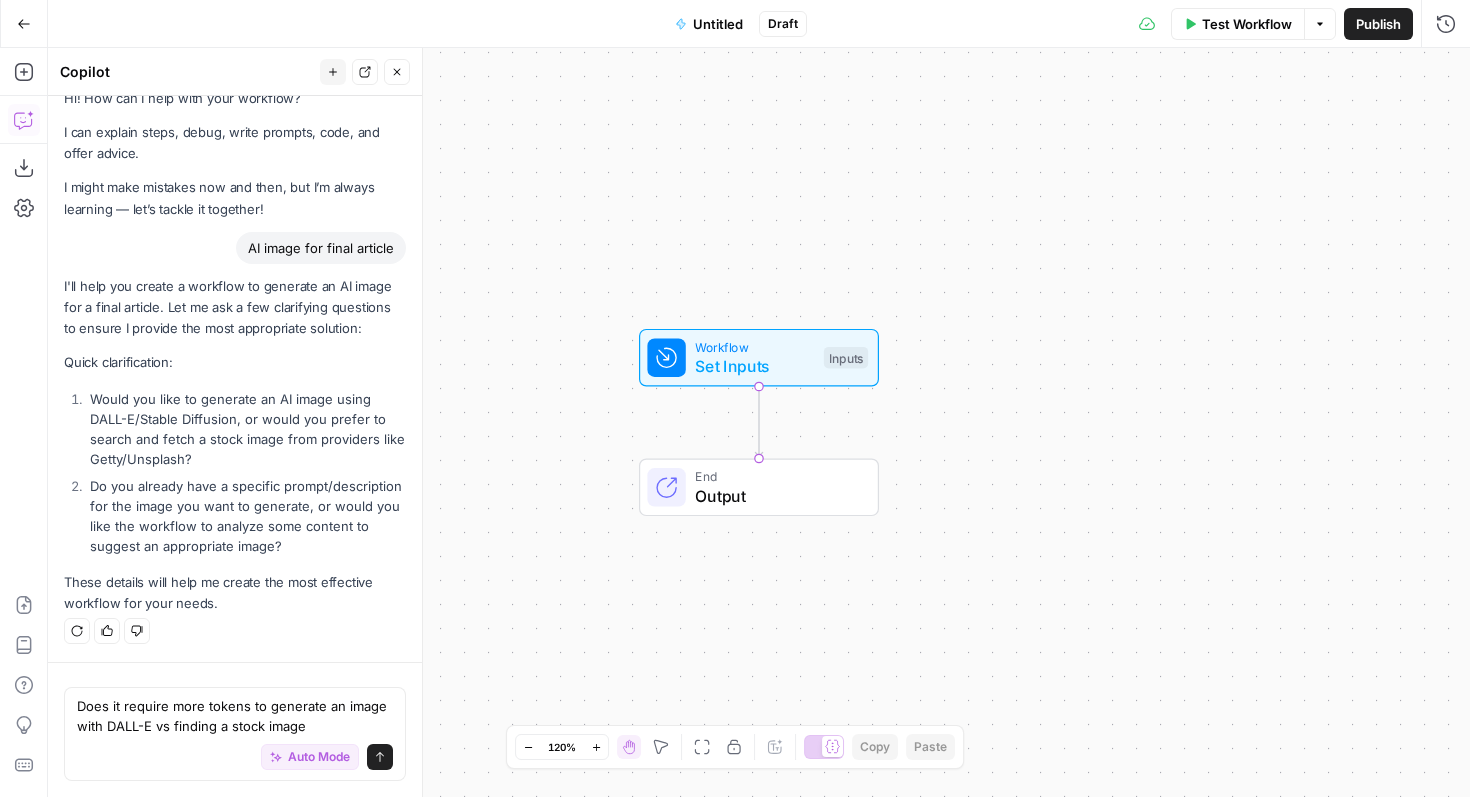 type on "Does it require more tokens to generate an image with DALL-E vs finding a stock image?" 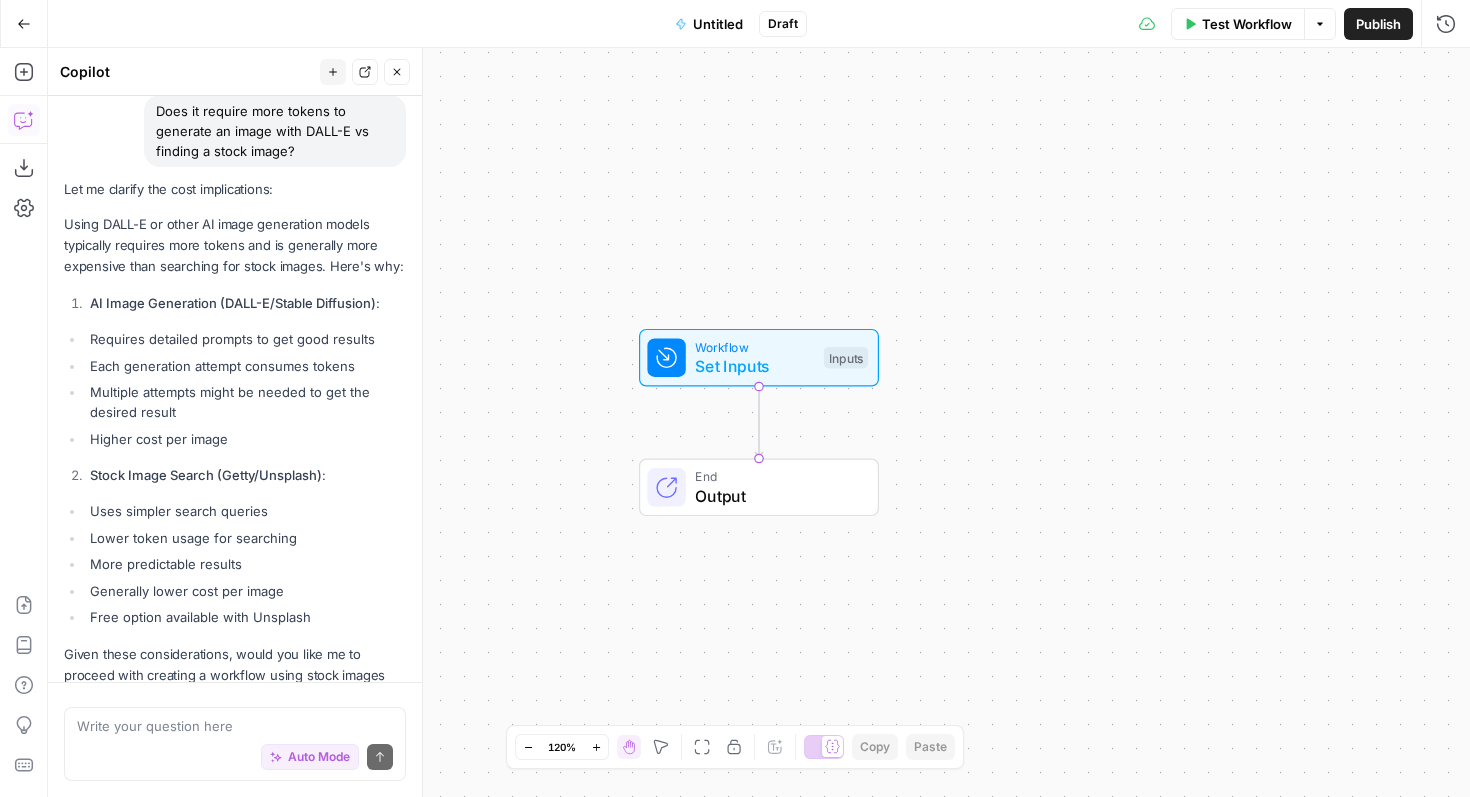 scroll, scrollTop: 428, scrollLeft: 0, axis: vertical 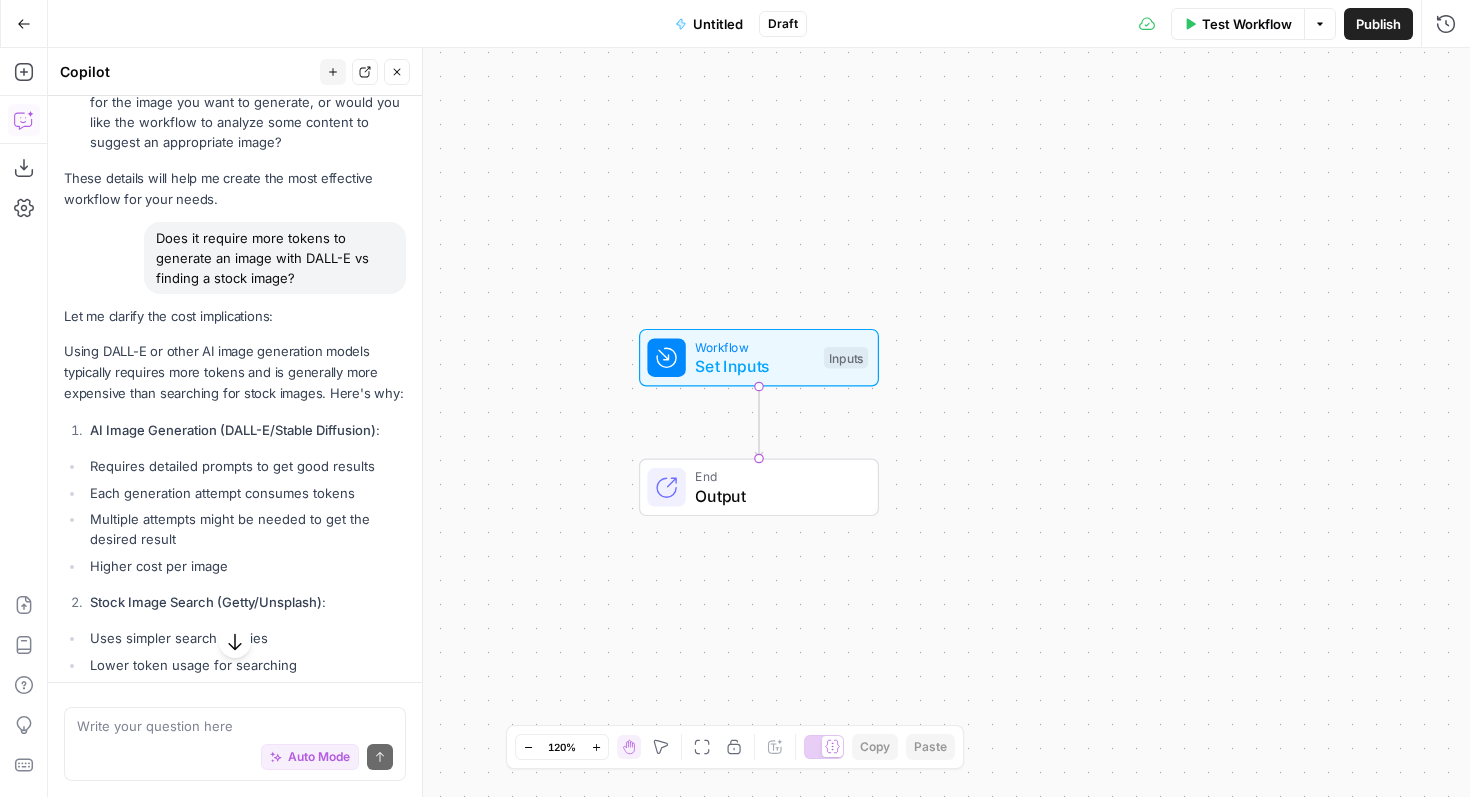 click on "Does it require more tokens to generate an image with DALL-E vs finding a stock image?" at bounding box center [275, 258] 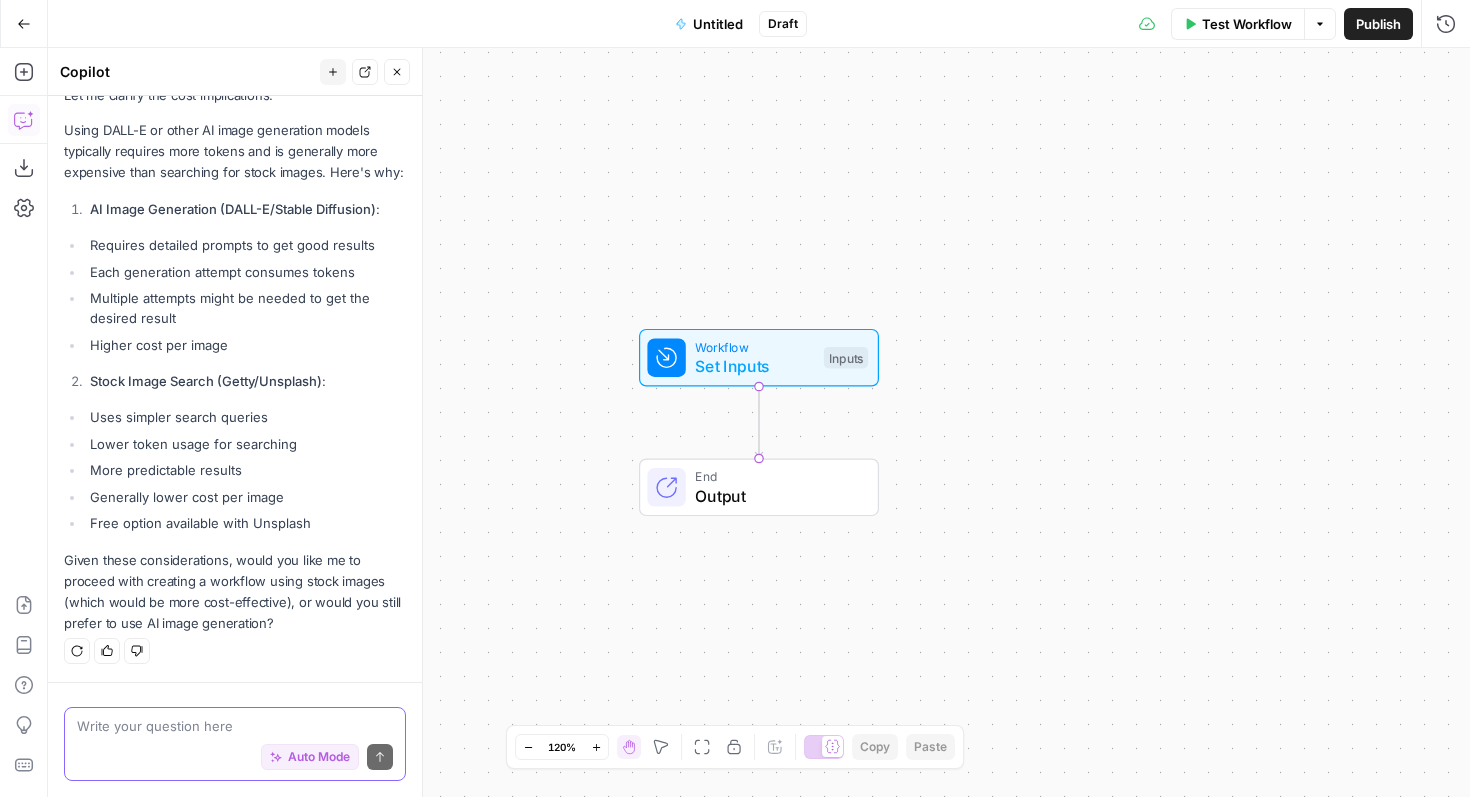 click at bounding box center (235, 726) 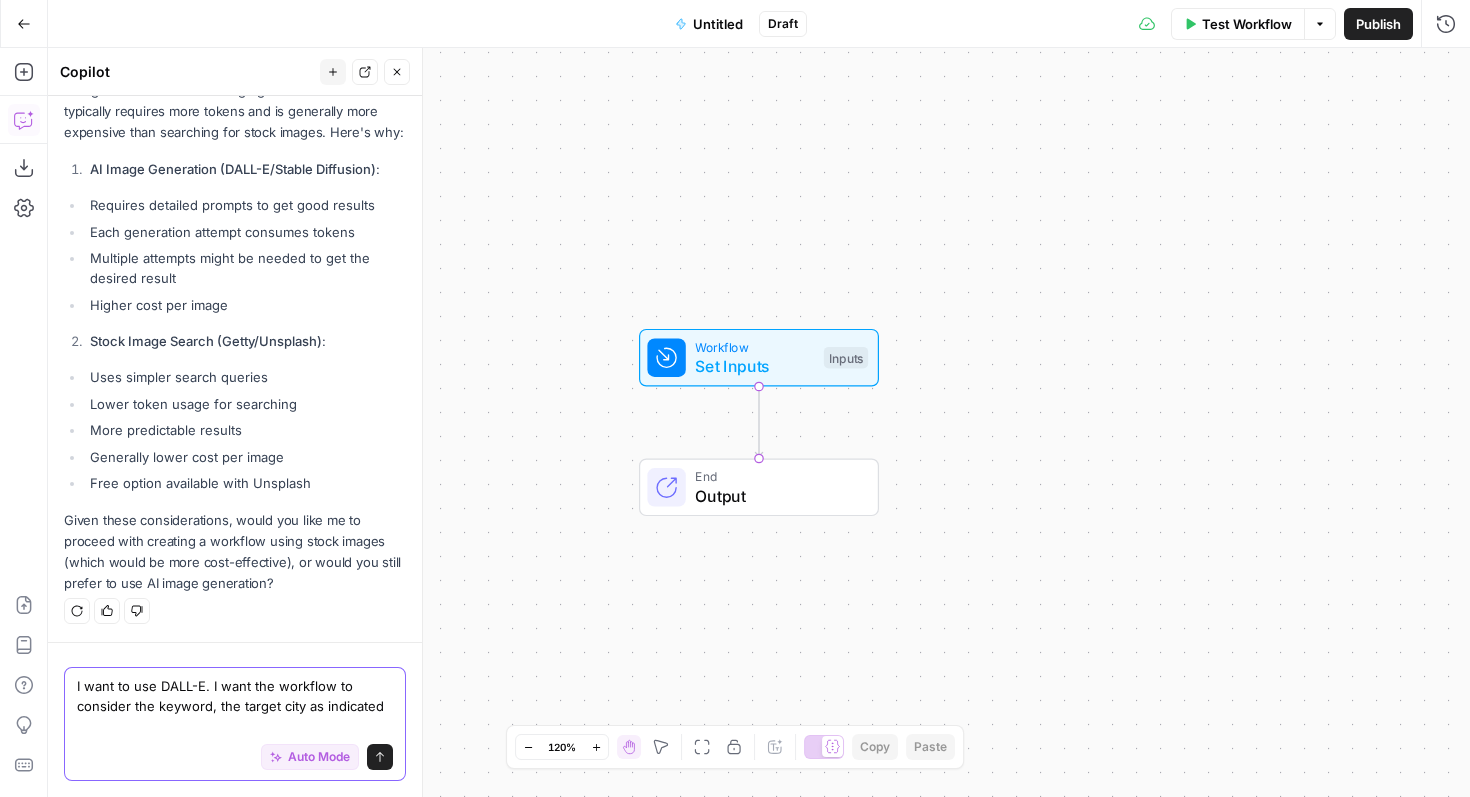 scroll, scrollTop: 669, scrollLeft: 0, axis: vertical 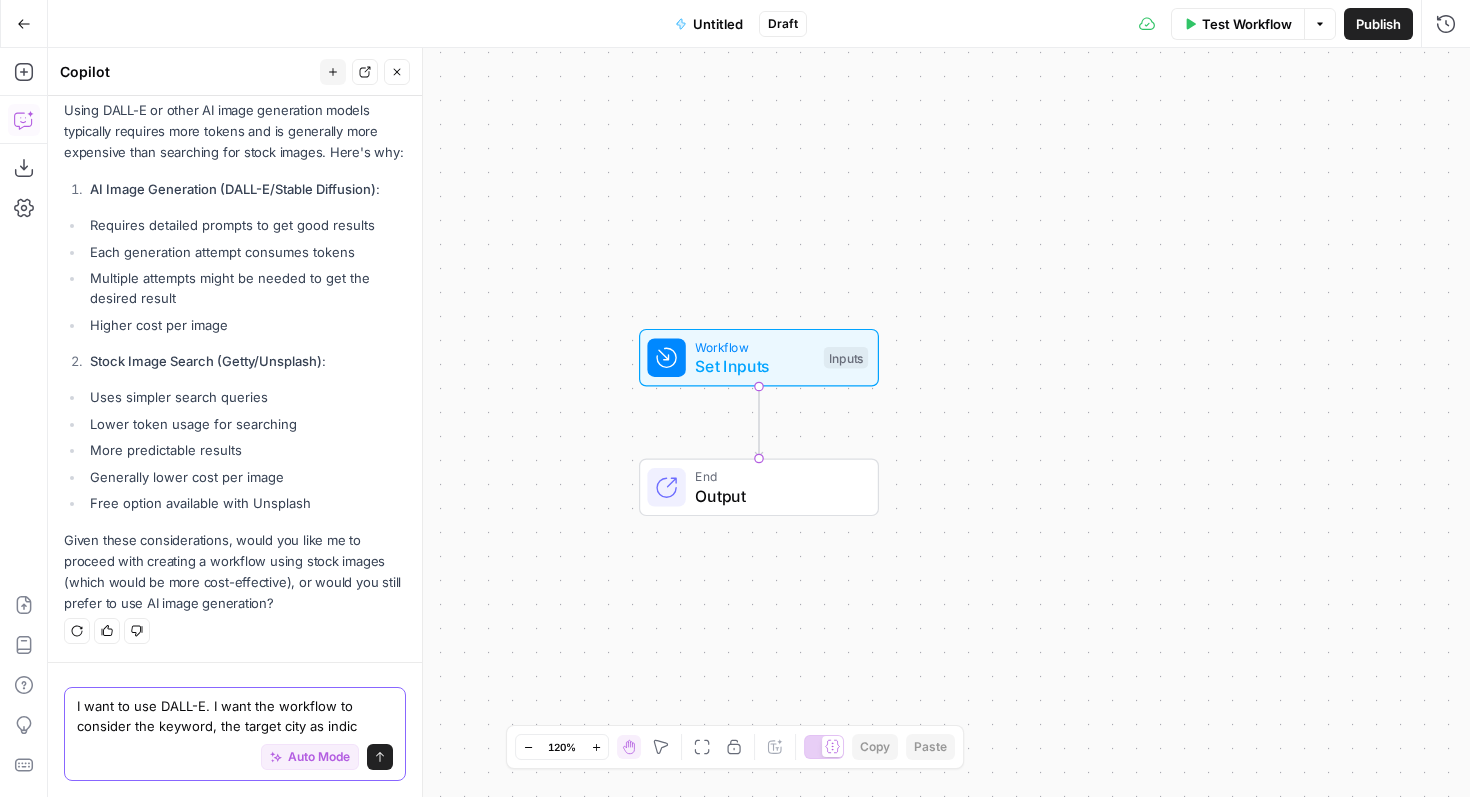 click on "I want to use DALL-E. I want the workflow to consider the keyword, the target city as indic" at bounding box center (235, 716) 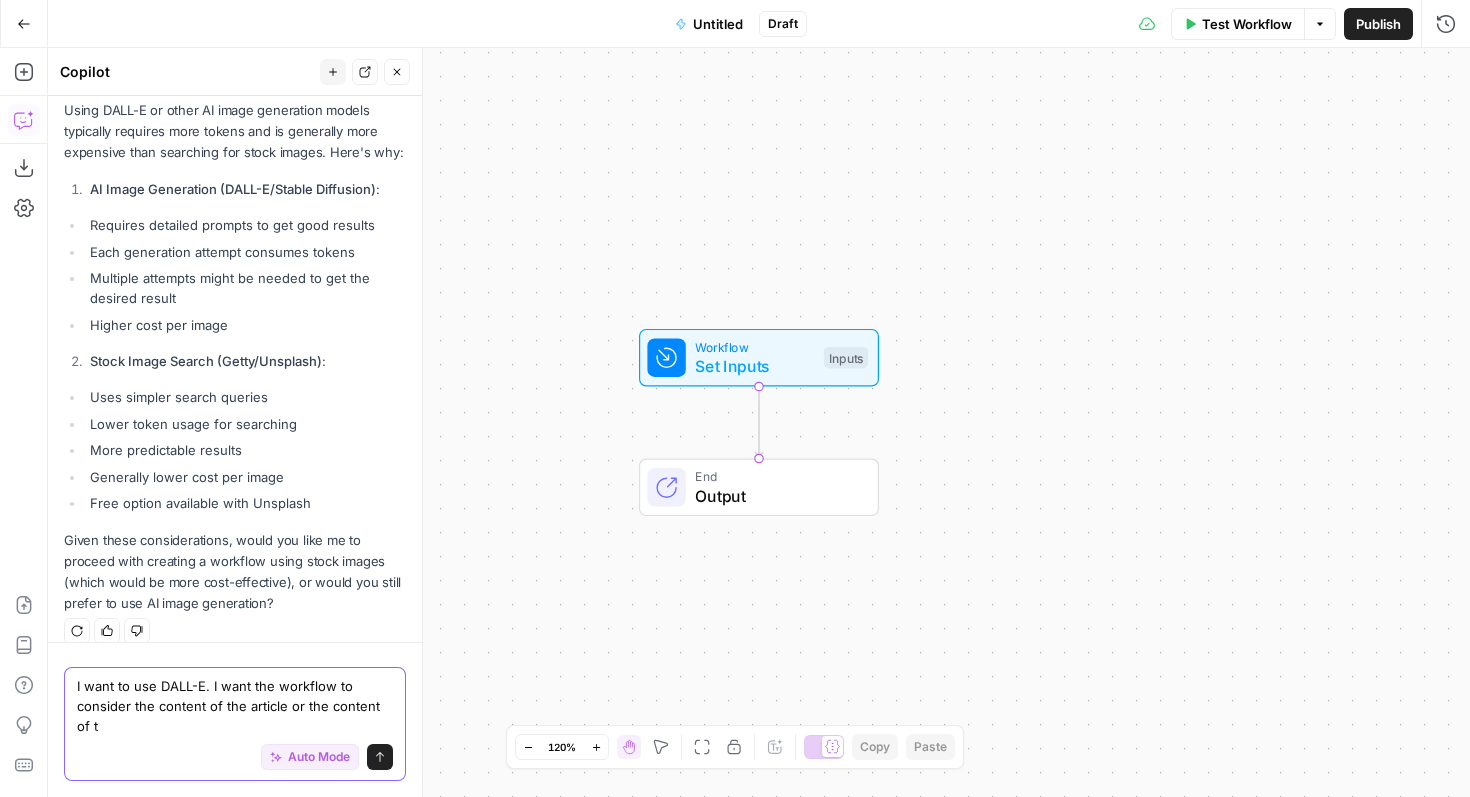 scroll, scrollTop: 689, scrollLeft: 0, axis: vertical 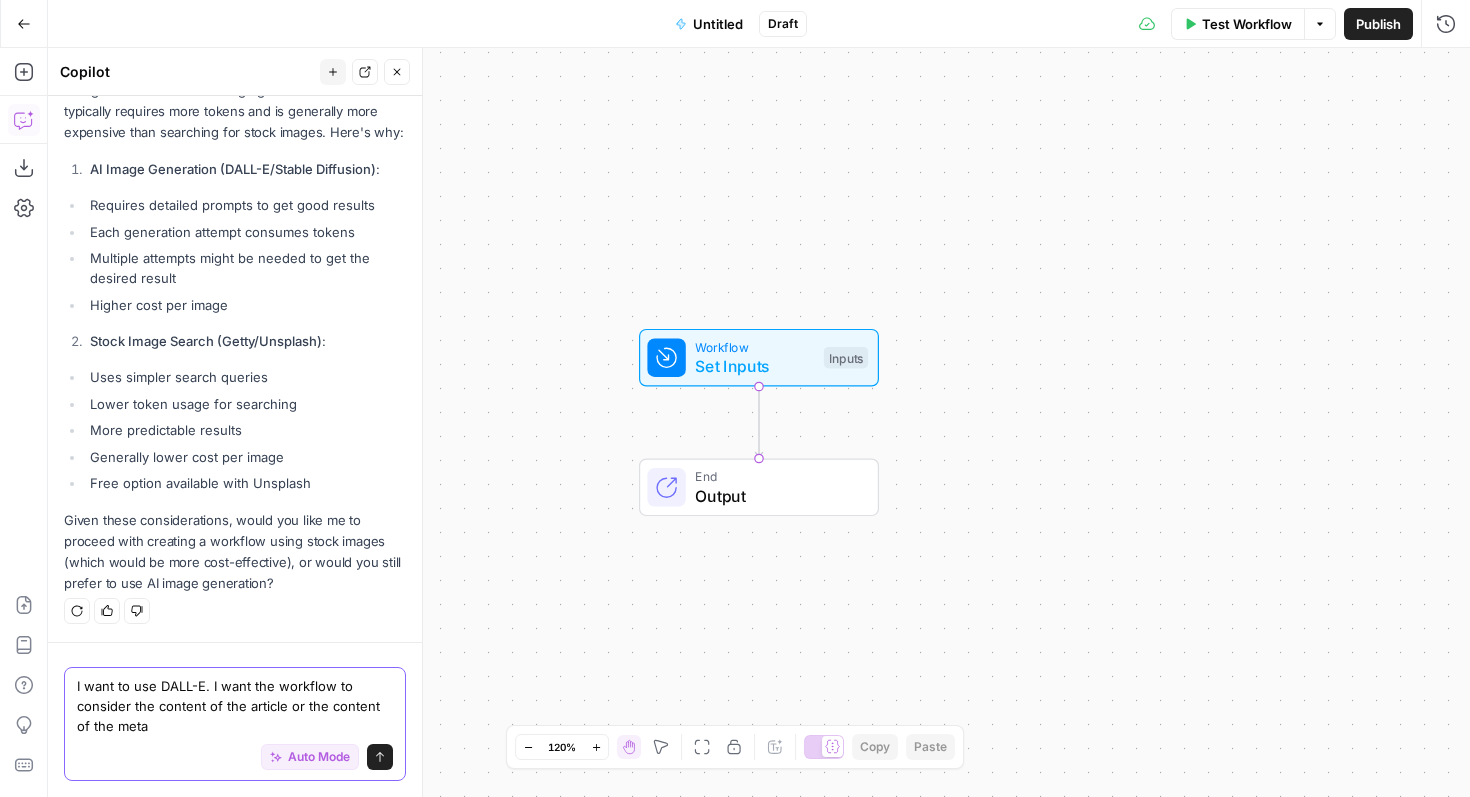 click on "I want to use DALL-E. I want the workflow to consider the content of the article or the content of the meta" at bounding box center [235, 706] 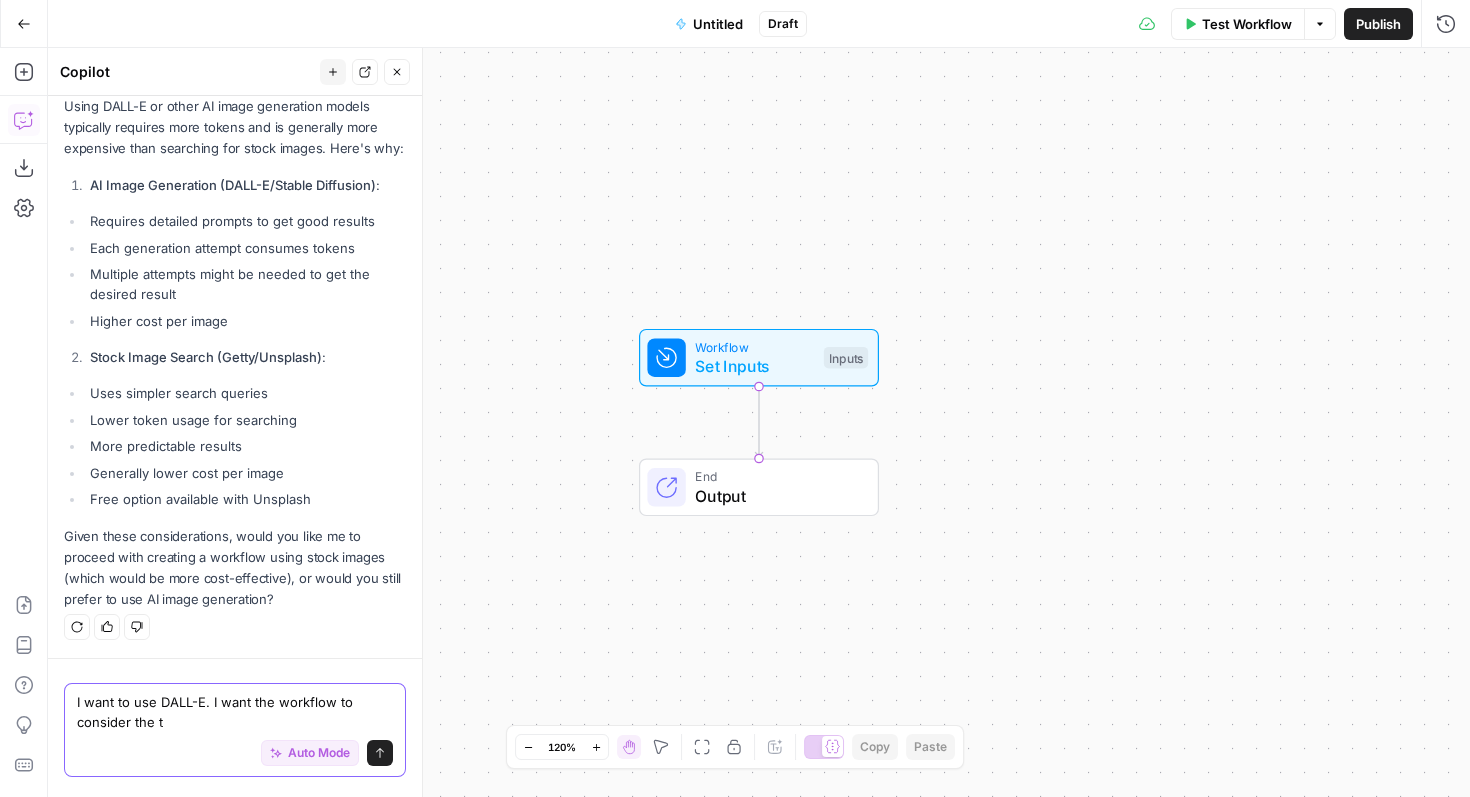 scroll, scrollTop: 669, scrollLeft: 0, axis: vertical 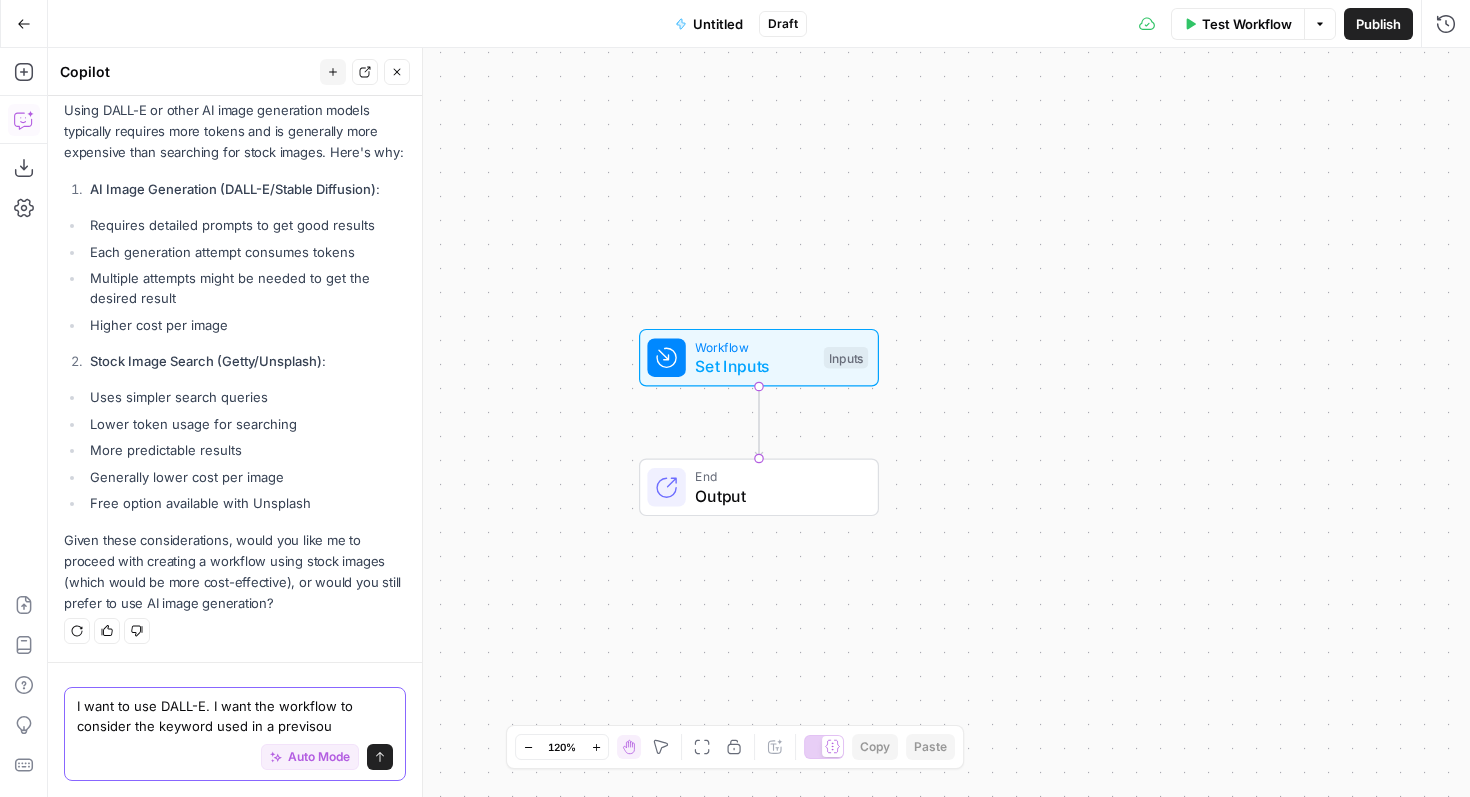 drag, startPoint x: 337, startPoint y: 729, endPoint x: 204, endPoint y: 714, distance: 133.84319 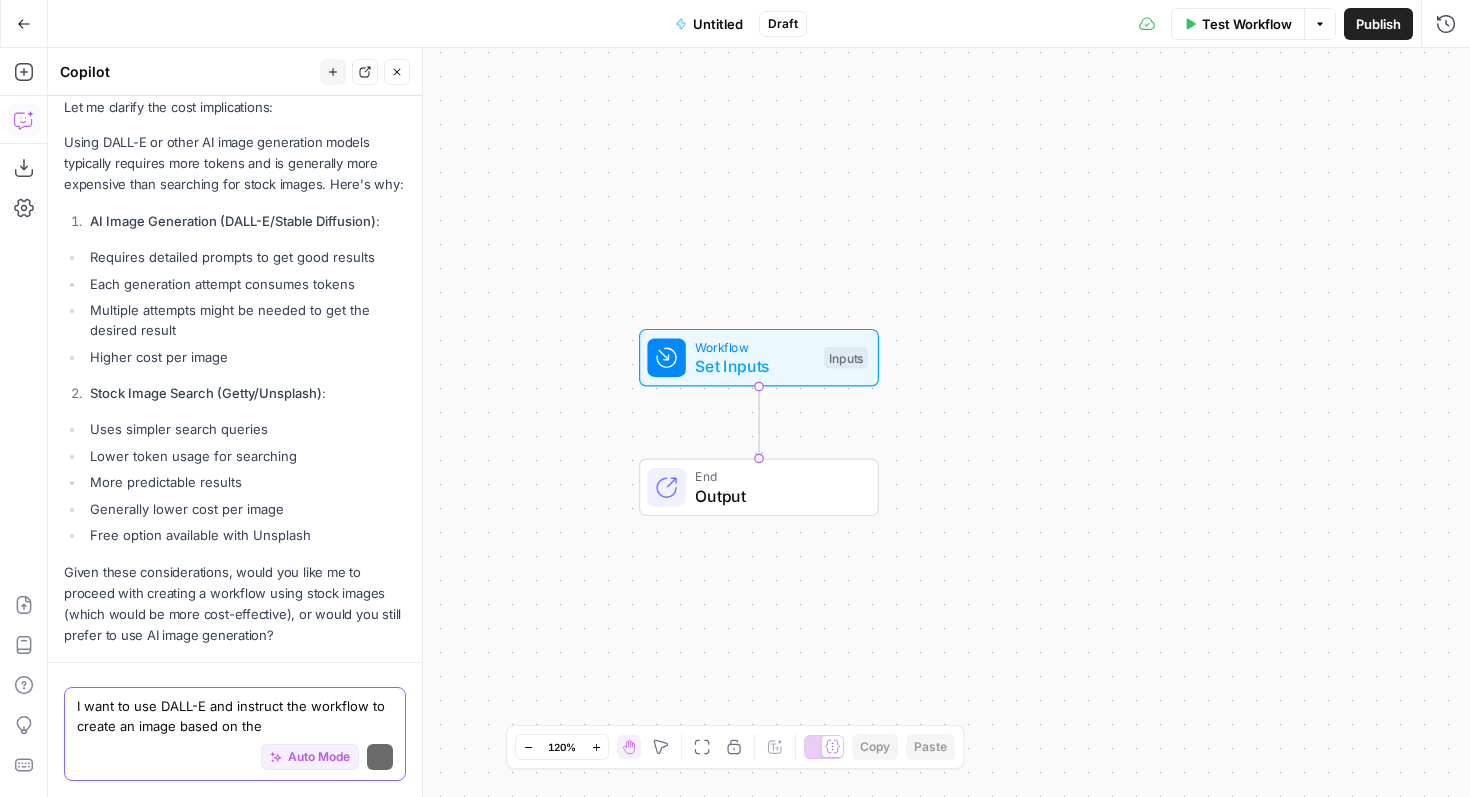 scroll, scrollTop: 669, scrollLeft: 0, axis: vertical 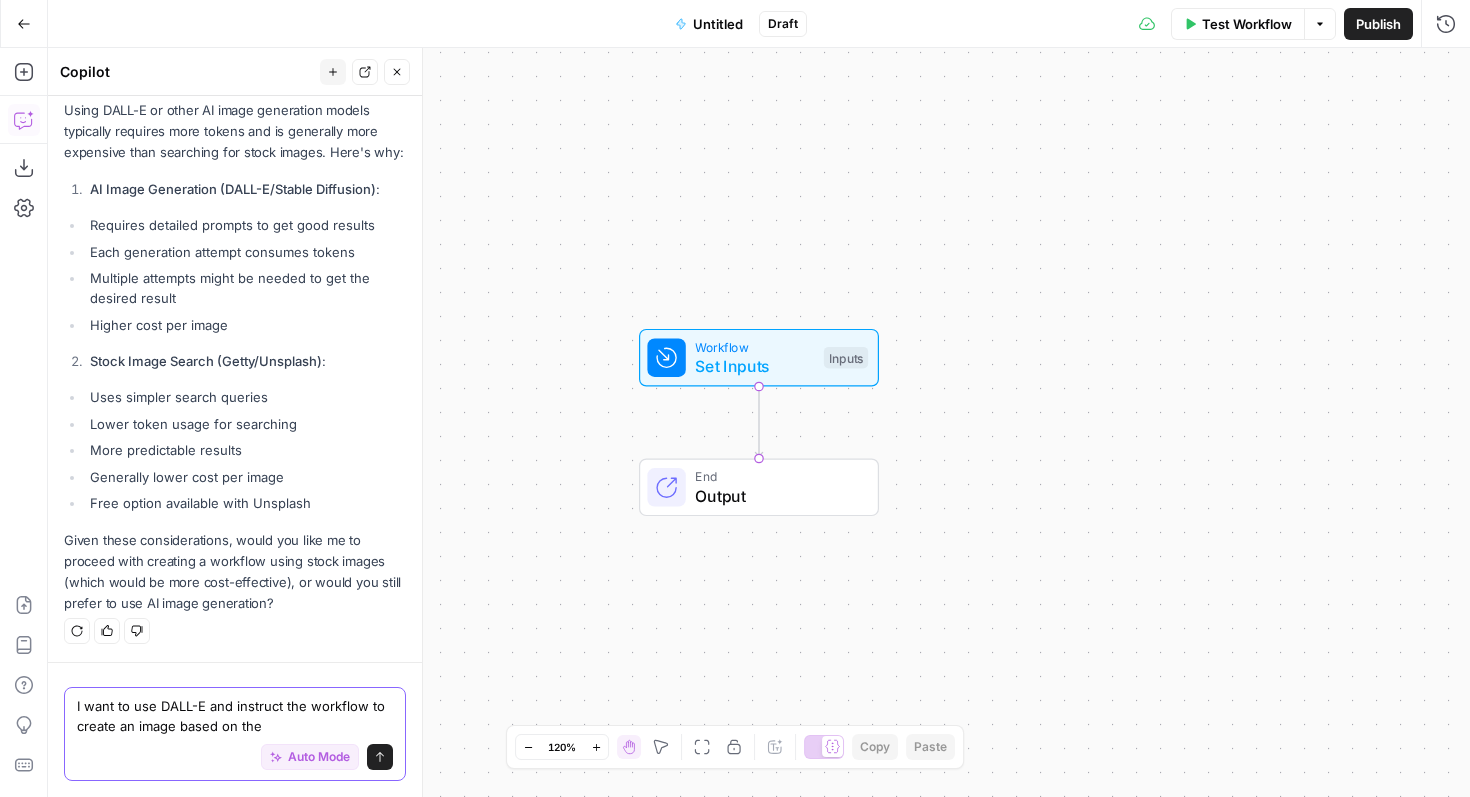 drag, startPoint x: 272, startPoint y: 720, endPoint x: 202, endPoint y: 708, distance: 71.021126 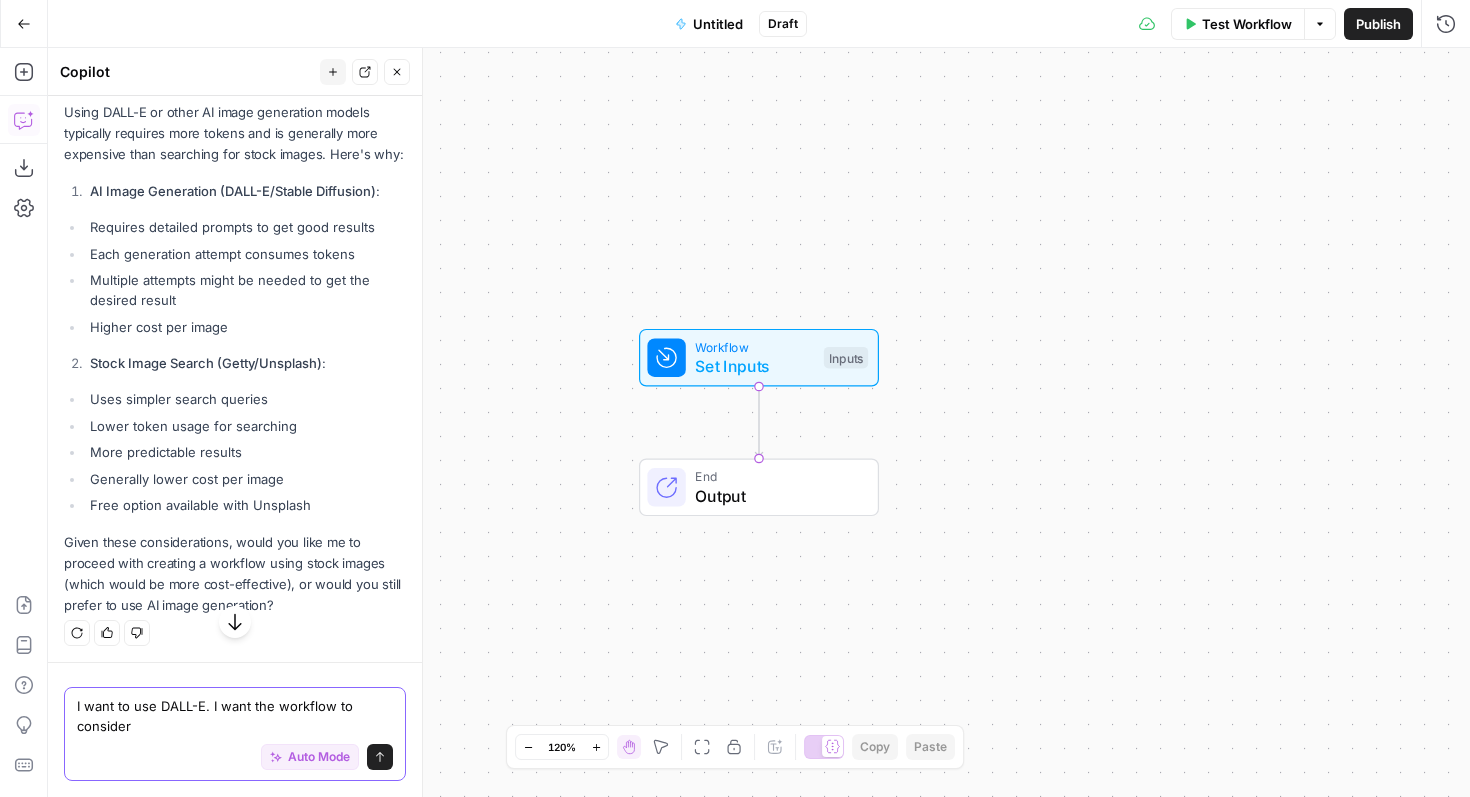 scroll, scrollTop: 669, scrollLeft: 0, axis: vertical 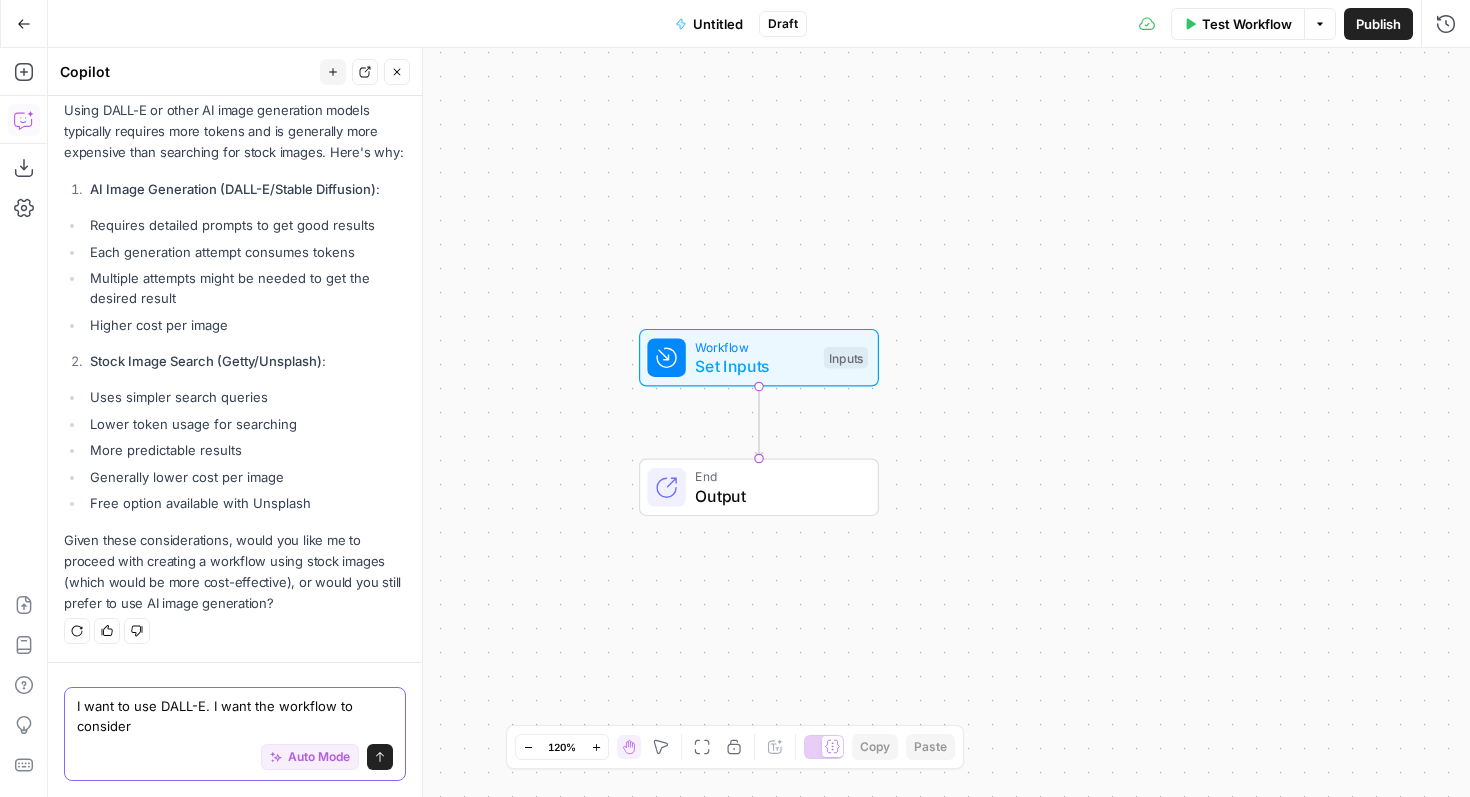 drag, startPoint x: 211, startPoint y: 708, endPoint x: 211, endPoint y: 719, distance: 11 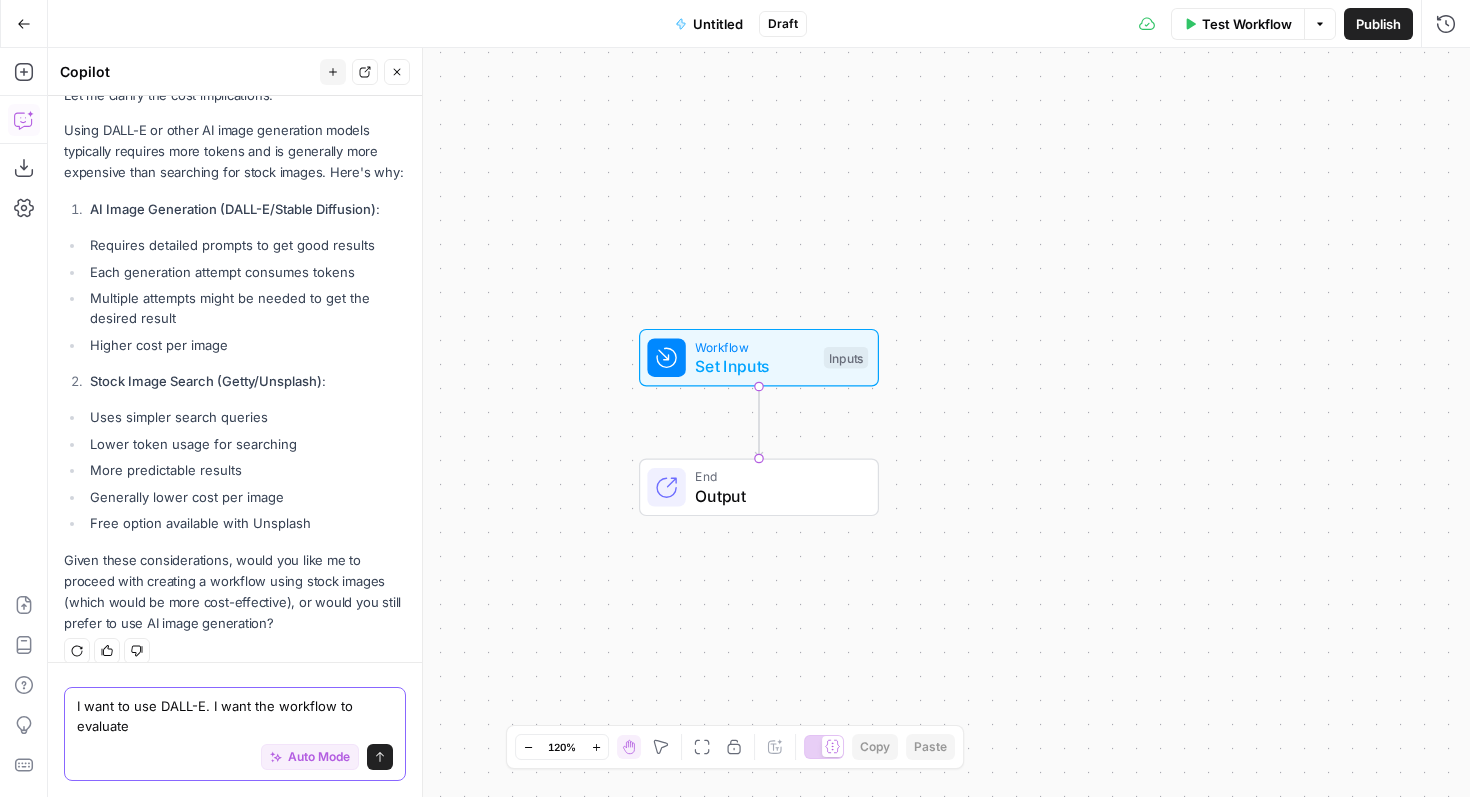 scroll, scrollTop: 669, scrollLeft: 0, axis: vertical 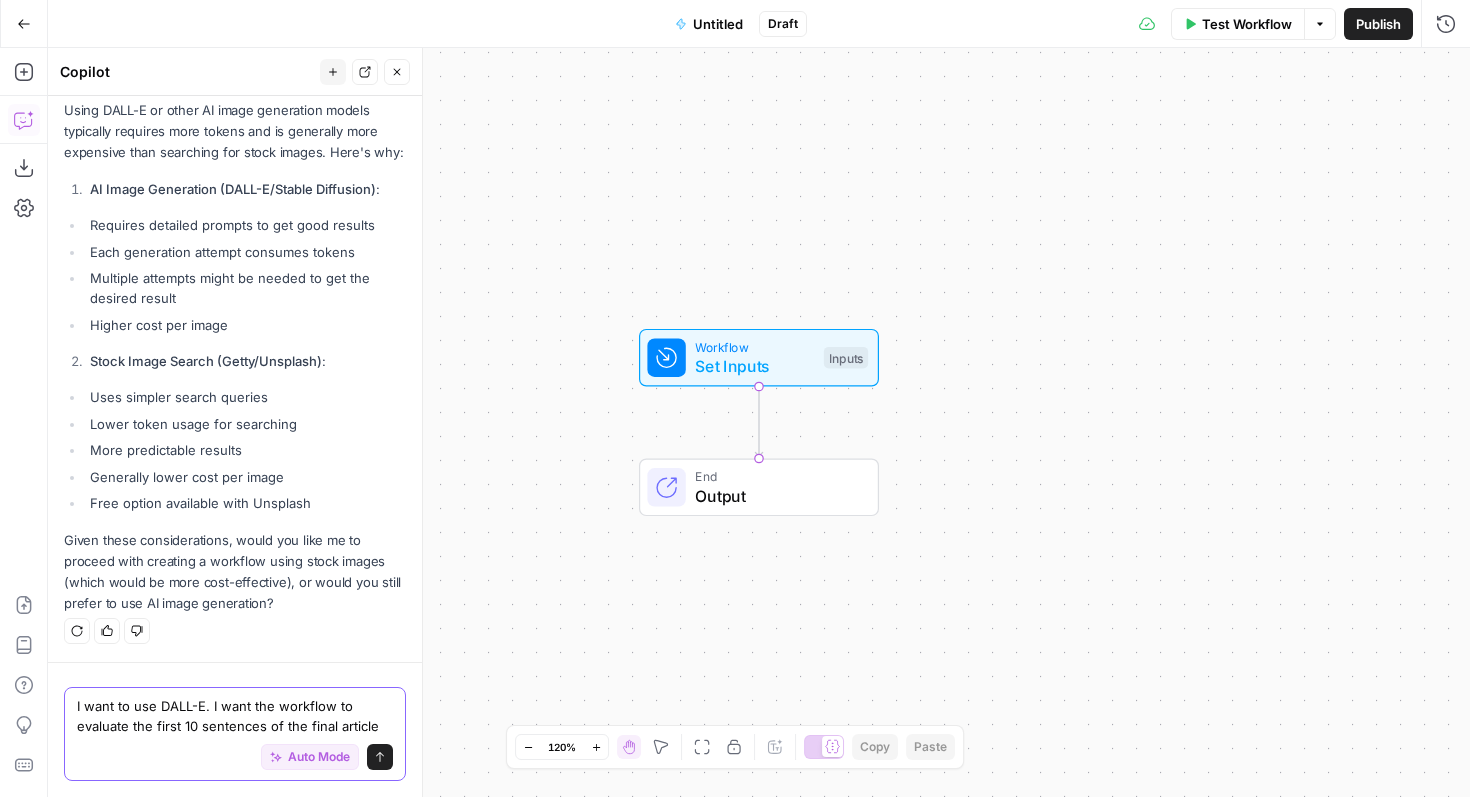 click on "I want to use DALL-E. I want the workflow to evaluate the first 10 sentences of the final article" at bounding box center [235, 716] 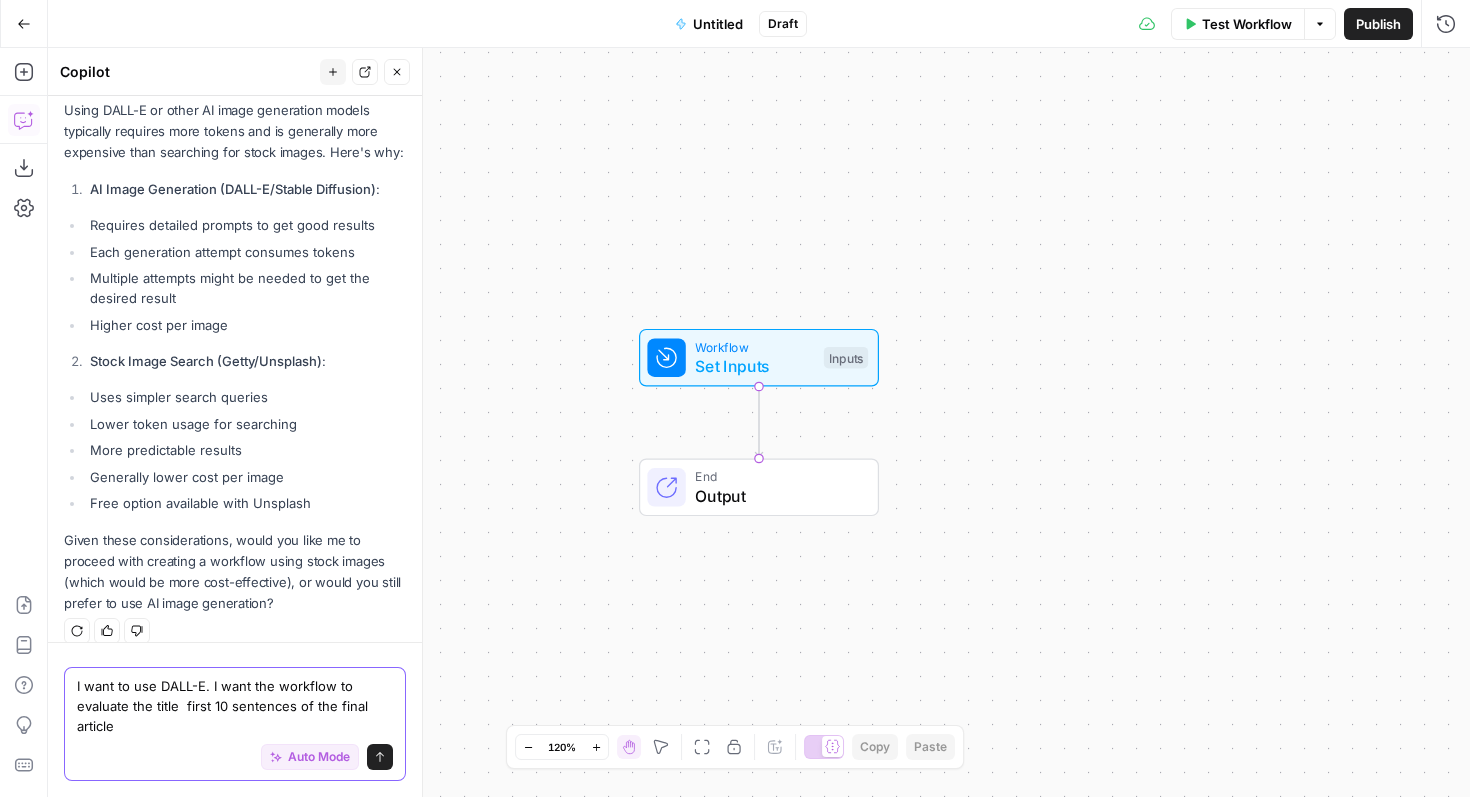 scroll, scrollTop: 689, scrollLeft: 0, axis: vertical 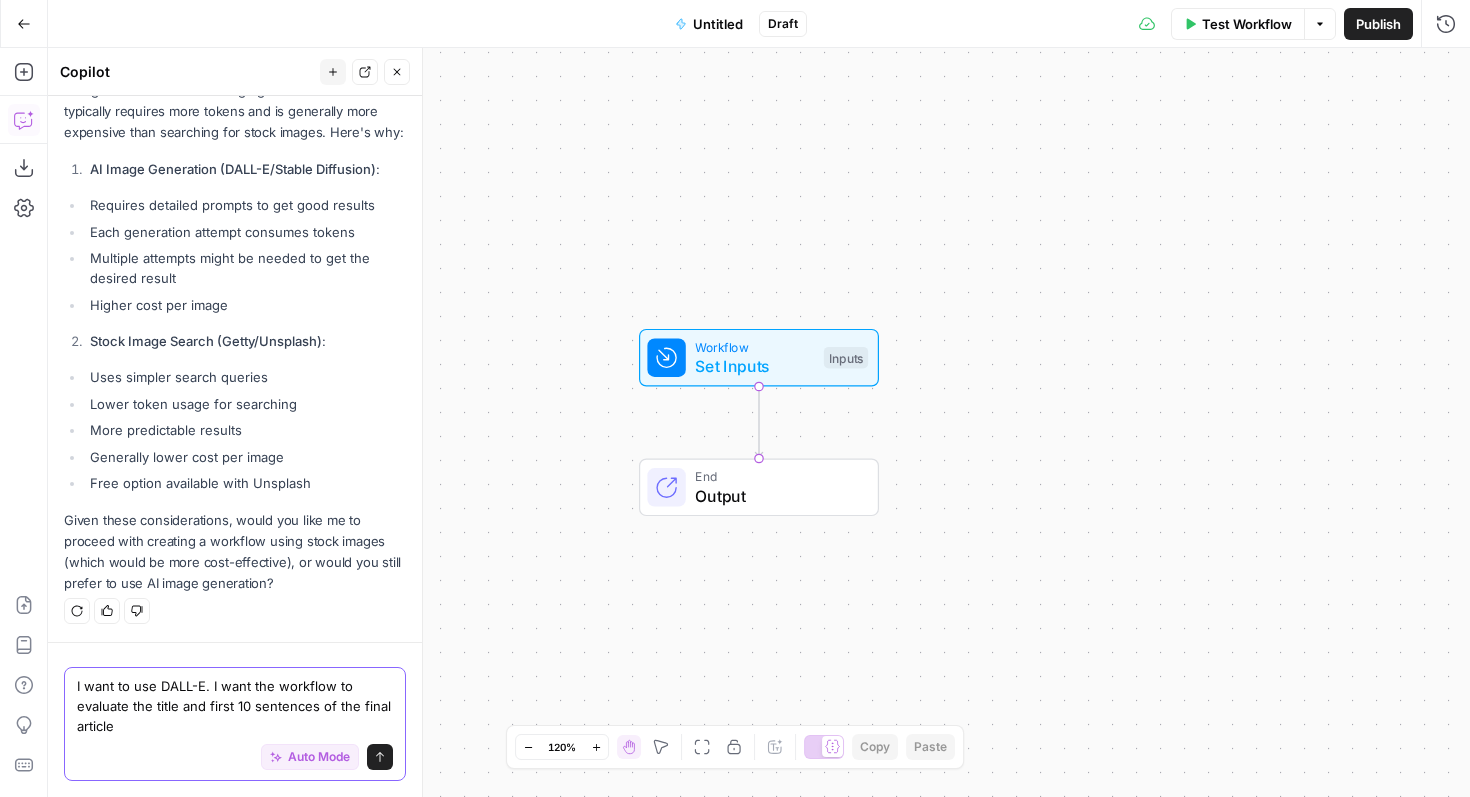 click on "I want to use DALL-E. I want the workflow to evaluate the title and first 10 sentences of the final article" at bounding box center (235, 706) 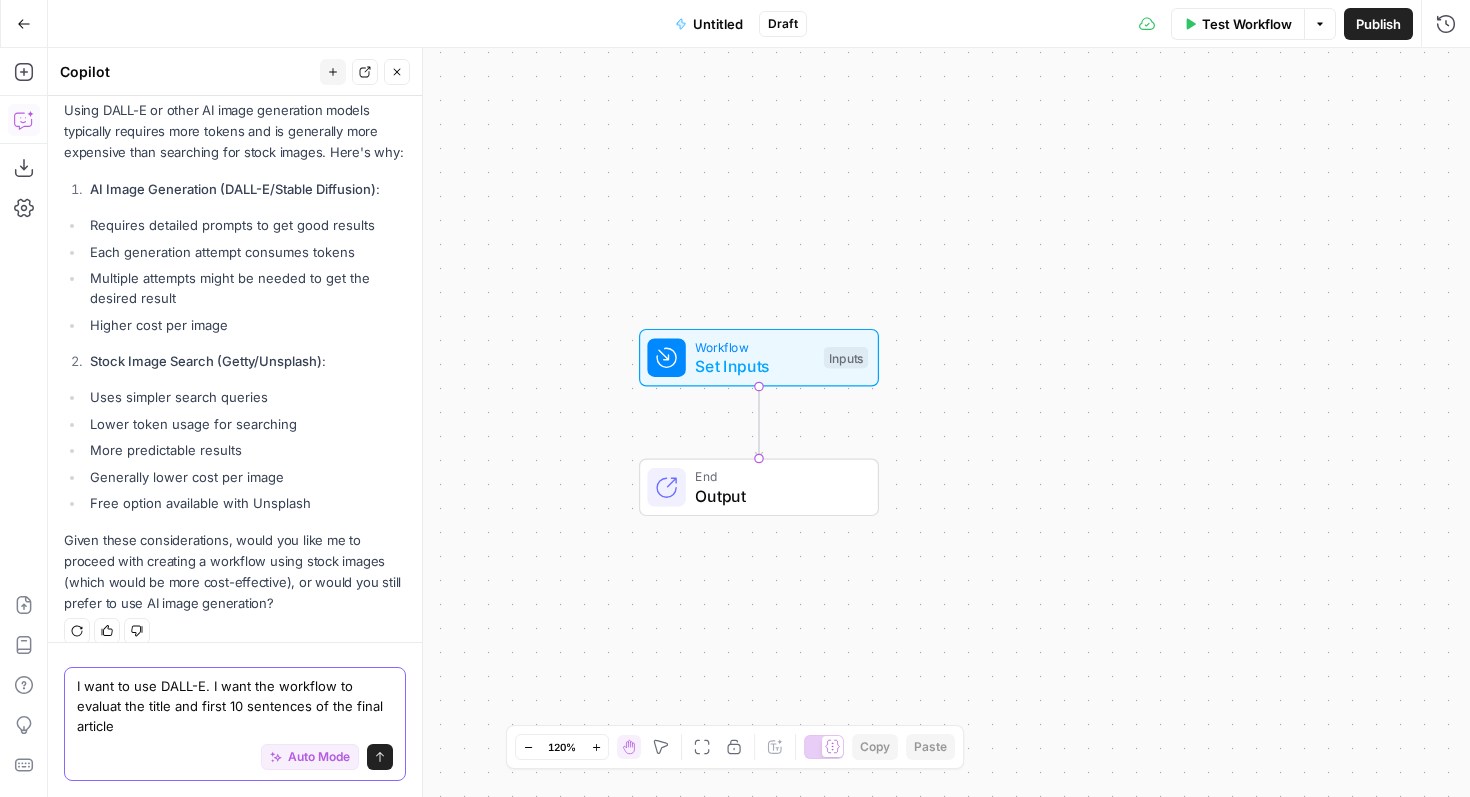 scroll, scrollTop: 689, scrollLeft: 0, axis: vertical 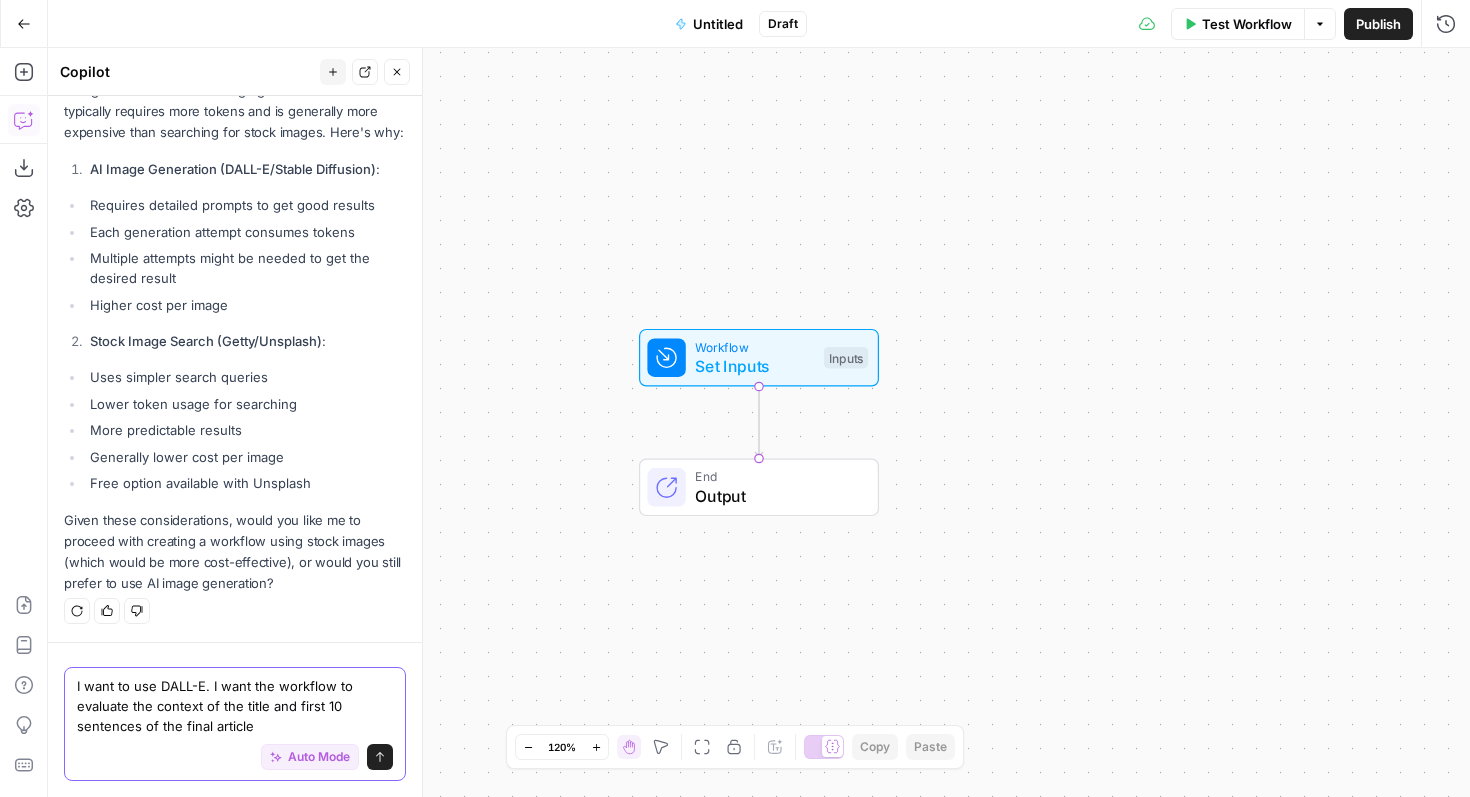 click on "I want to use DALL-E. I want the workflow to evaluate the context of the title and first 10 sentences of the final article" at bounding box center [235, 706] 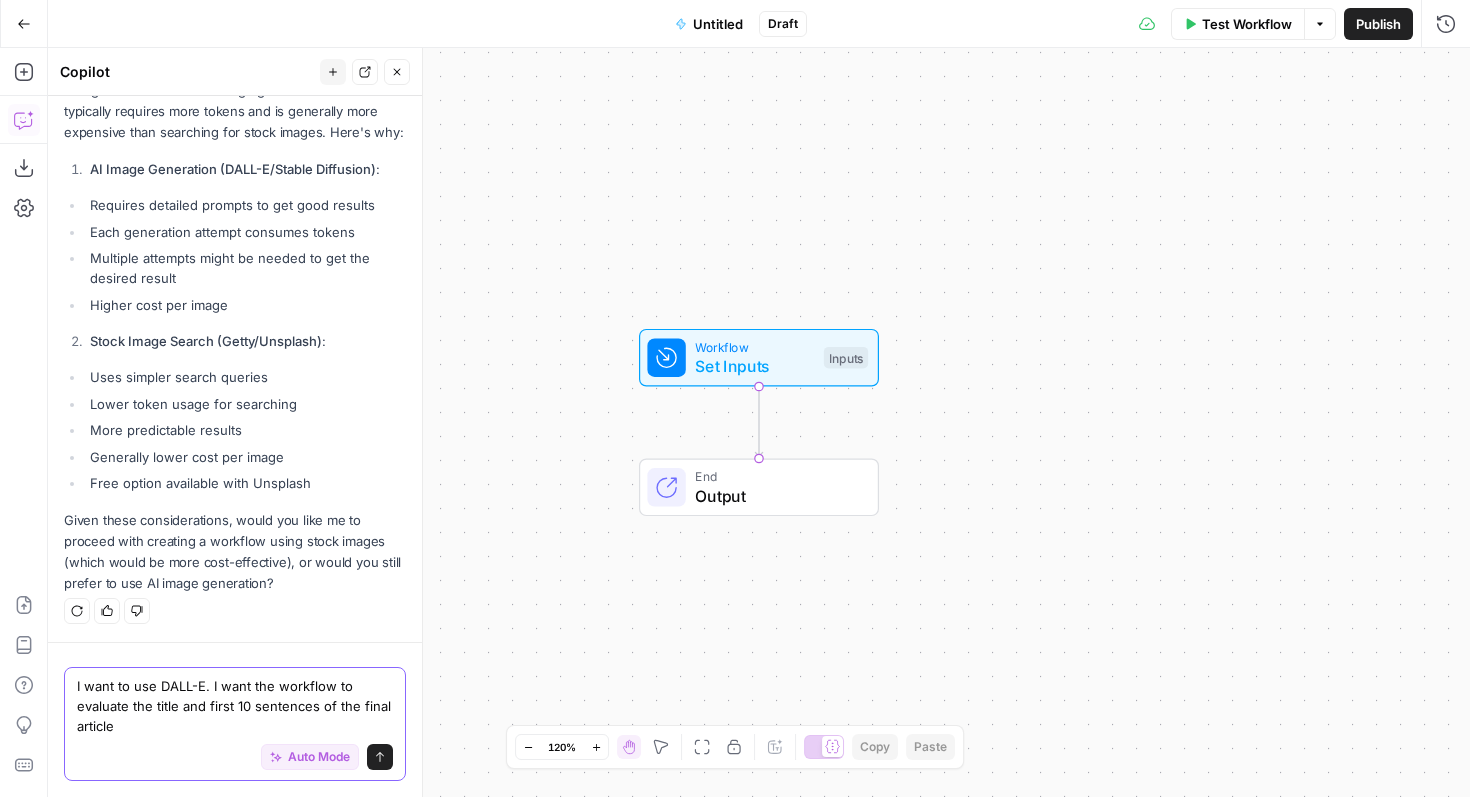 click on "I want to use DALL-E. I want the workflow to evaluate the title and first 10 sentences of the final article" at bounding box center [235, 706] 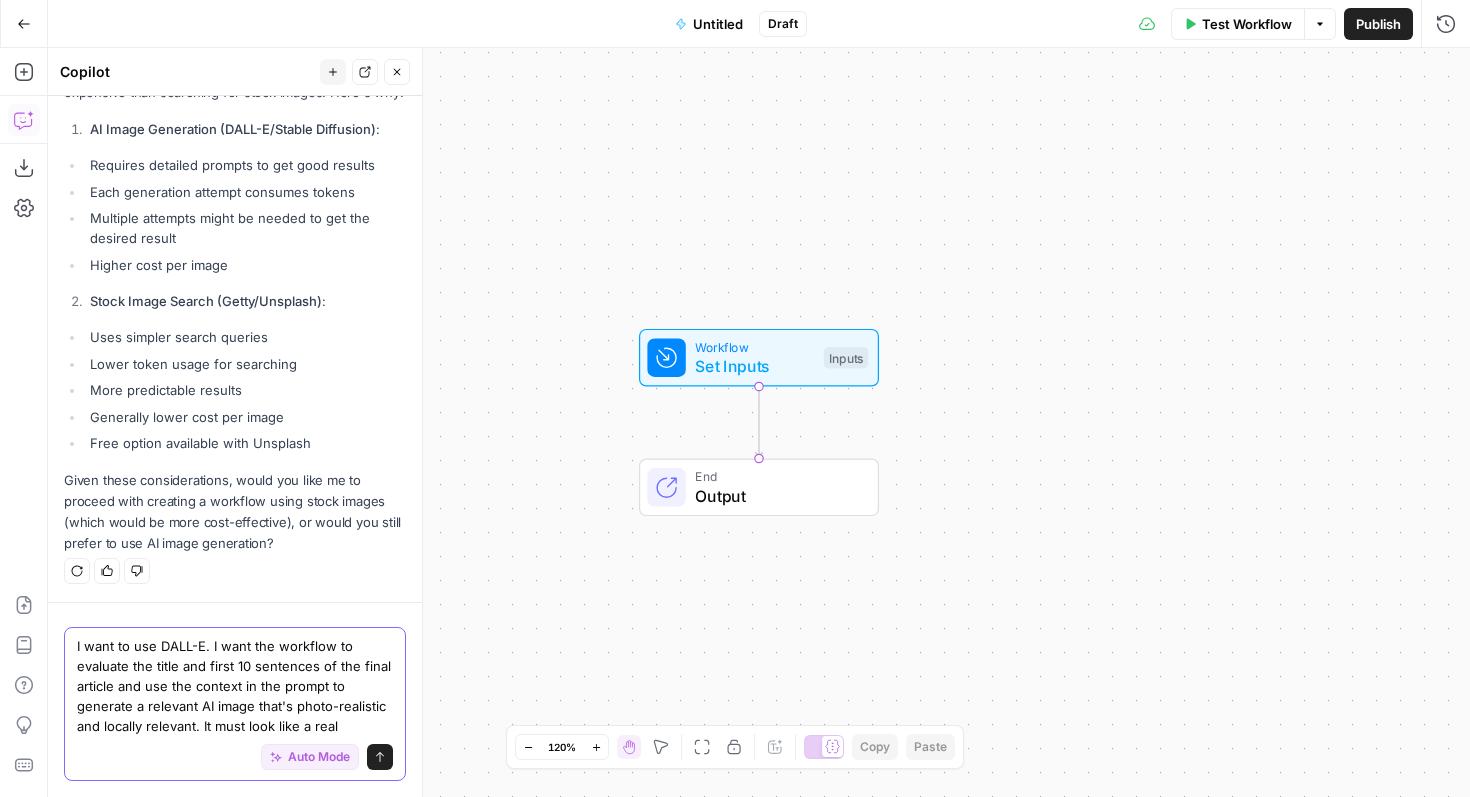 scroll, scrollTop: 749, scrollLeft: 0, axis: vertical 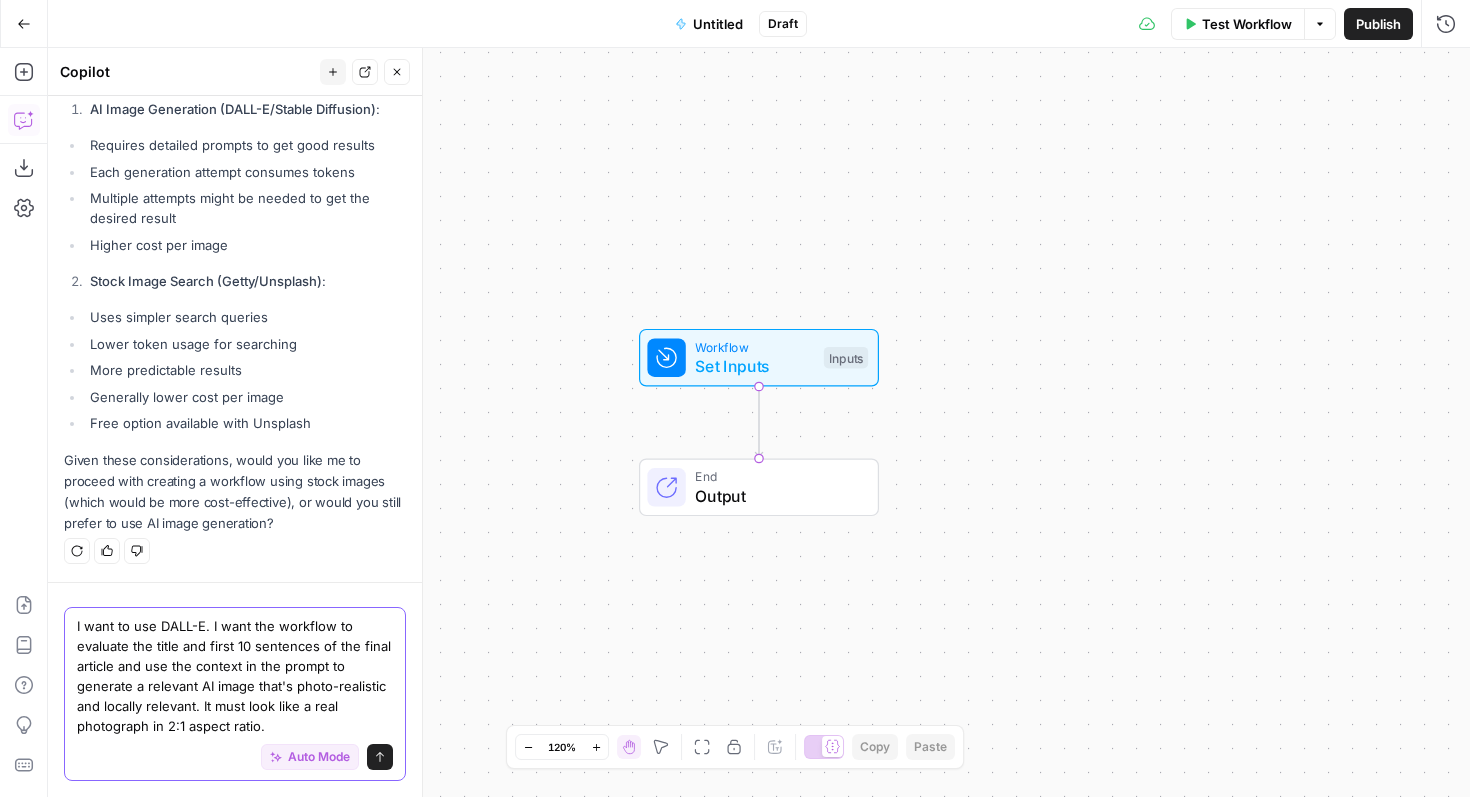 click on "I want to use DALL-E. I want the workflow to evaluate the title and first 10 sentences of the final article and use the context in the prompt to generate a relevant AI image that's photo-realistic and locally relevant. It must look like a real photograph in 2:1 aspect ratio." at bounding box center [235, 676] 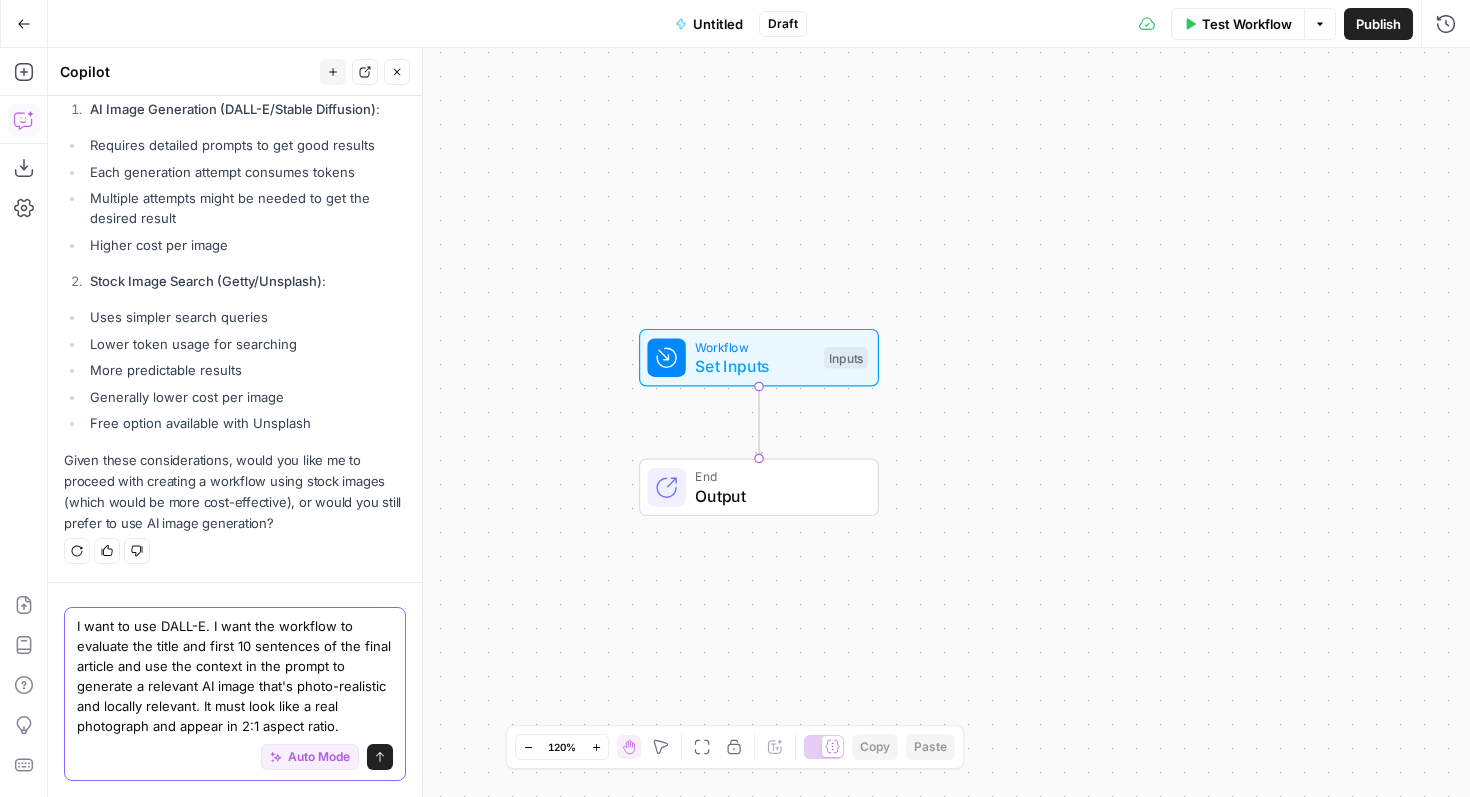 click on "I want to use DALL-E. I want the workflow to evaluate the title and first 10 sentences of the final article and use the context in the prompt to generate a relevant AI image that's photo-realistic and locally relevant. It must look like a real photograph and appear in 2:1 aspect ratio." at bounding box center [235, 676] 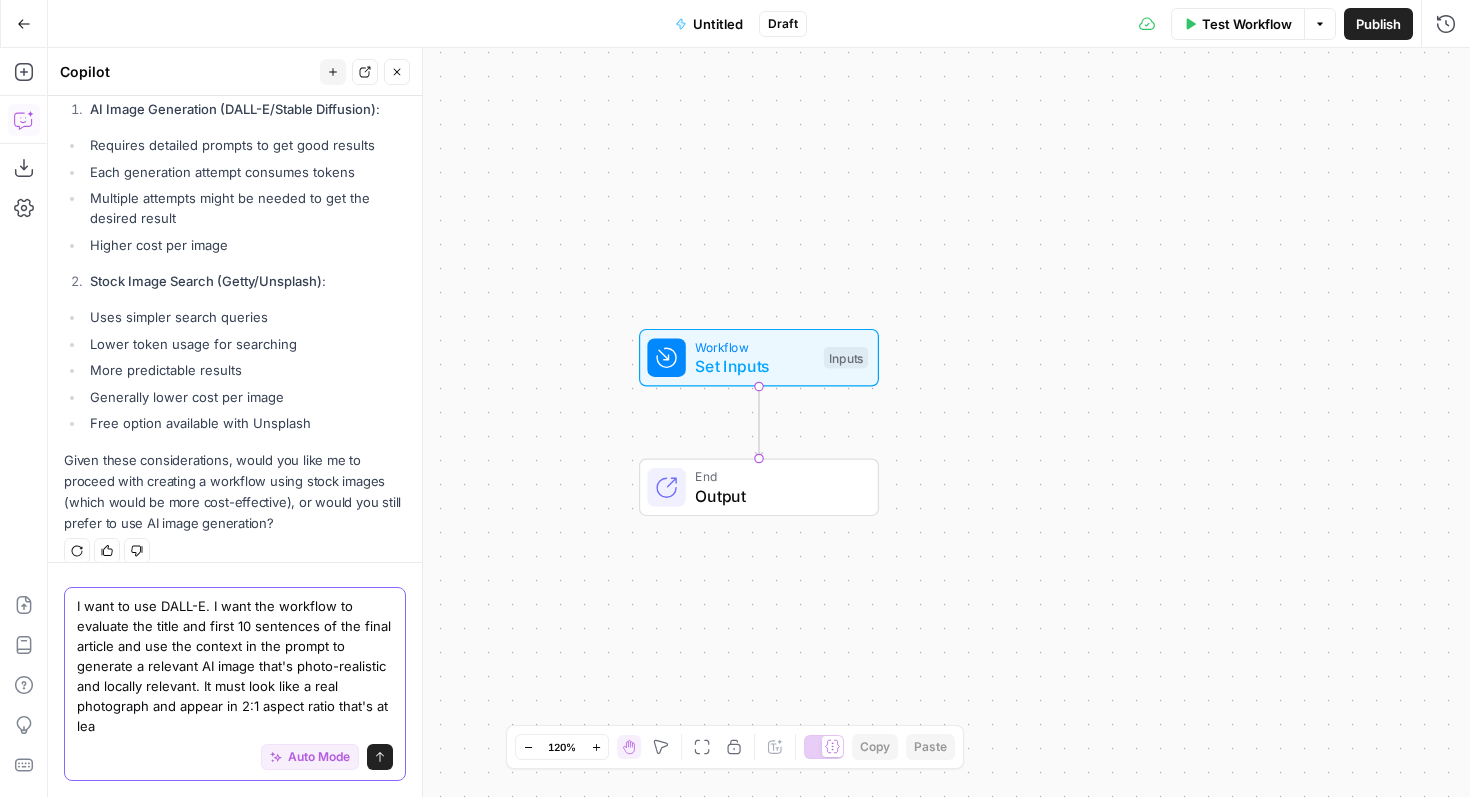 scroll, scrollTop: 769, scrollLeft: 0, axis: vertical 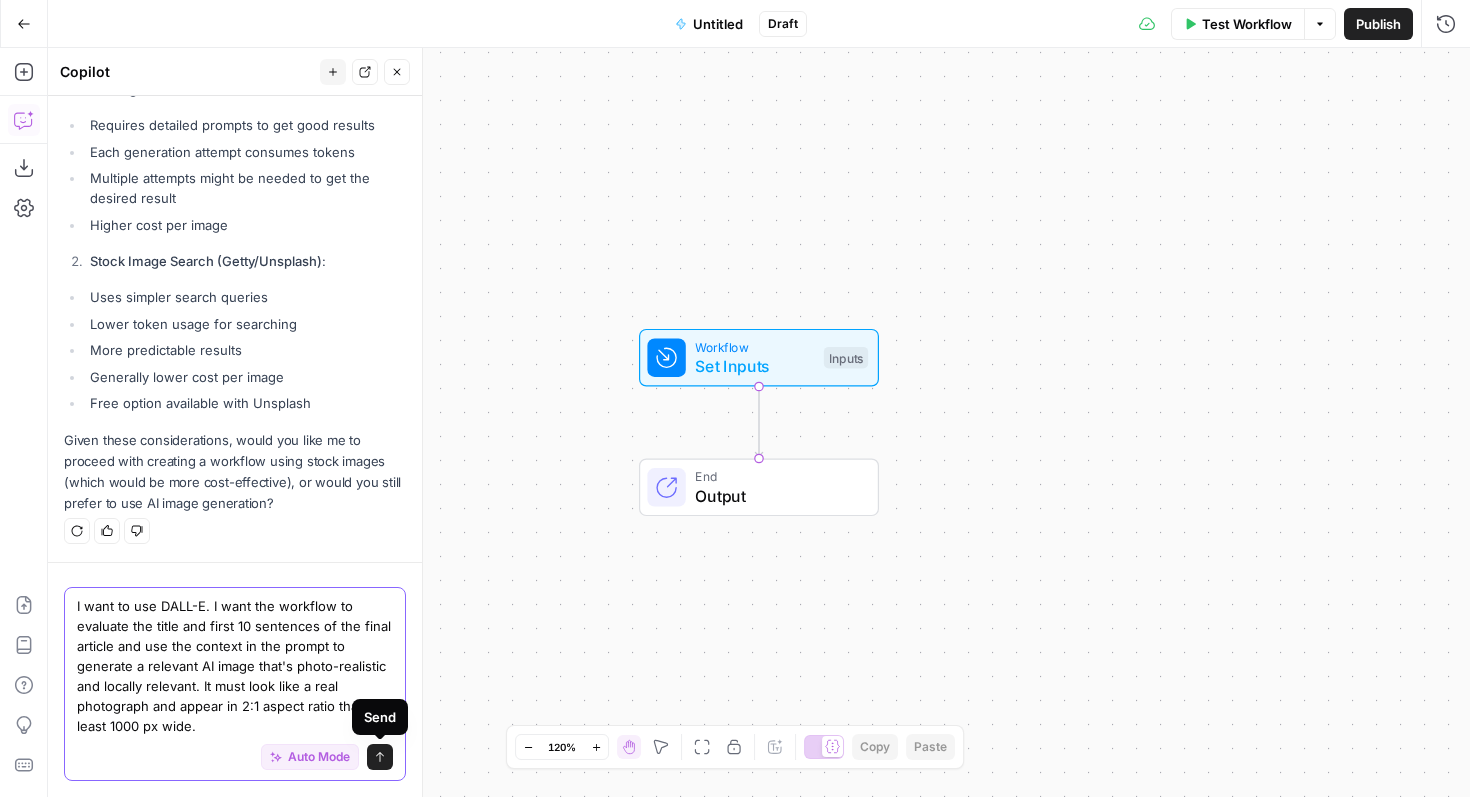 type on "I want to use DALL-E. I want the workflow to evaluate the title and first 10 sentences of the final article and use the context in the prompt to generate a relevant AI image that's photo-realistic and locally relevant. It must look like a real photograph and appear in 2:1 aspect ratio that's at least 1000 px wide." 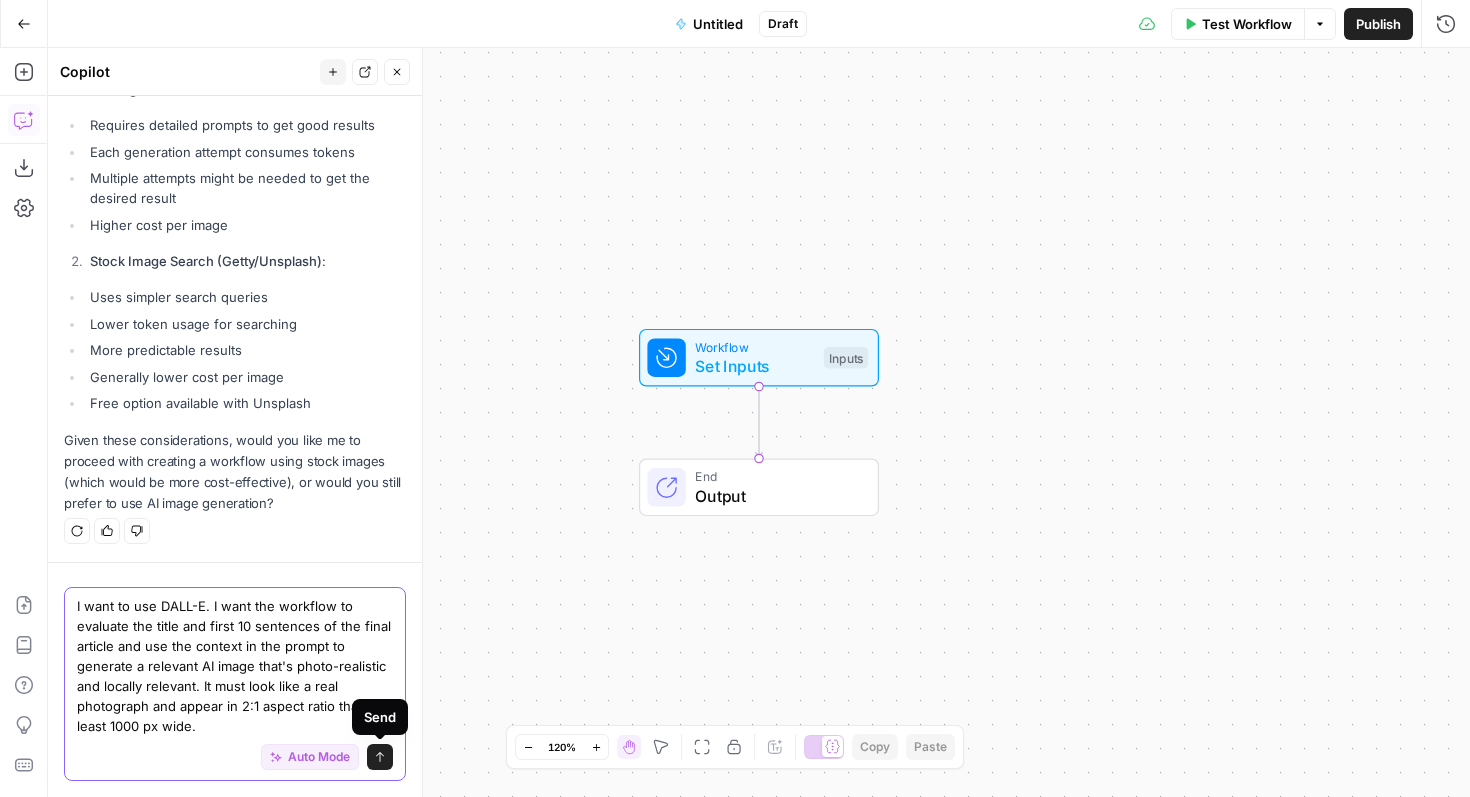 click 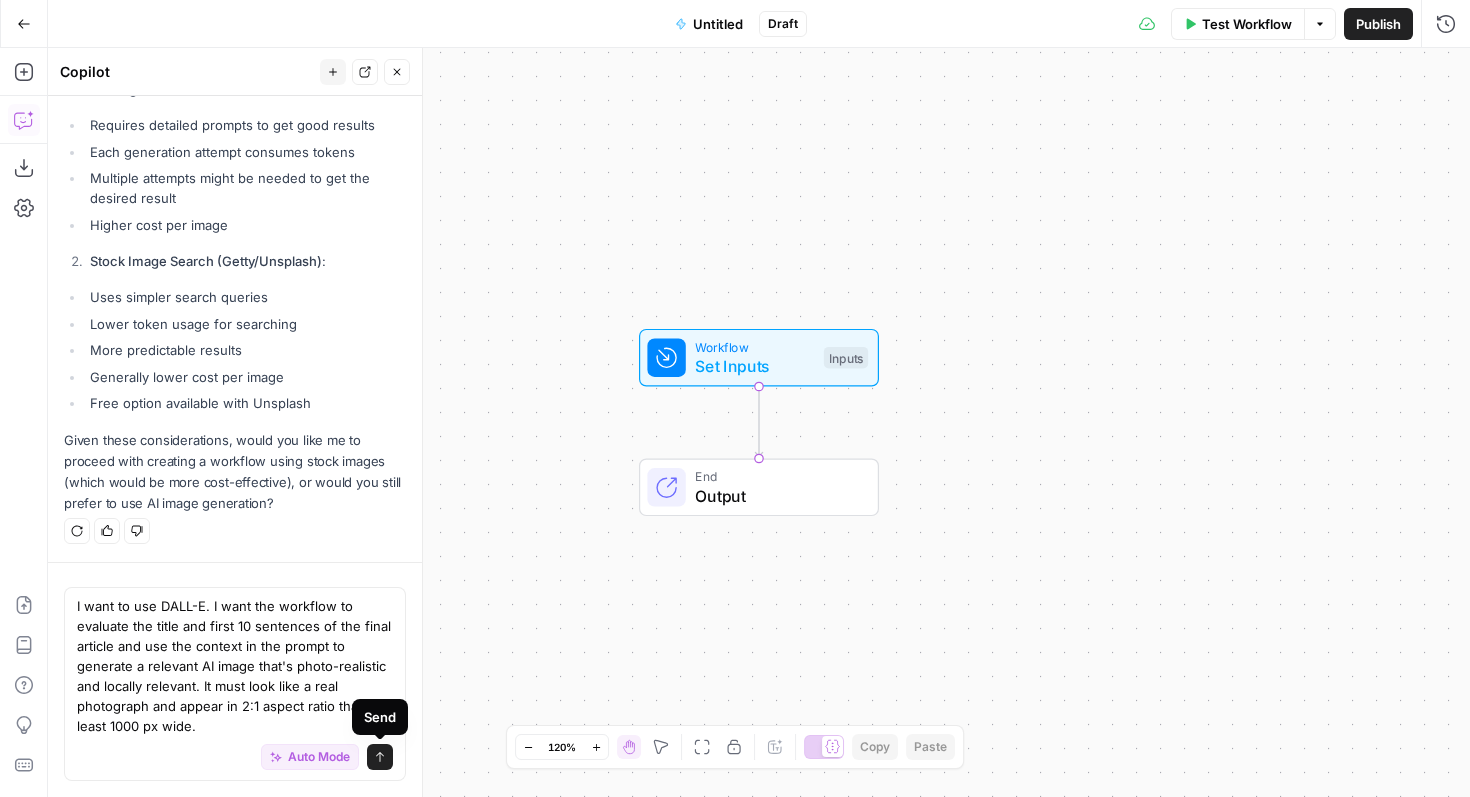type 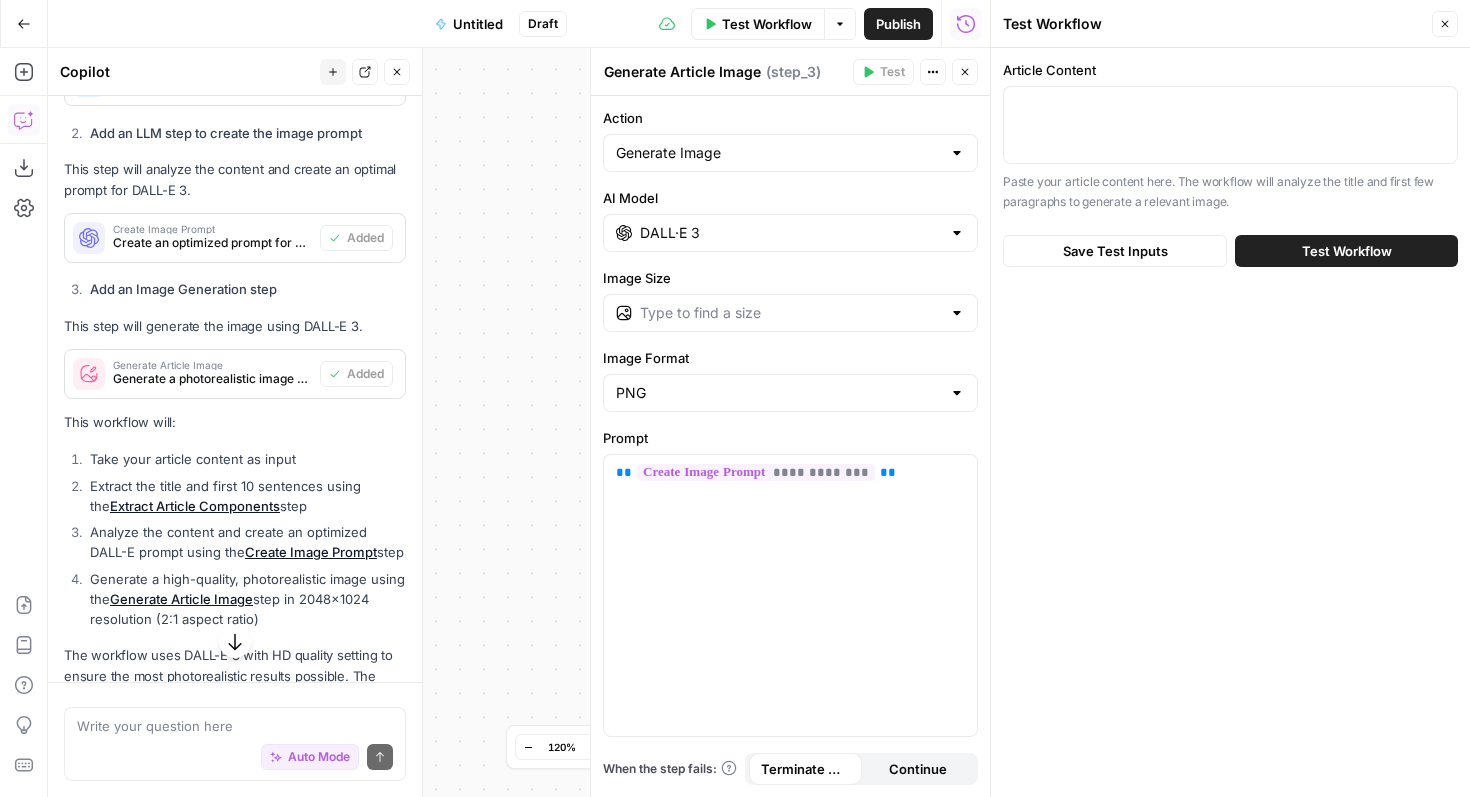 scroll, scrollTop: 2174, scrollLeft: 0, axis: vertical 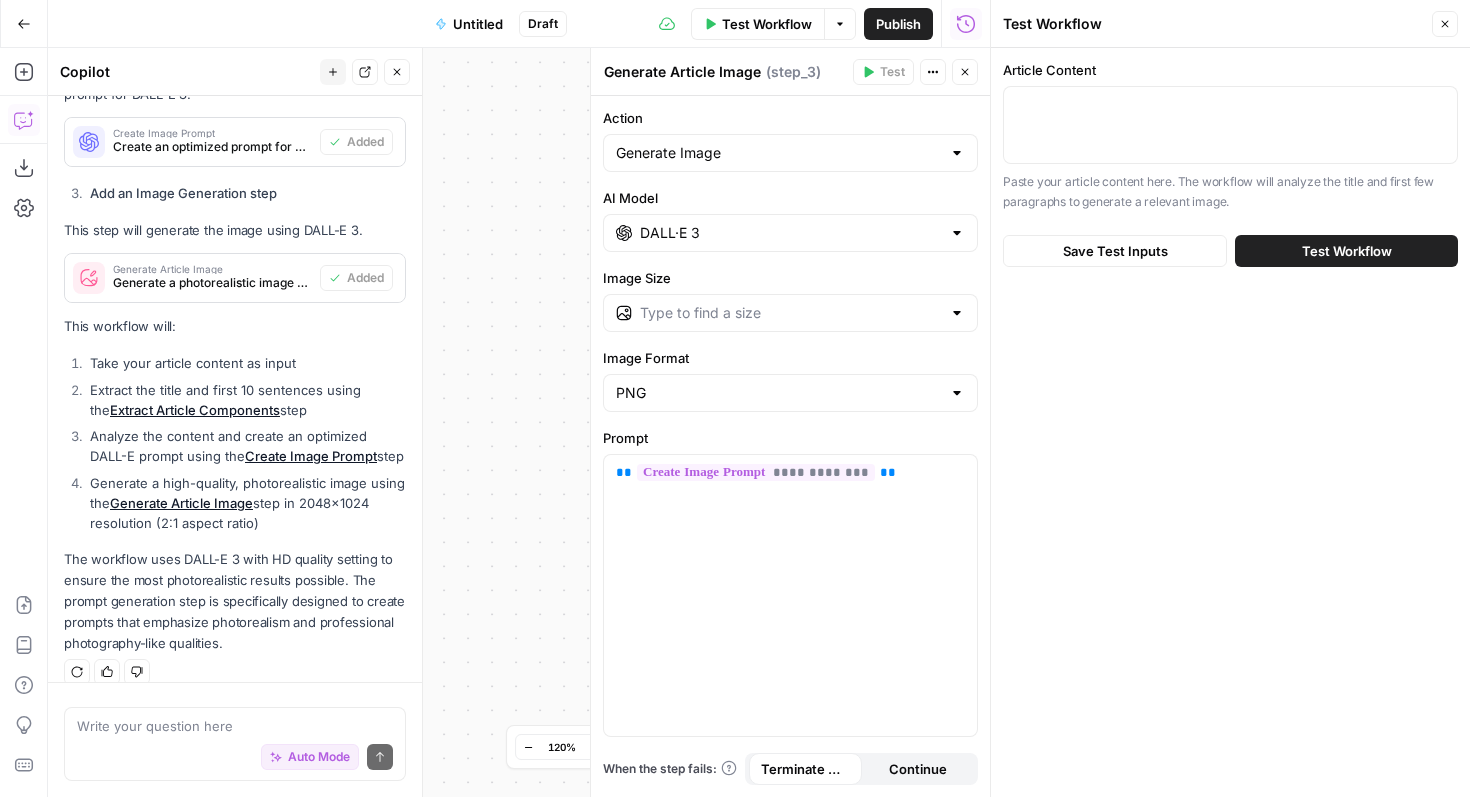 drag, startPoint x: 535, startPoint y: 431, endPoint x: 445, endPoint y: 424, distance: 90.27181 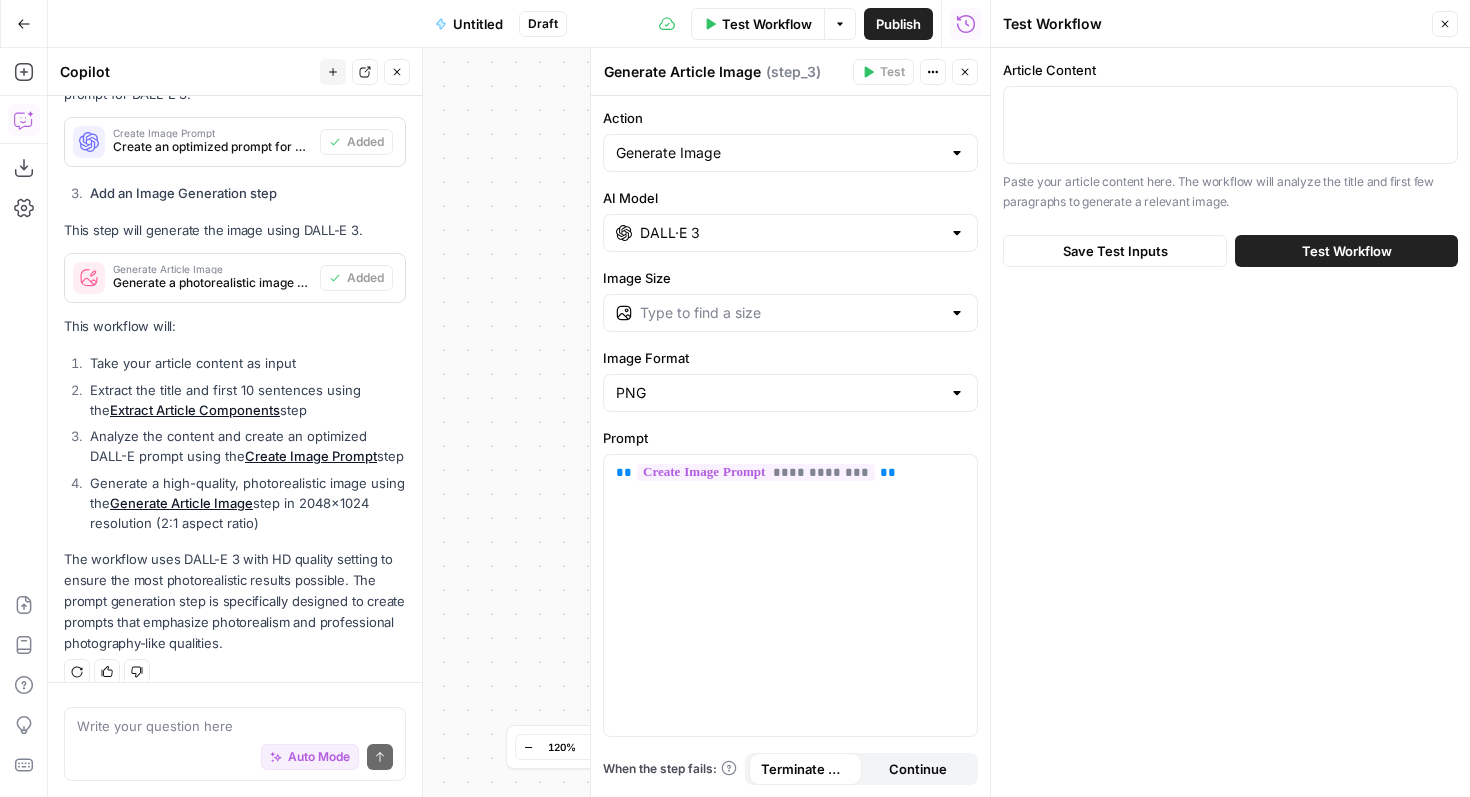 click on "Workflow Set Inputs Inputs Run Code · Python Extract Article Components Step 1 LLM · GPT-4.1 Create Image Prompt Step 2 Generate Image with AI Generate Article Image Step 3 End Output" at bounding box center [519, 422] 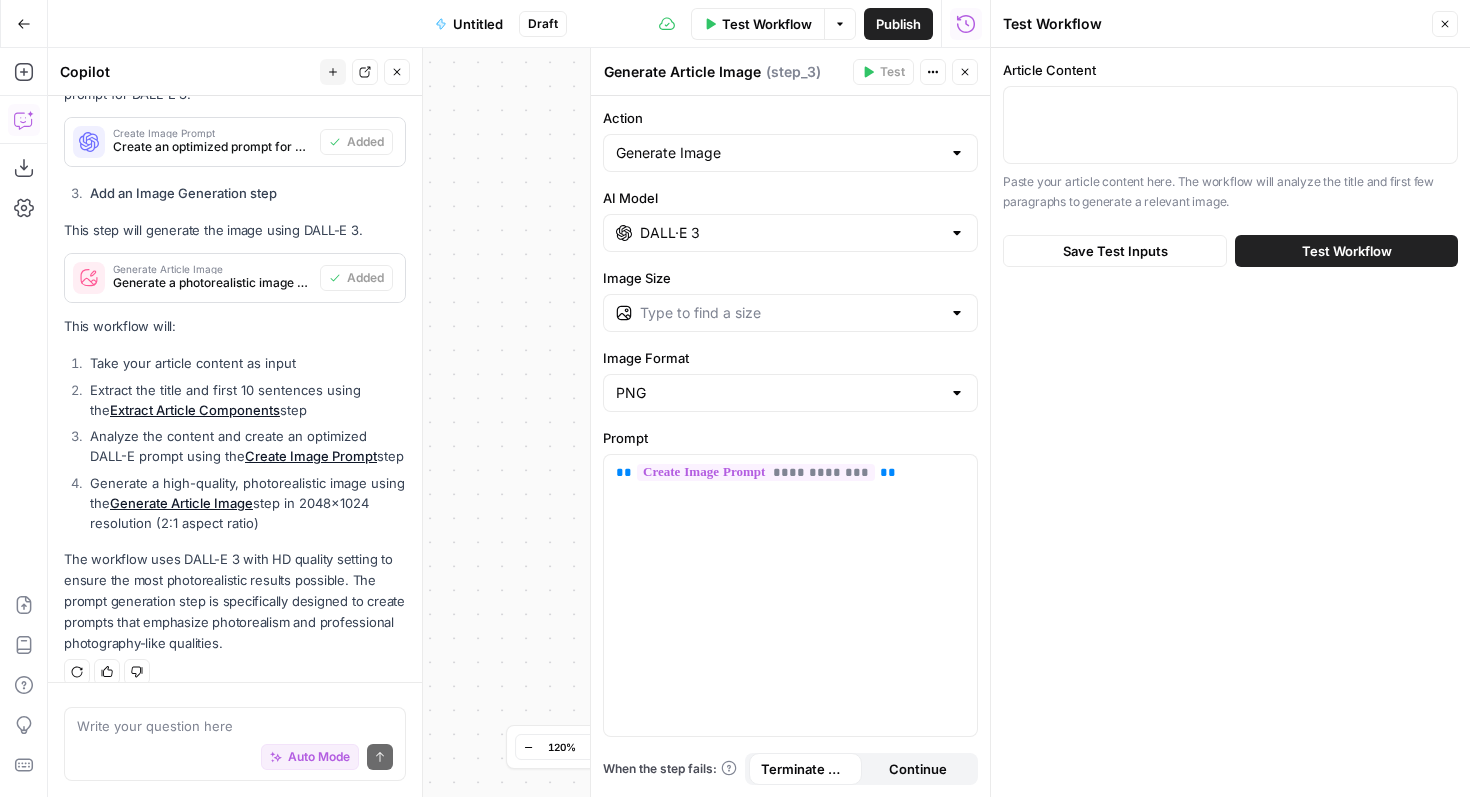 drag, startPoint x: 534, startPoint y: 479, endPoint x: 434, endPoint y: 479, distance: 100 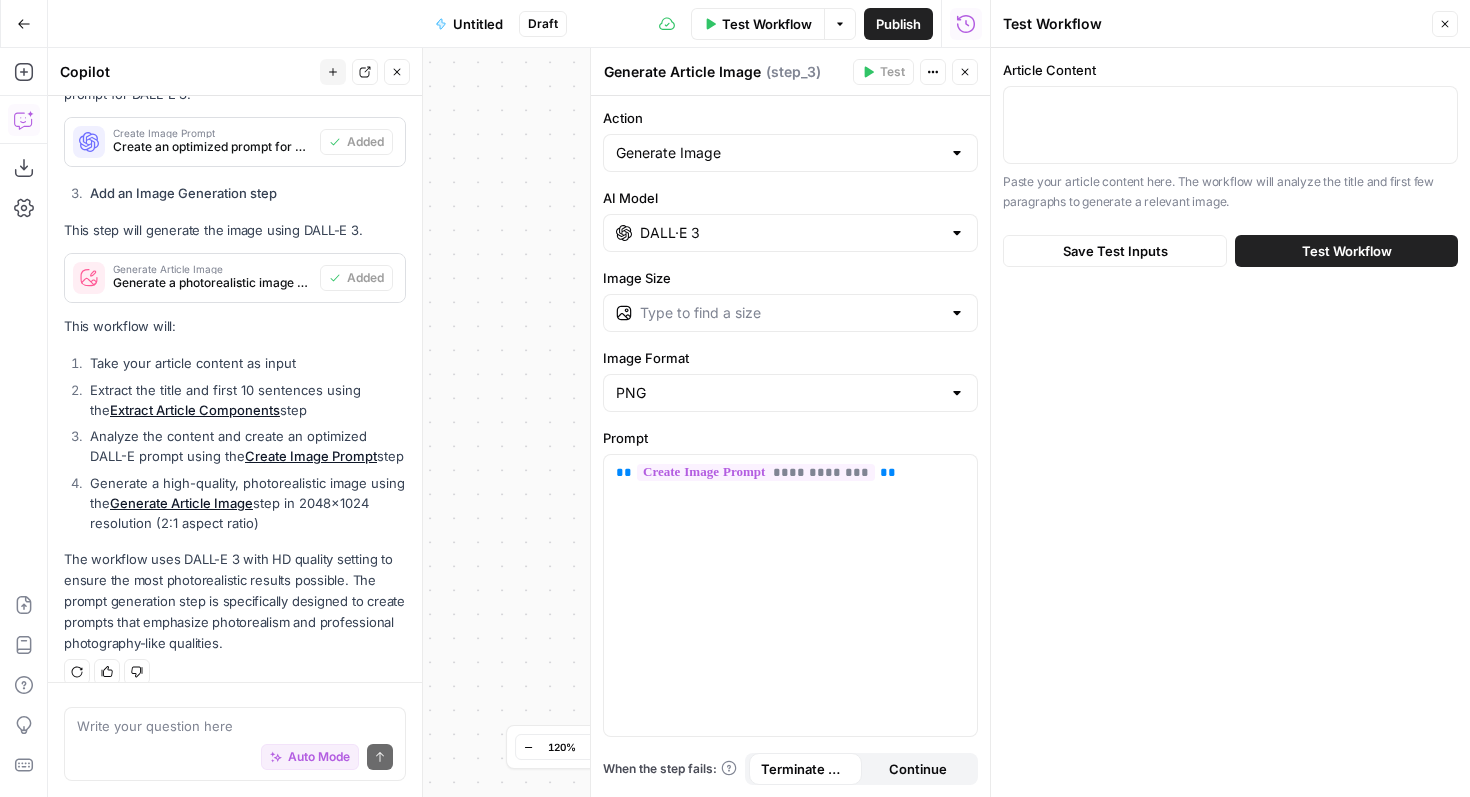 click on "Workflow Set Inputs Inputs Run Code · Python Extract Article Components Step 1 LLM · GPT-4.1 Create Image Prompt Step 2 Generate Image with AI Generate Article Image Step 3 End Output" at bounding box center (519, 422) 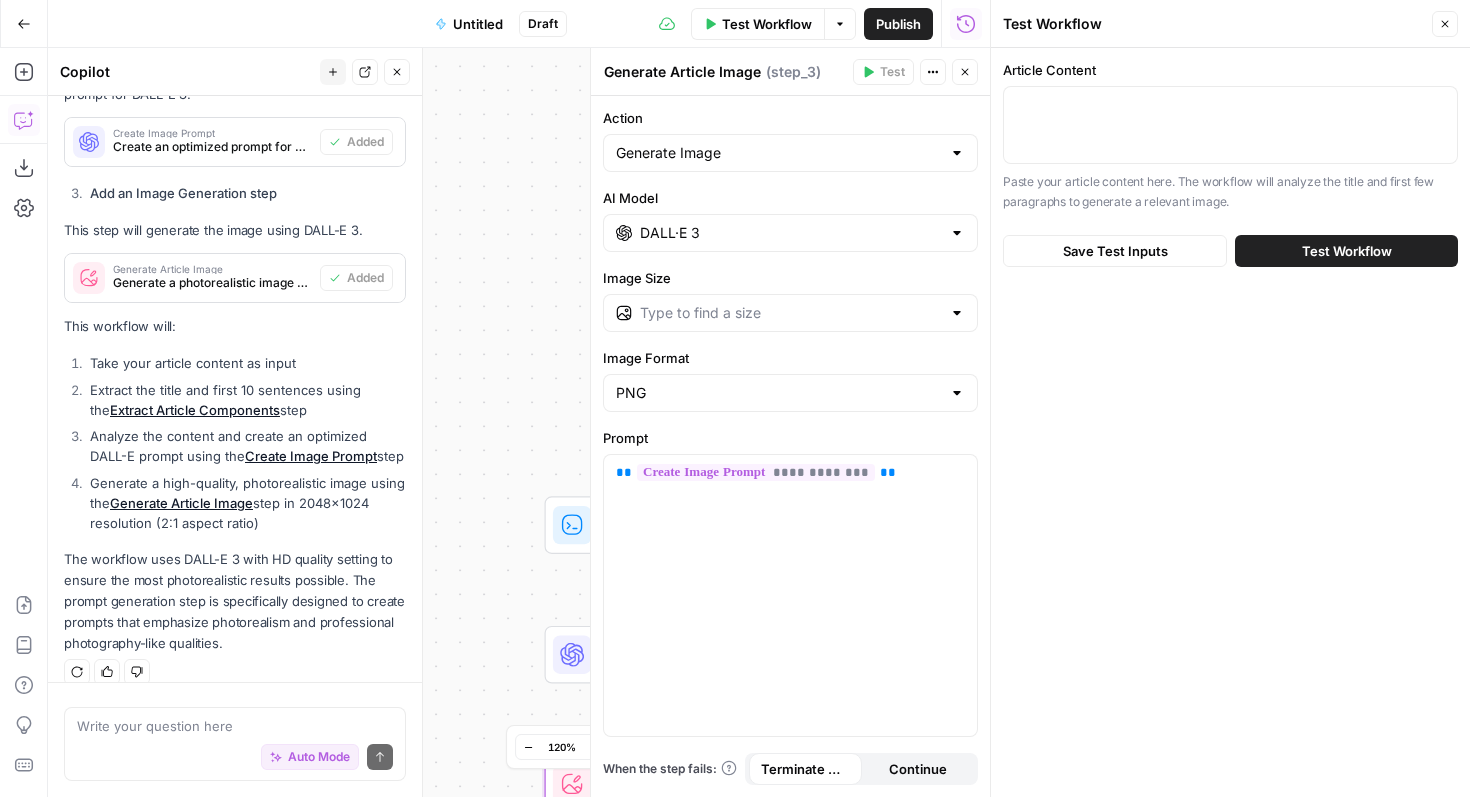 drag, startPoint x: 502, startPoint y: 515, endPoint x: 453, endPoint y: 495, distance: 52.924473 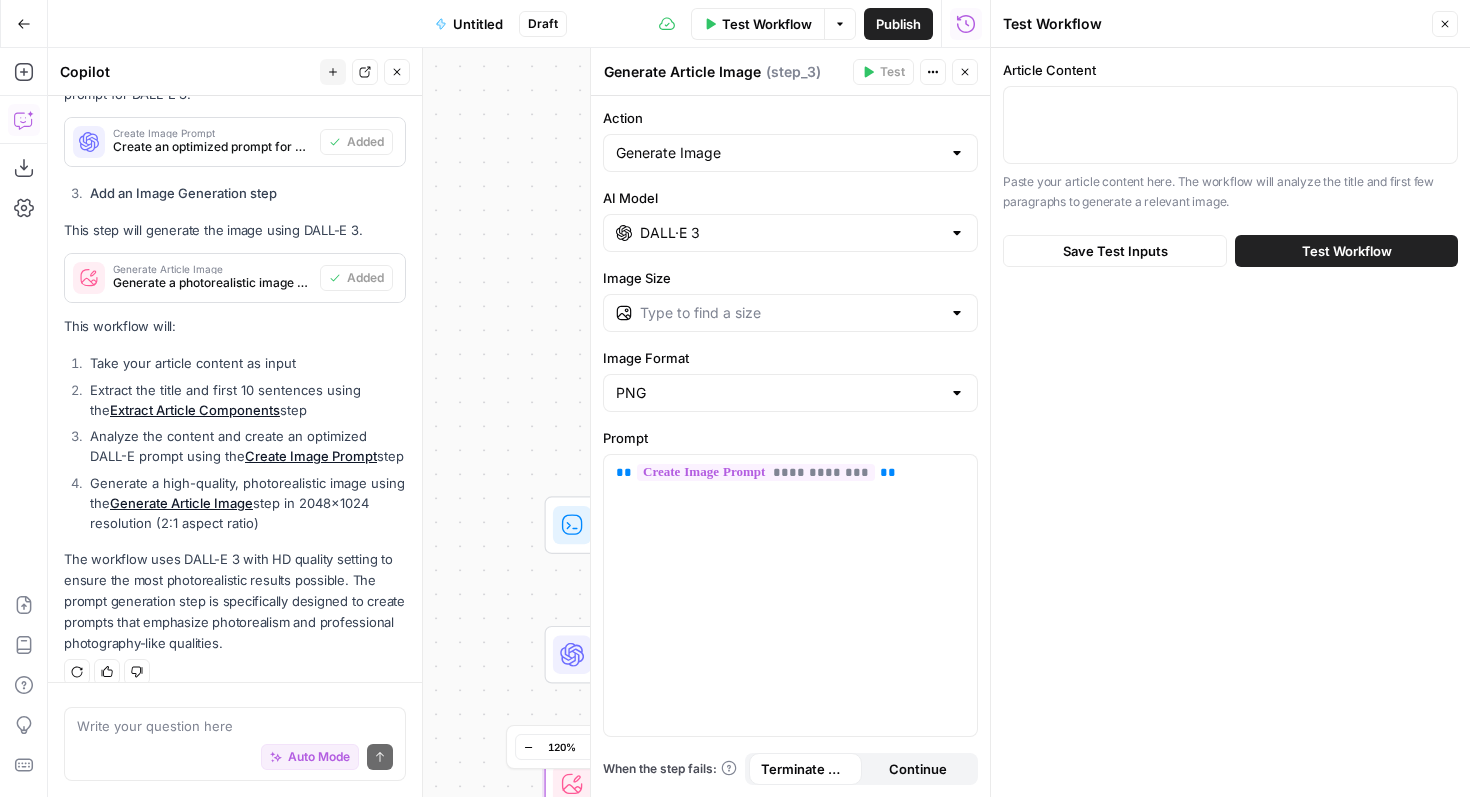 click on "Workflow Set Inputs Inputs Run Code · Python Extract Article Components Step 1 LLM · GPT-4.1 Create Image Prompt Step 2 Generate Image with AI Generate Article Image Step 3 End Output" at bounding box center (519, 422) 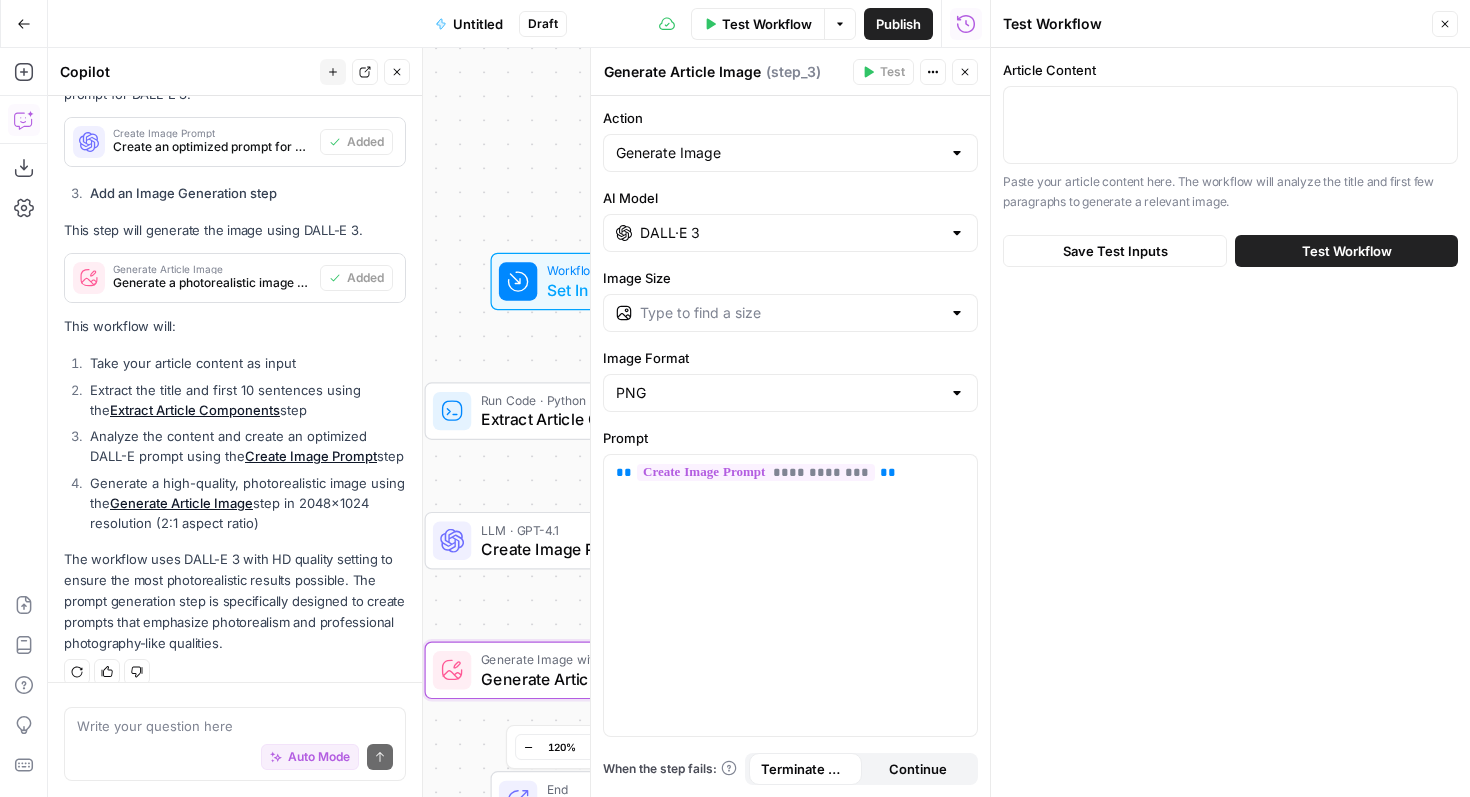 drag, startPoint x: 529, startPoint y: 445, endPoint x: 409, endPoint y: 331, distance: 165.51736 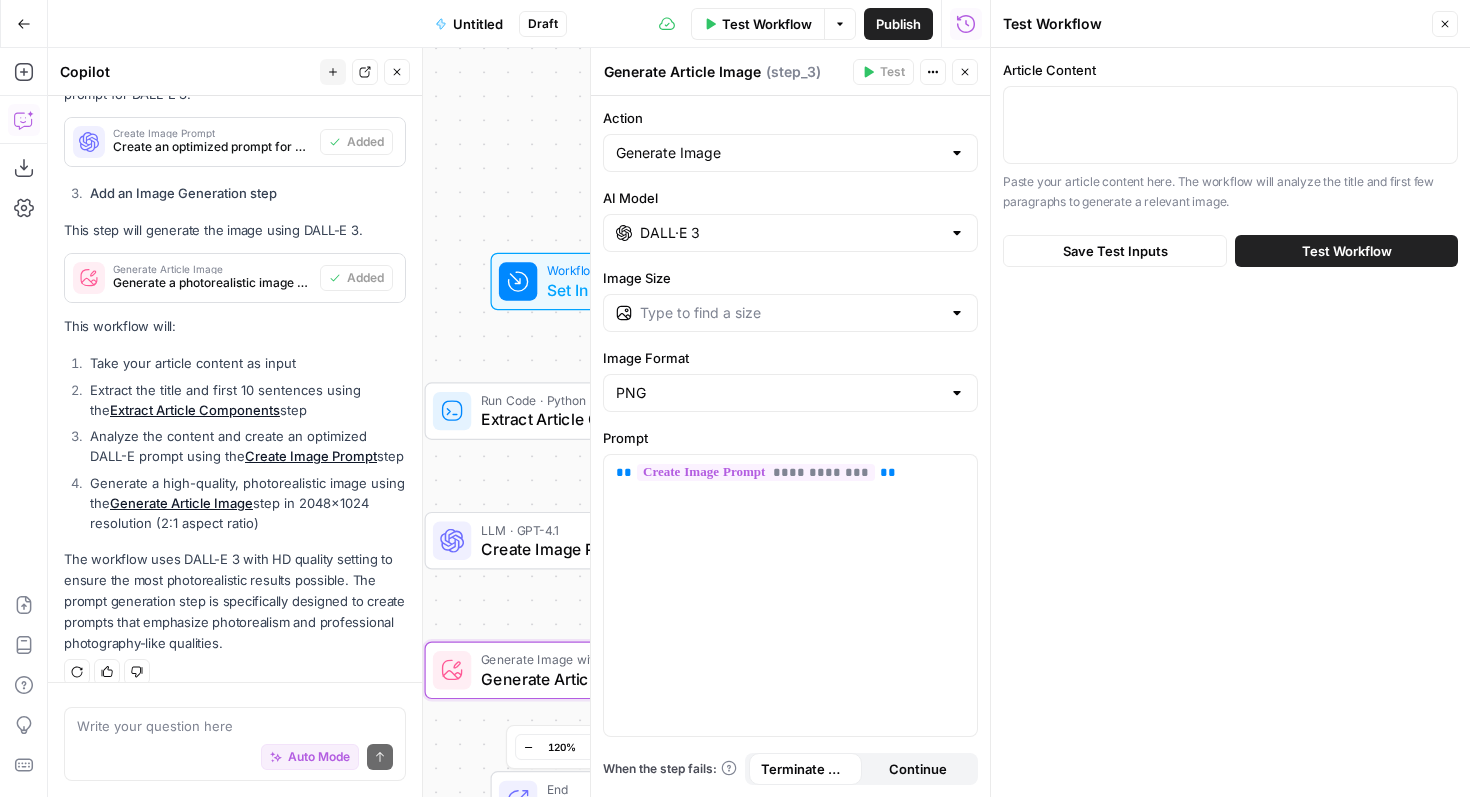 click on "Rocket Pilots New Home Browse Your Data Monitoring Settings Recent Grids New grid Beck & Beck V1 Vendt Ladah Law Recent Workflows New Workflow Untitled Untitled Beck & Beck Outline to Article AirOps Academy What's new?
5
Help + Support Go Back Untitled Draft Test Workflow Options Publish Run History Add Steps Copilot Download as JSON Settings Import JSON AirOps Academy Help Give Feedback Shortcuts Workflow Set Inputs Inputs Run Code · Python Extract Article Components Step 1 LLM · GPT-4.1 Create Image Prompt Step 2 Generate Image with AI Generate Article Image Step 3 End Output Press enter or space to select a node. You can then use the arrow keys to move the node around.  Press delete to remove it and escape to cancel.   Press enter or space to select an edge. You can then press delete to remove it or escape to cancel. Oops! Your window is too small AirOps is currently only supported on desktop devices. Please switch to access. Go Back" at bounding box center (735, 398) 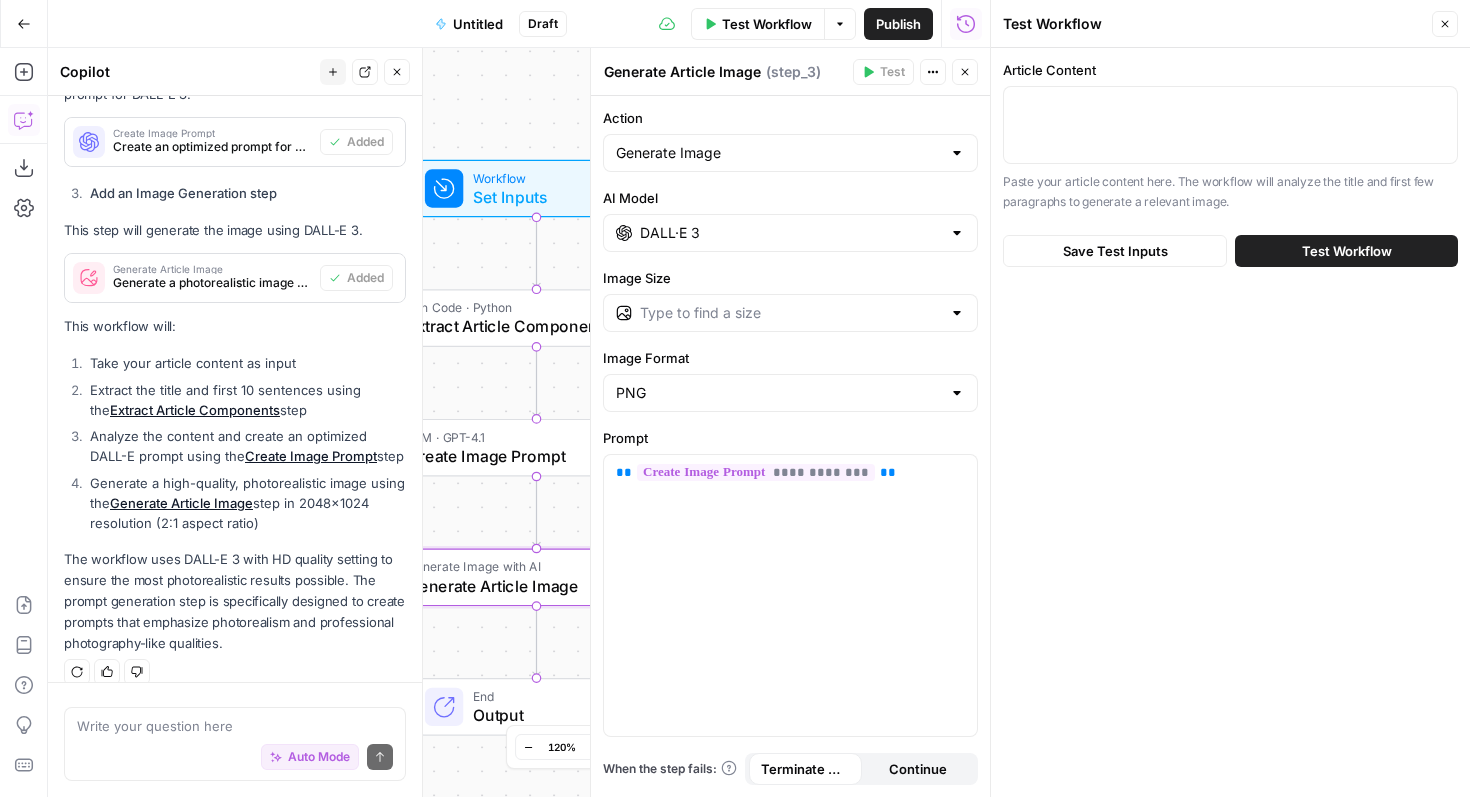 drag, startPoint x: 502, startPoint y: 345, endPoint x: 428, endPoint y: 252, distance: 118.84864 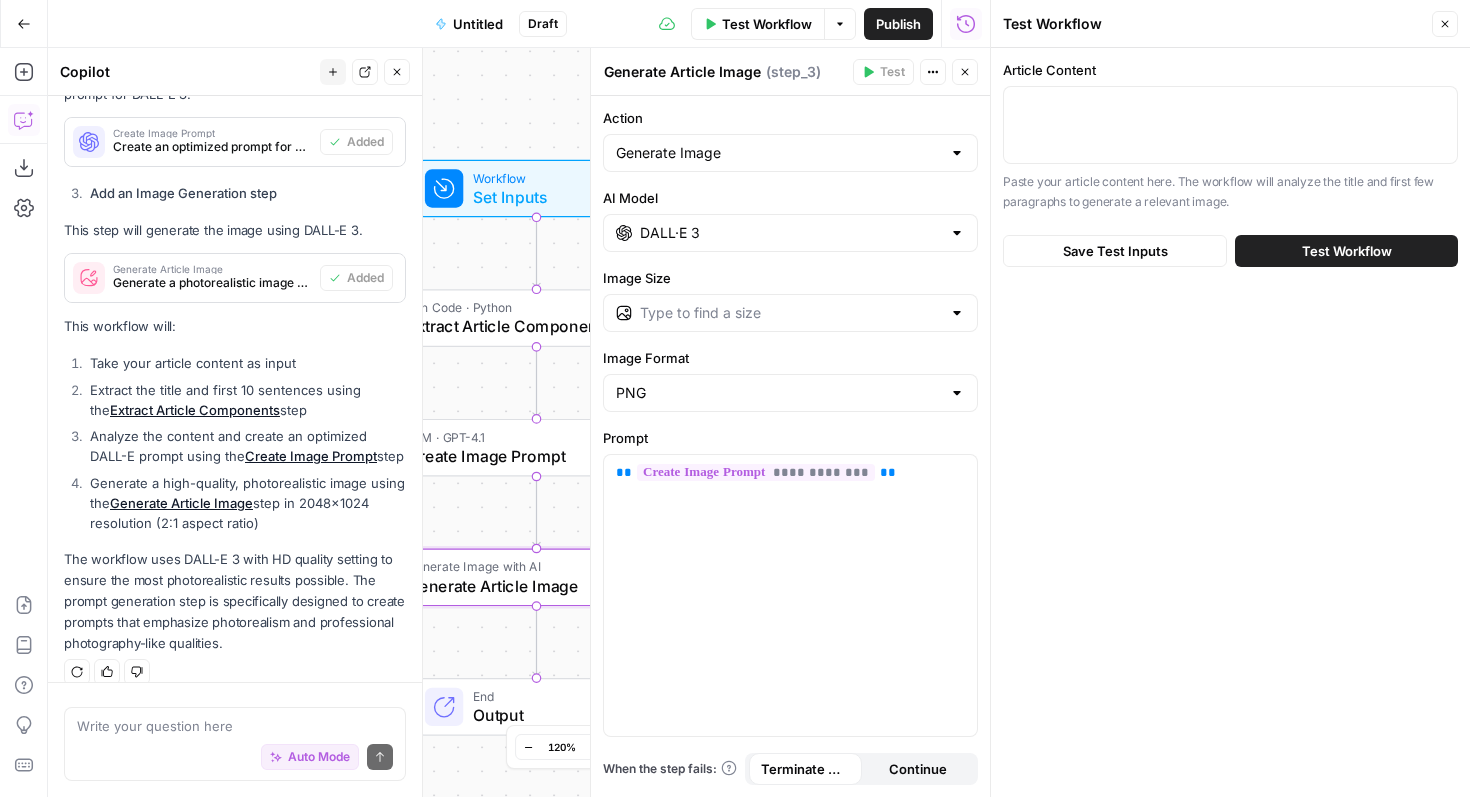 click on "Rocket Pilots New Home Browse Your Data Monitoring Settings Recent Grids New grid Beck & Beck V1 Vendt Ladah Law Recent Workflows New Workflow Untitled Untitled Beck & Beck Outline to Article AirOps Academy What's new?
5
Help + Support Go Back Untitled Draft Test Workflow Options Publish Run History Add Steps Copilot Download as JSON Settings Import JSON AirOps Academy Help Give Feedback Shortcuts Workflow Set Inputs Inputs Run Code · Python Extract Article Components Step 1 LLM · GPT-4.1 Create Image Prompt Step 2 Generate Image with AI Generate Article Image Step 3 End Output Press enter or space to select a node. You can then use the arrow keys to move the node around.  Press delete to remove it and escape to cancel.   Press enter or space to select an edge. You can then press delete to remove it or escape to cancel. Oops! Your window is too small AirOps is currently only supported on desktop devices. Please switch to access. Go Back" at bounding box center [735, 398] 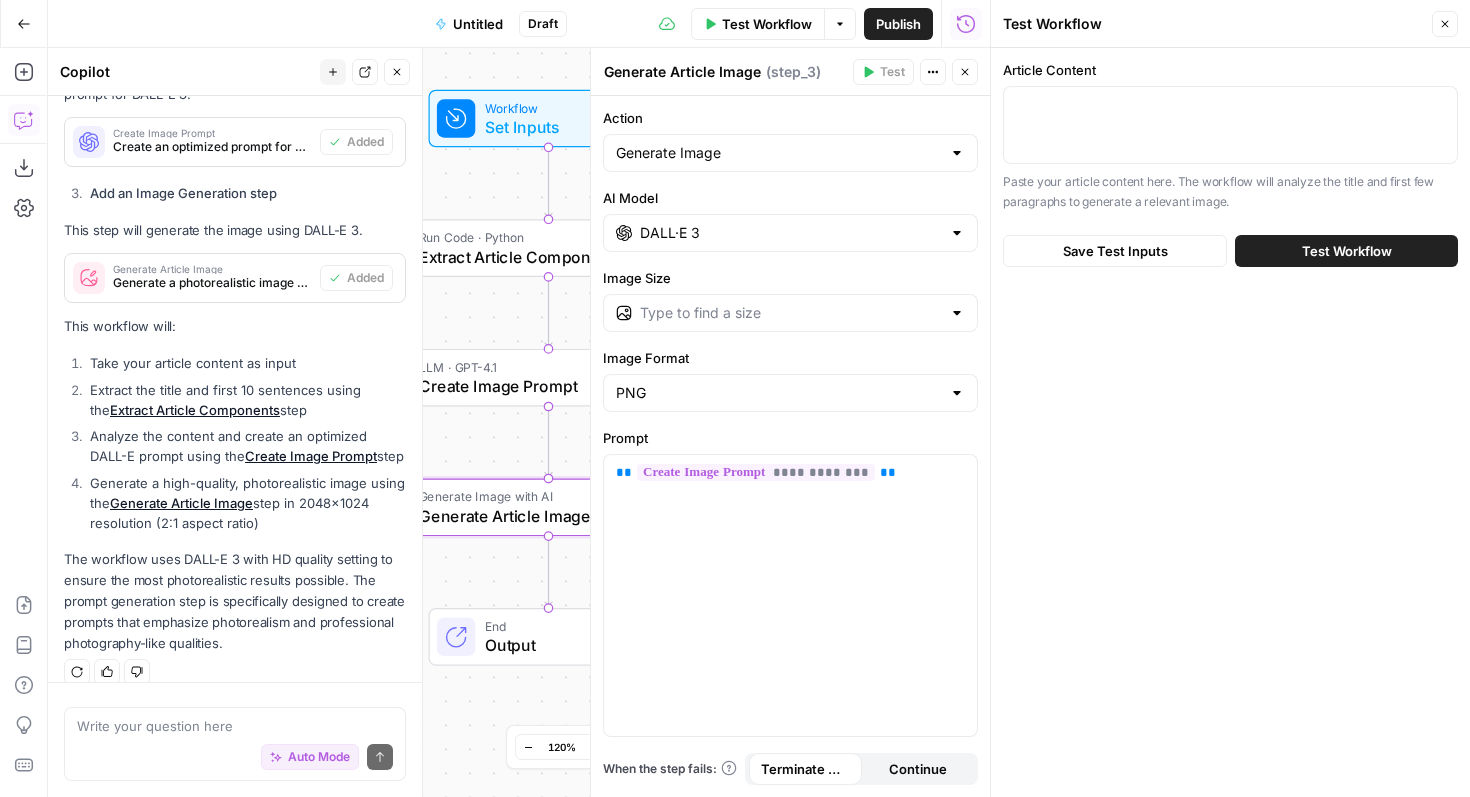 drag, startPoint x: 474, startPoint y: 389, endPoint x: 486, endPoint y: 318, distance: 72.00694 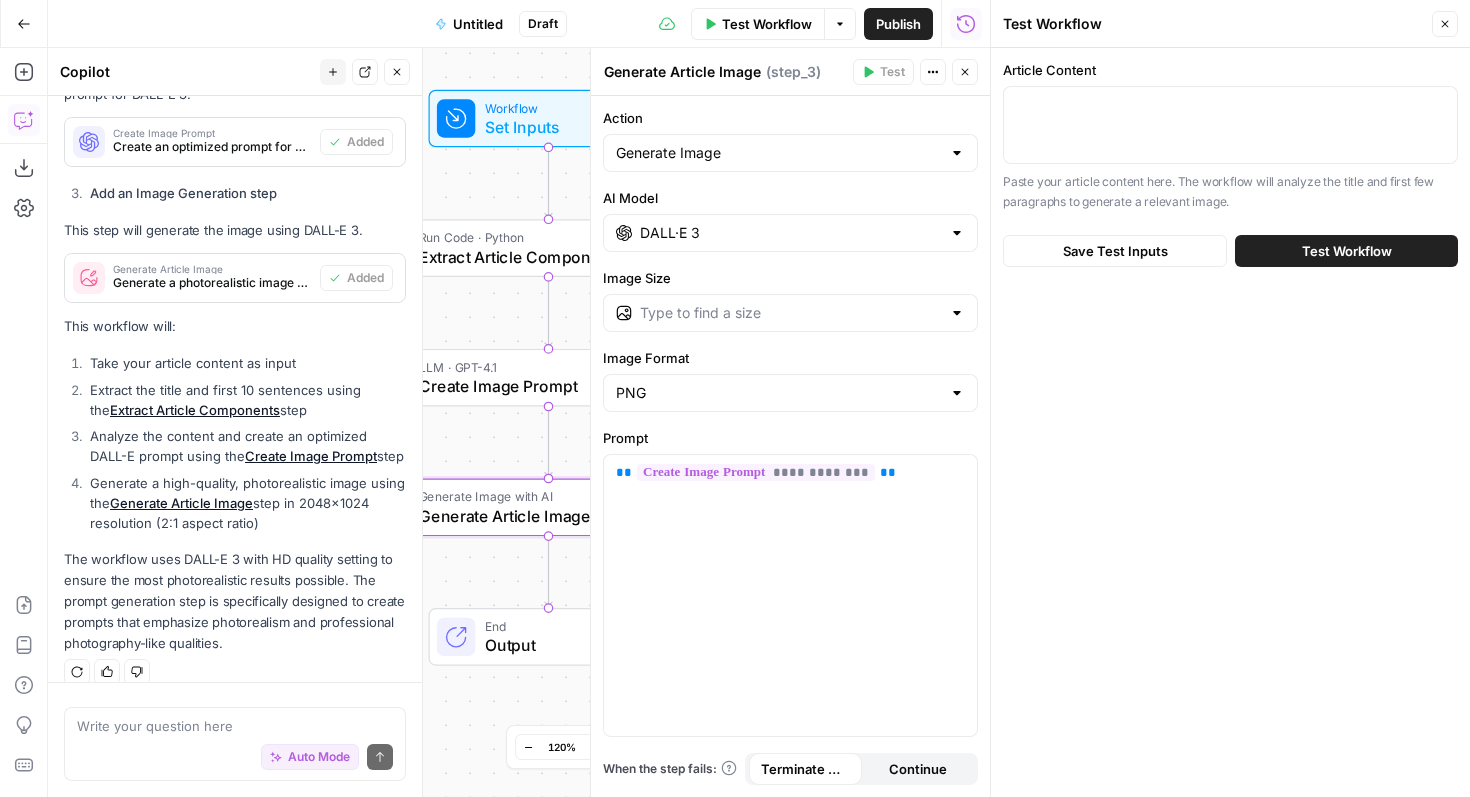 click on "Workflow Set Inputs Inputs Run Code · Python Extract Article Components Step 1 LLM · GPT-4.1 Create Image Prompt Step 2 Generate Image with AI Generate Article Image Step 3 End Output" at bounding box center (519, 422) 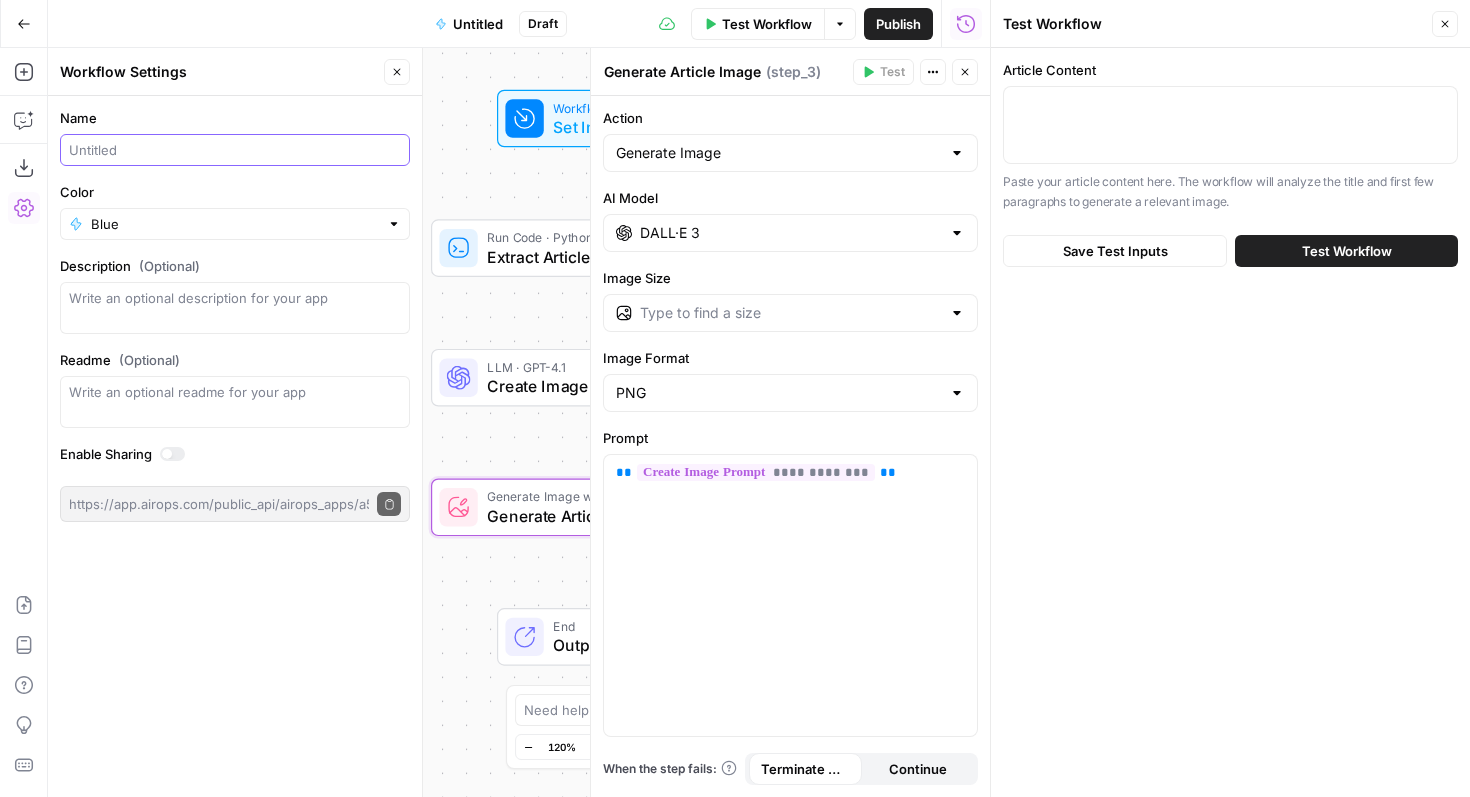 click on "Name" at bounding box center (235, 150) 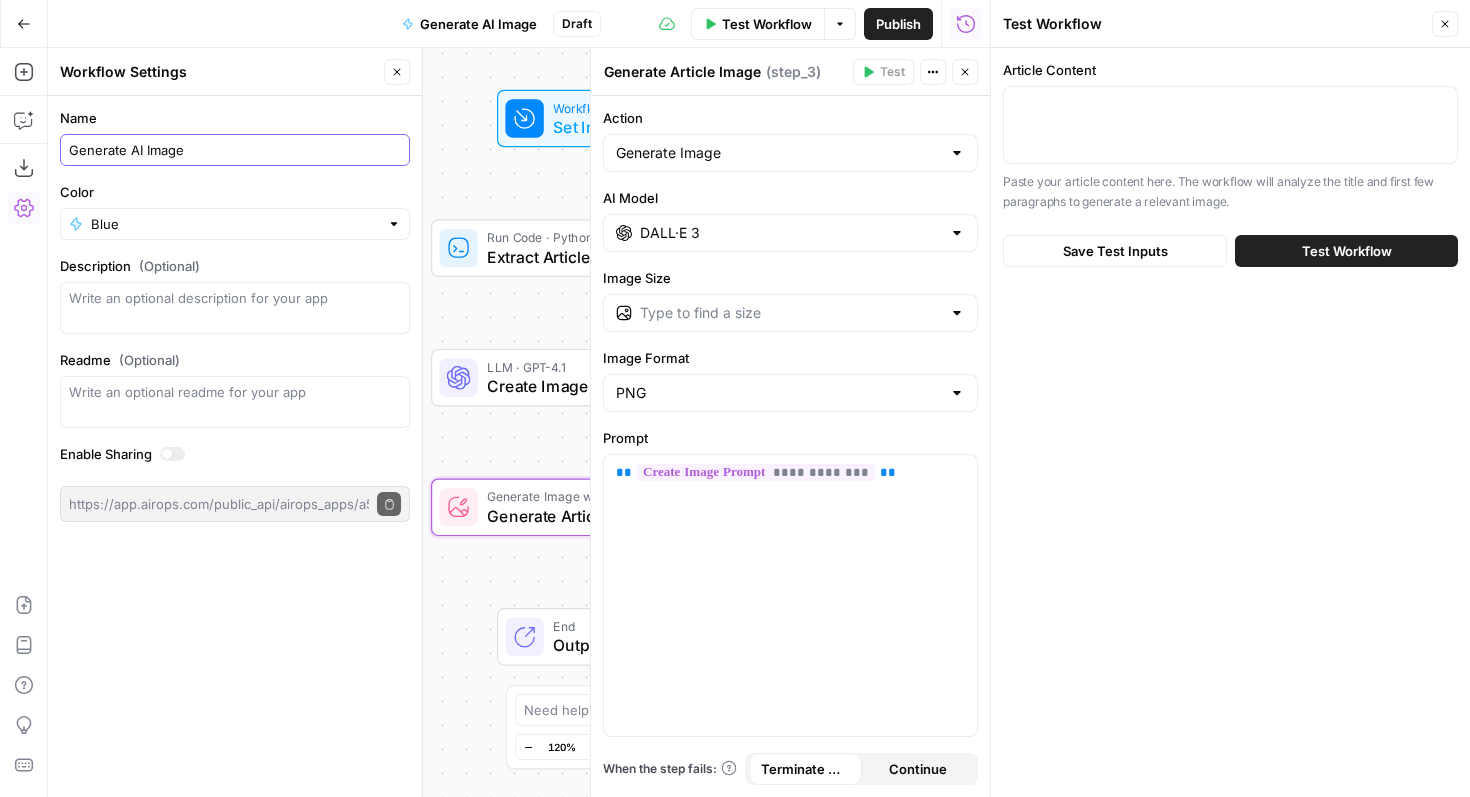 type on "Generate AI Image" 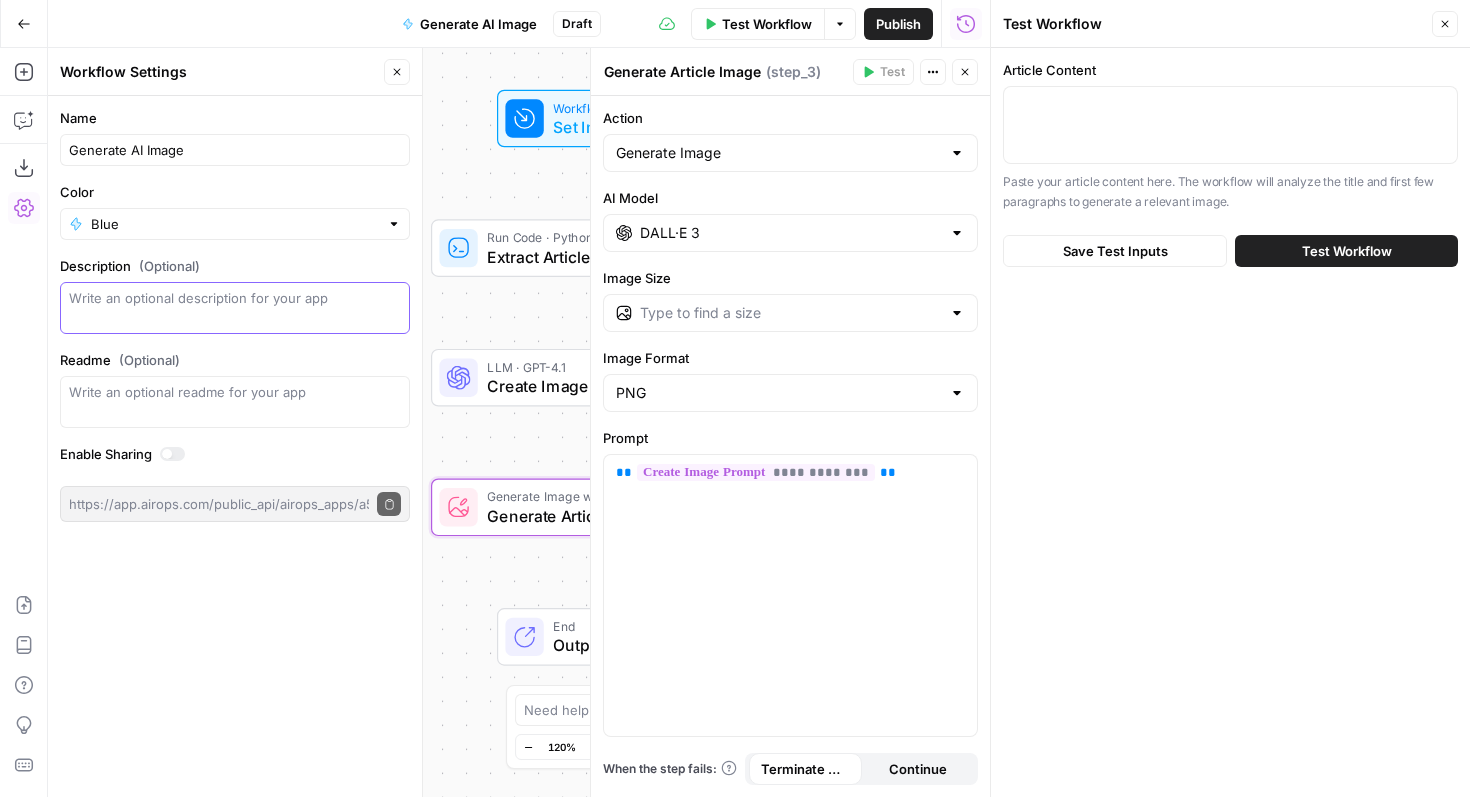 click on "Description   (Optional)" at bounding box center [235, 308] 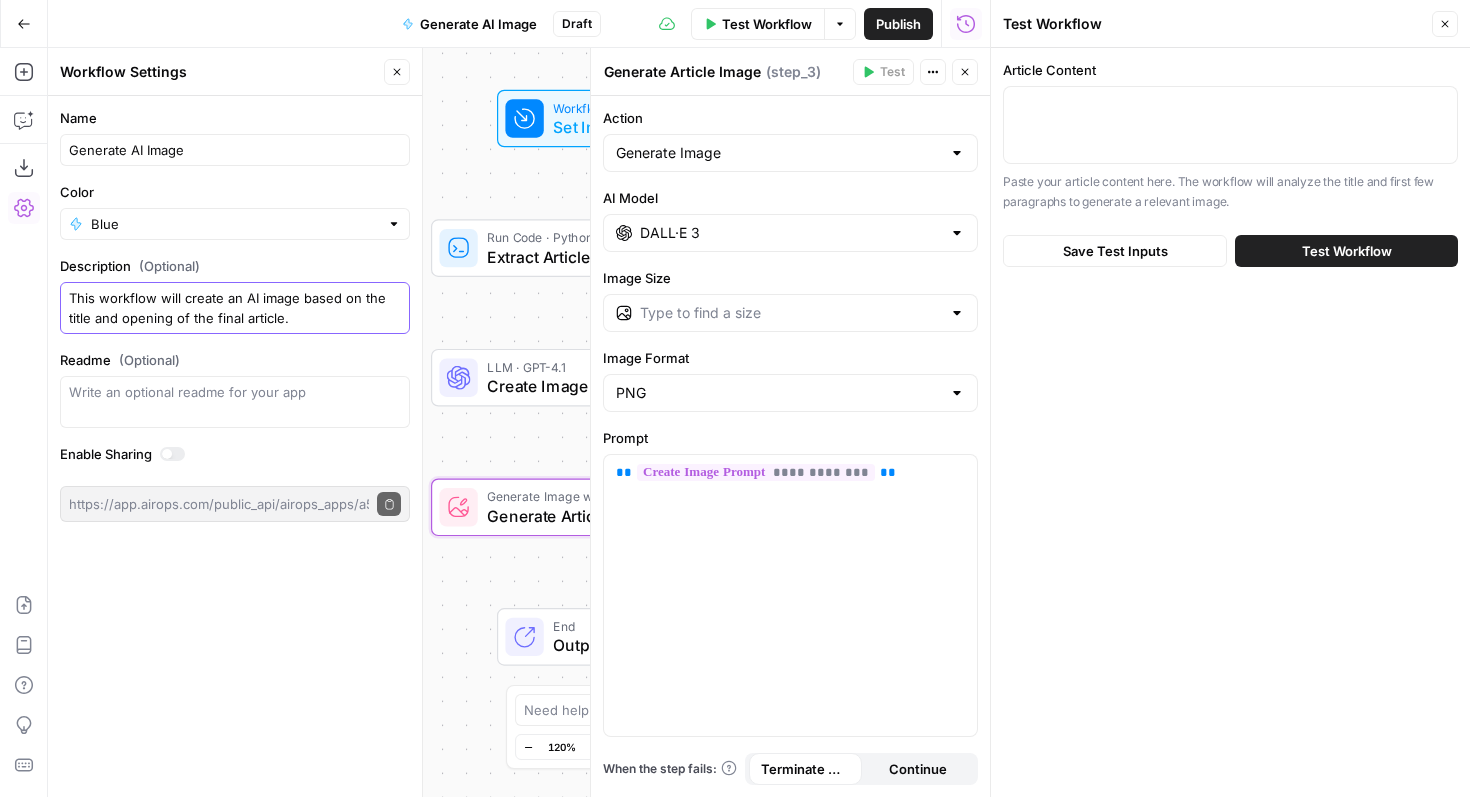 type on "This workflow will create an AI image based on the title and opening of the final article." 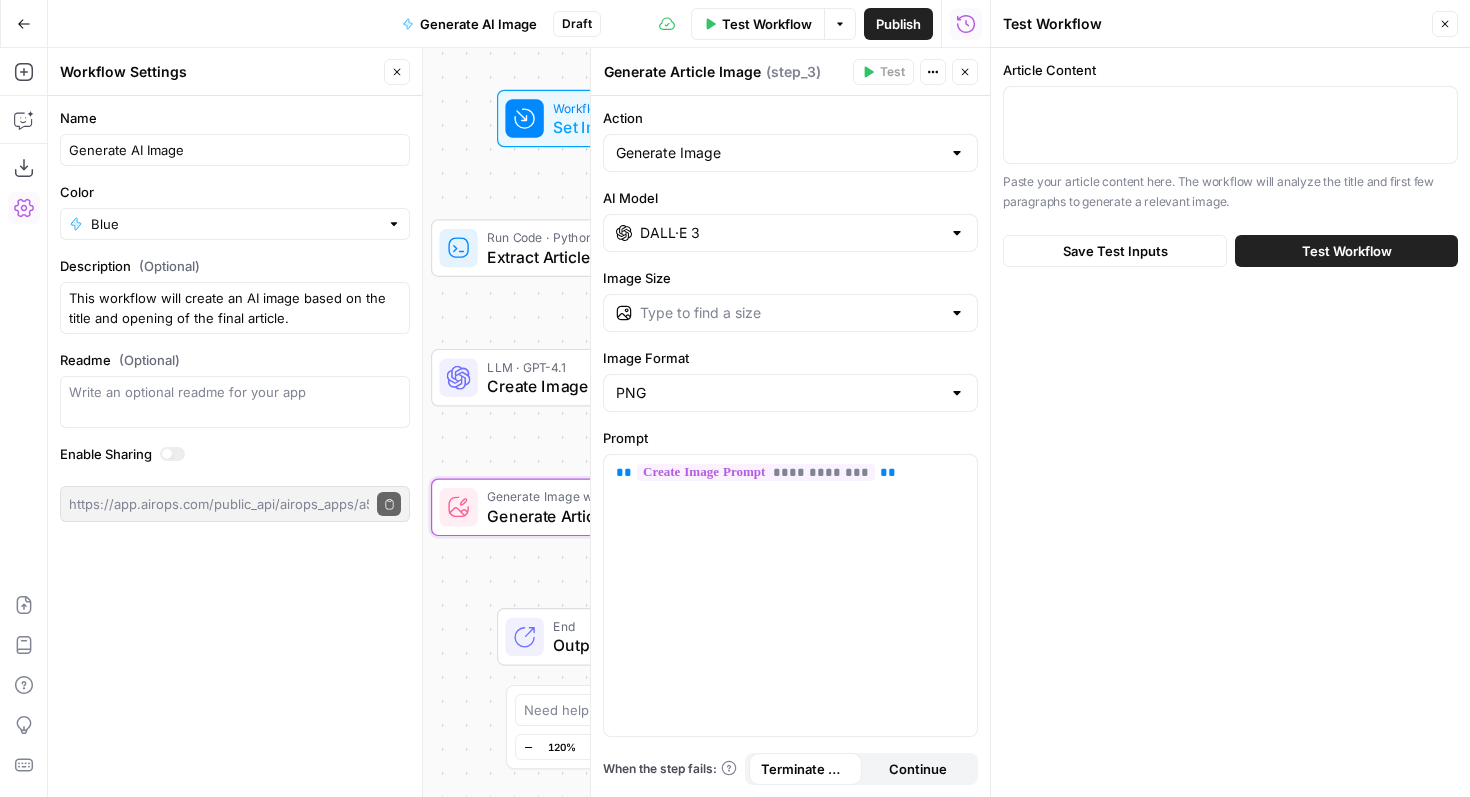 click on "Color" at bounding box center [235, 192] 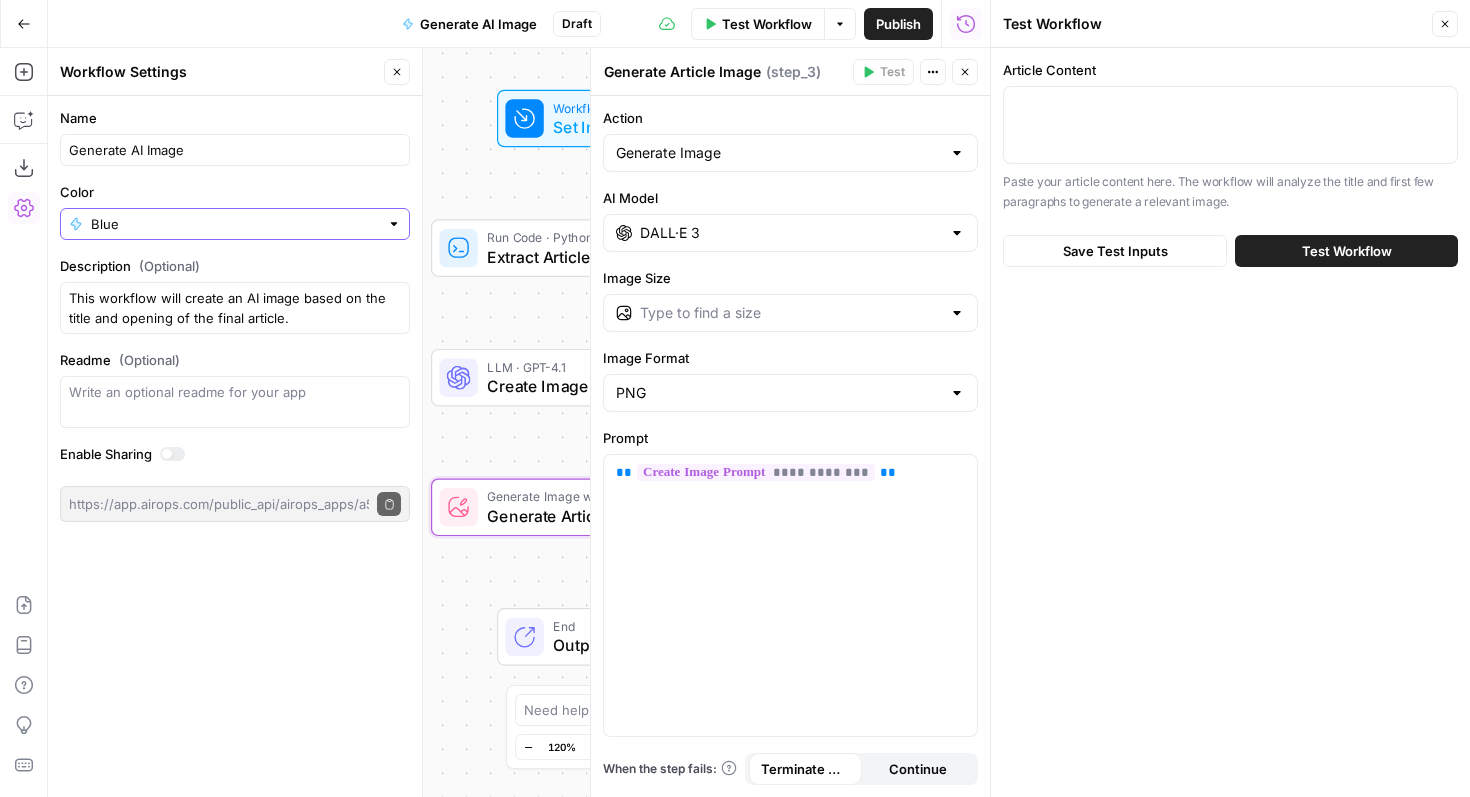 click on "Blue" at bounding box center (235, 224) 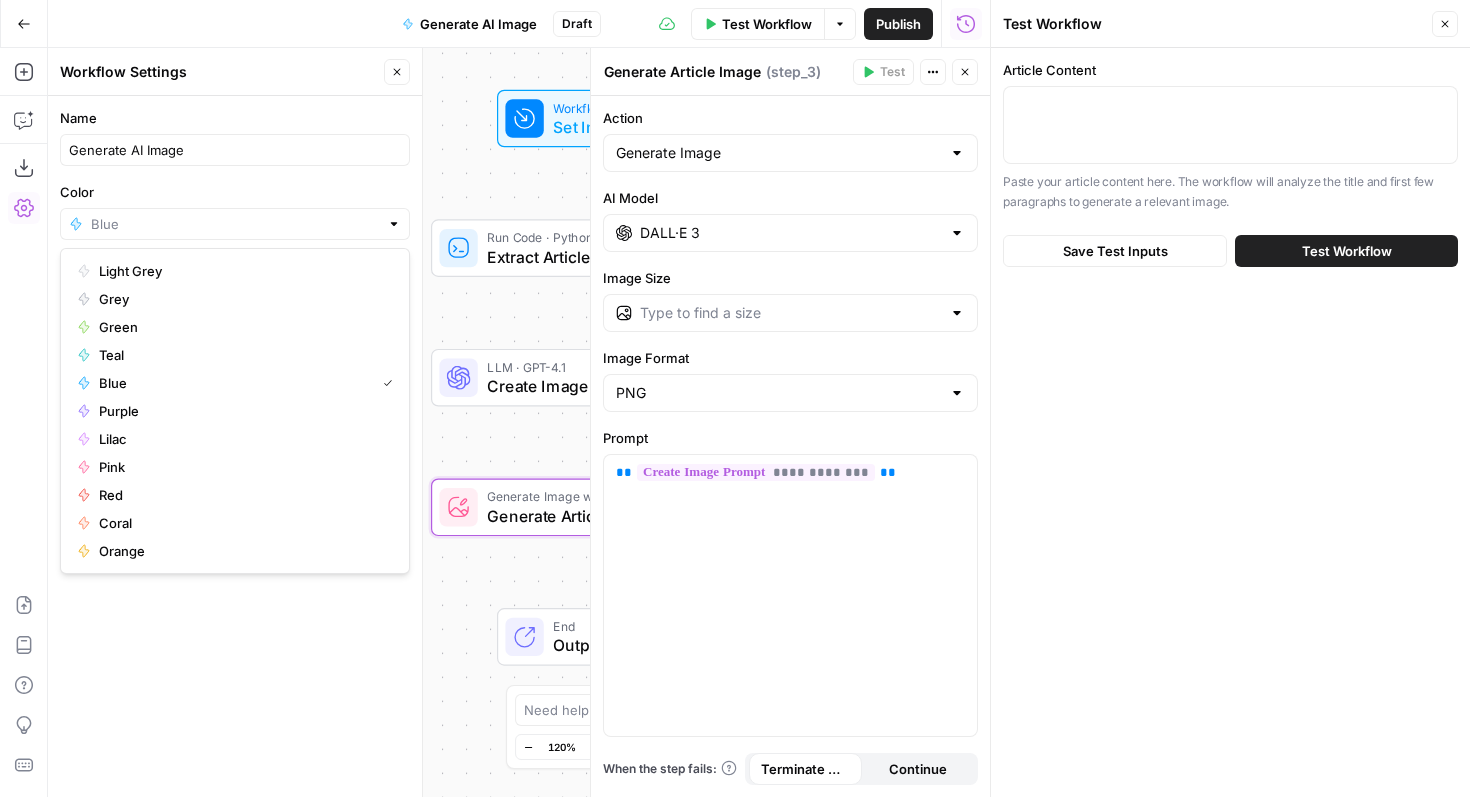 type on "Blue" 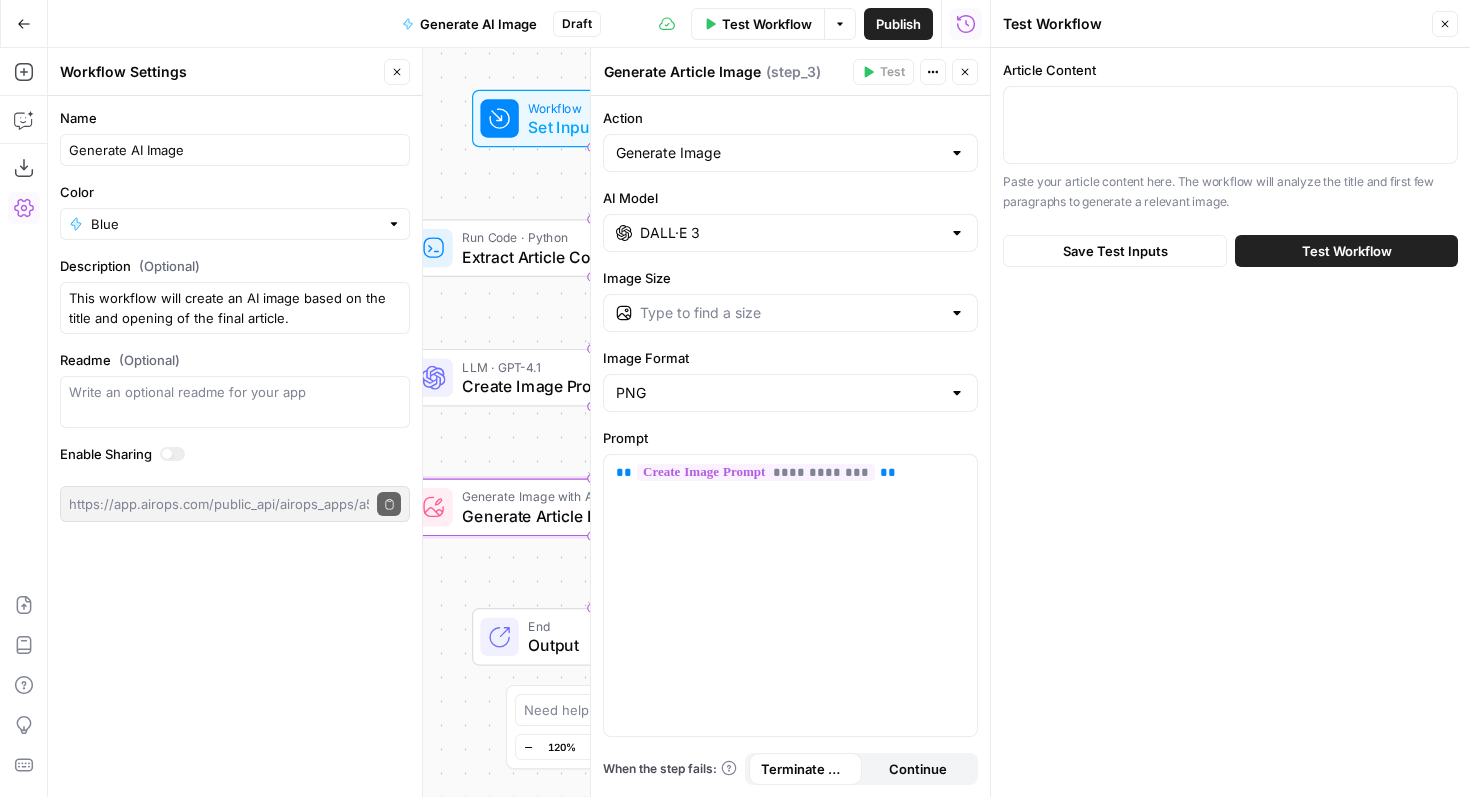 drag, startPoint x: 500, startPoint y: 179, endPoint x: 475, endPoint y: 179, distance: 25 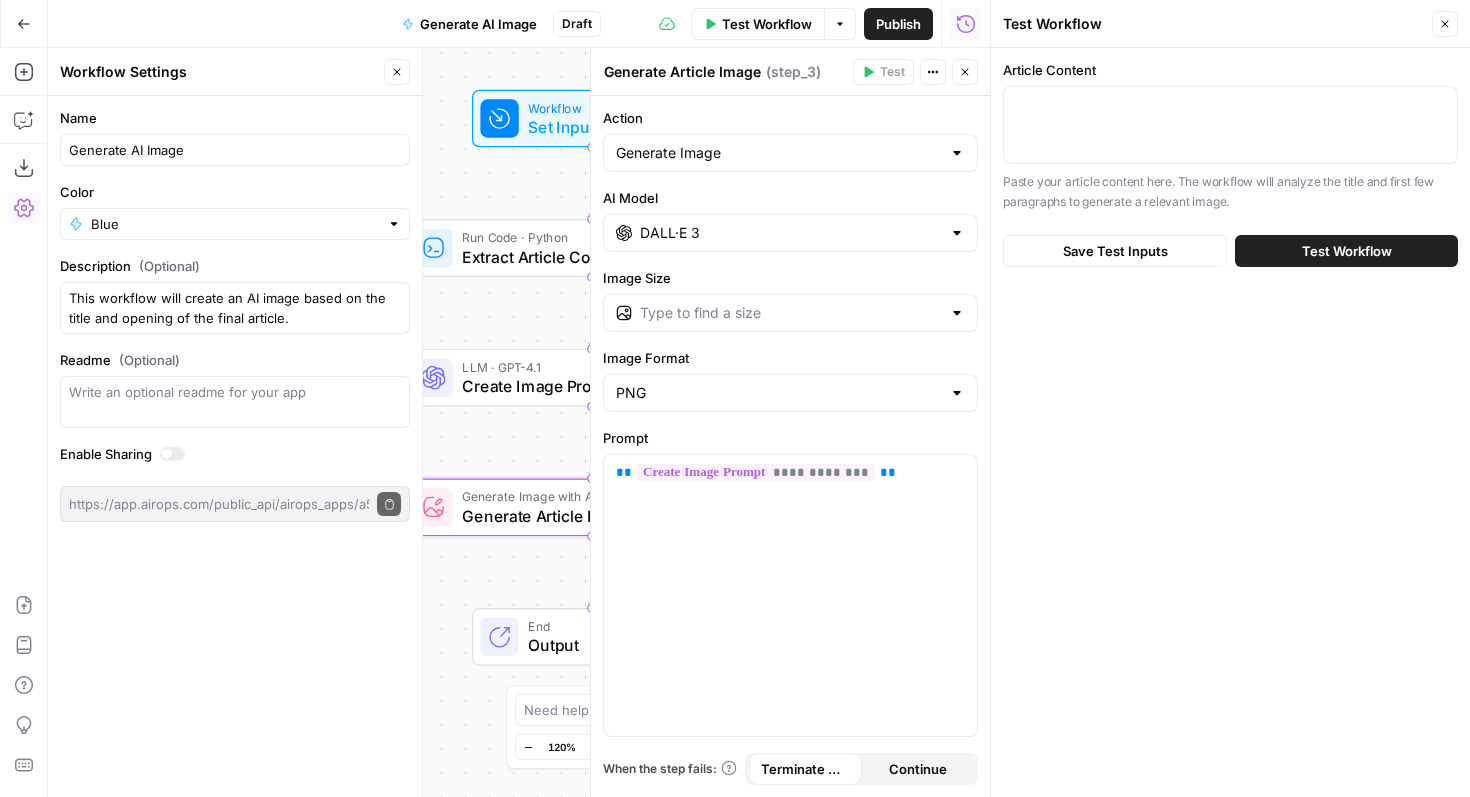click on "Workflow Set Inputs Inputs Run Code · Python Extract Article Components Step 1 LLM · GPT-4.1 Create Image Prompt Step 2 Generate Image with AI Generate Article Image Step 3 End Output" at bounding box center (519, 422) 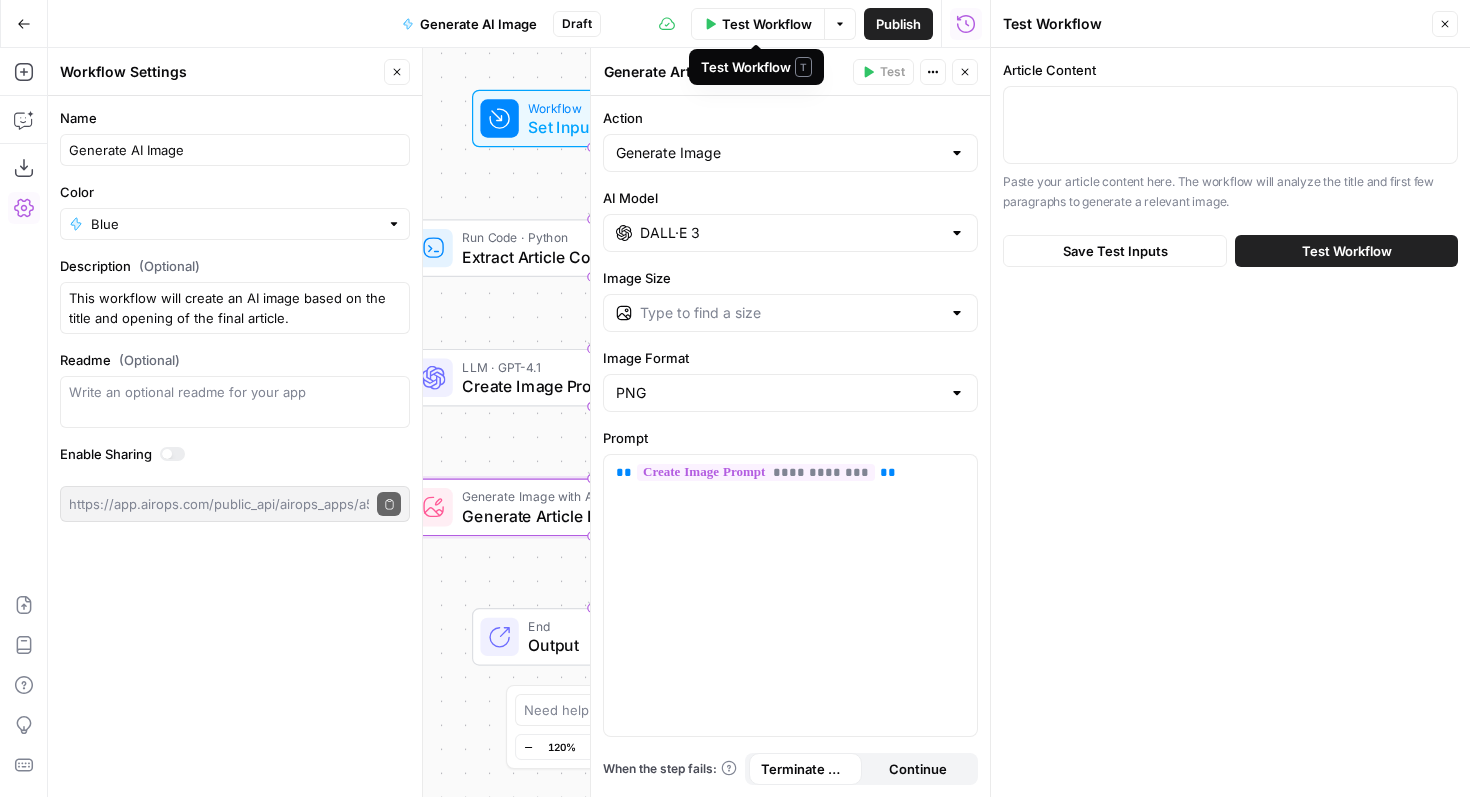click on "Test Workflow" at bounding box center (767, 24) 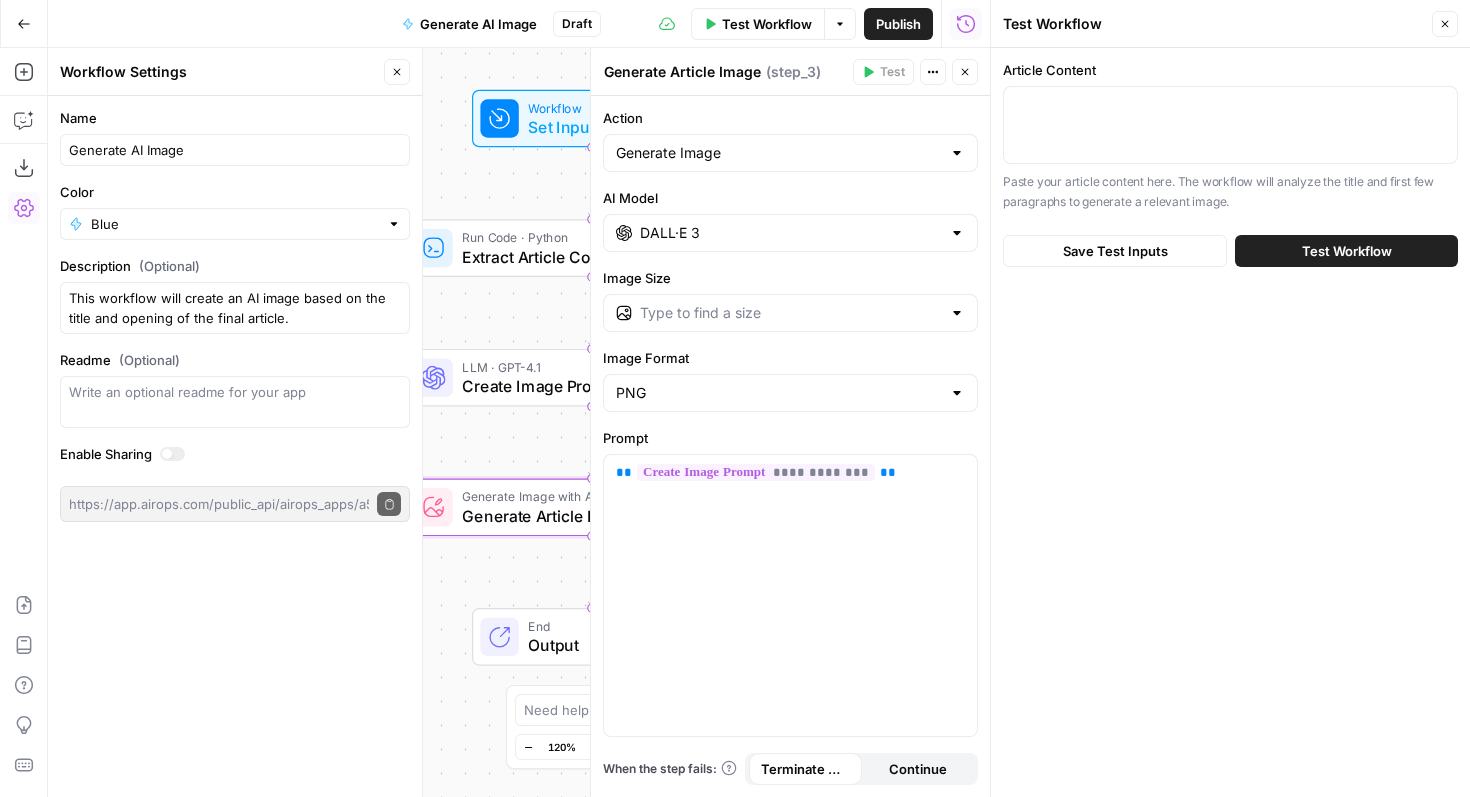 click at bounding box center [1230, 125] 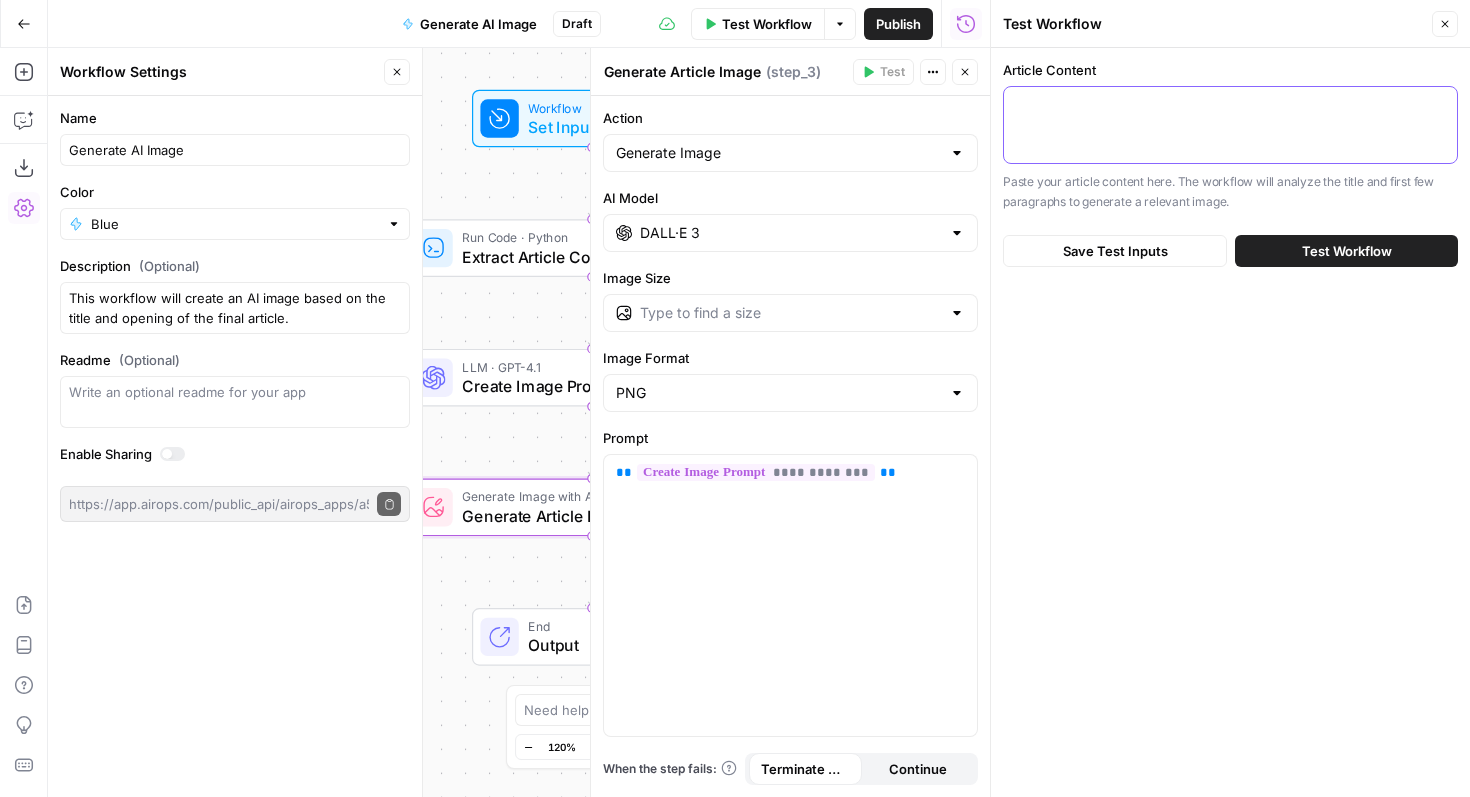 click on "Article Content" at bounding box center (1230, 105) 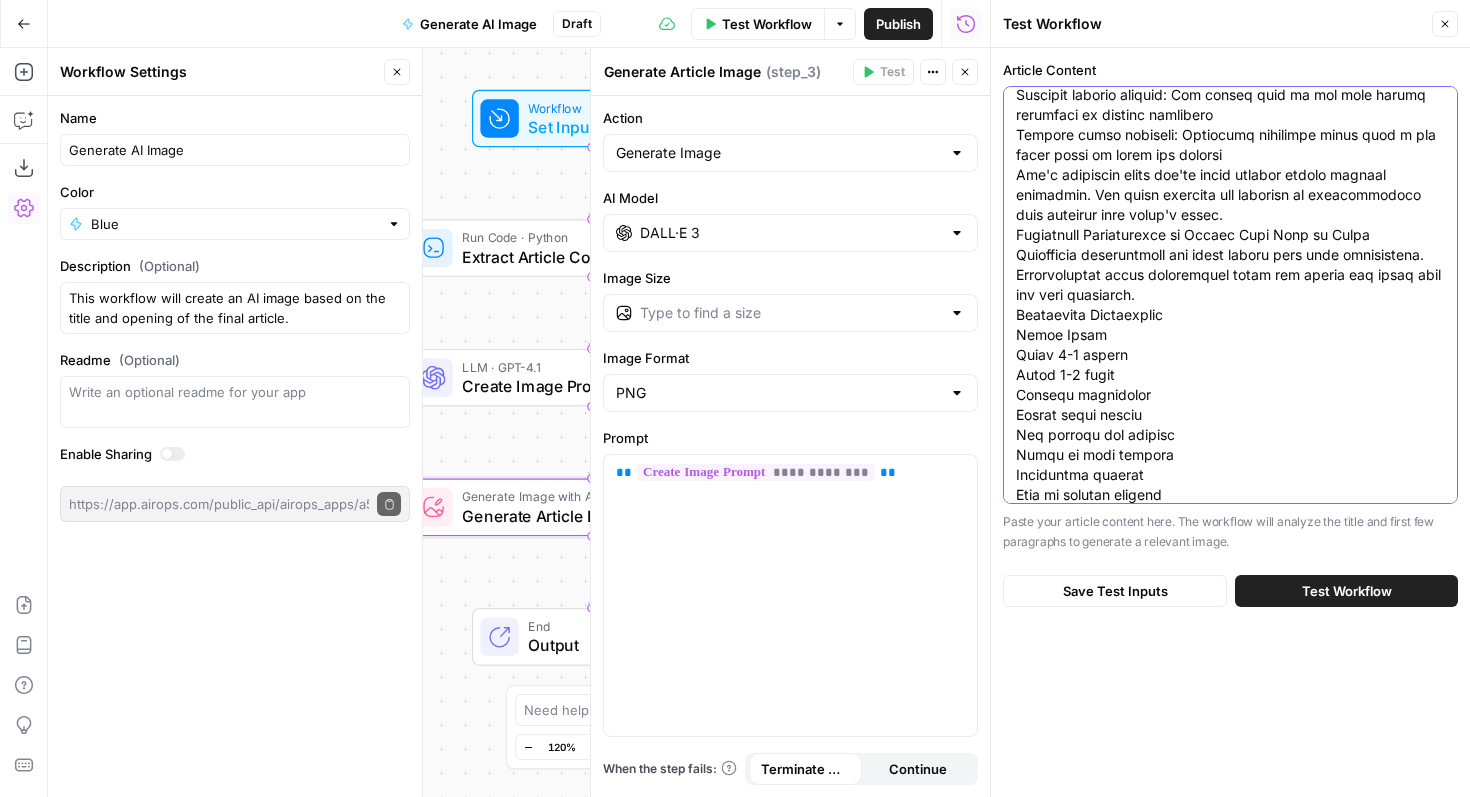 scroll, scrollTop: 0, scrollLeft: 0, axis: both 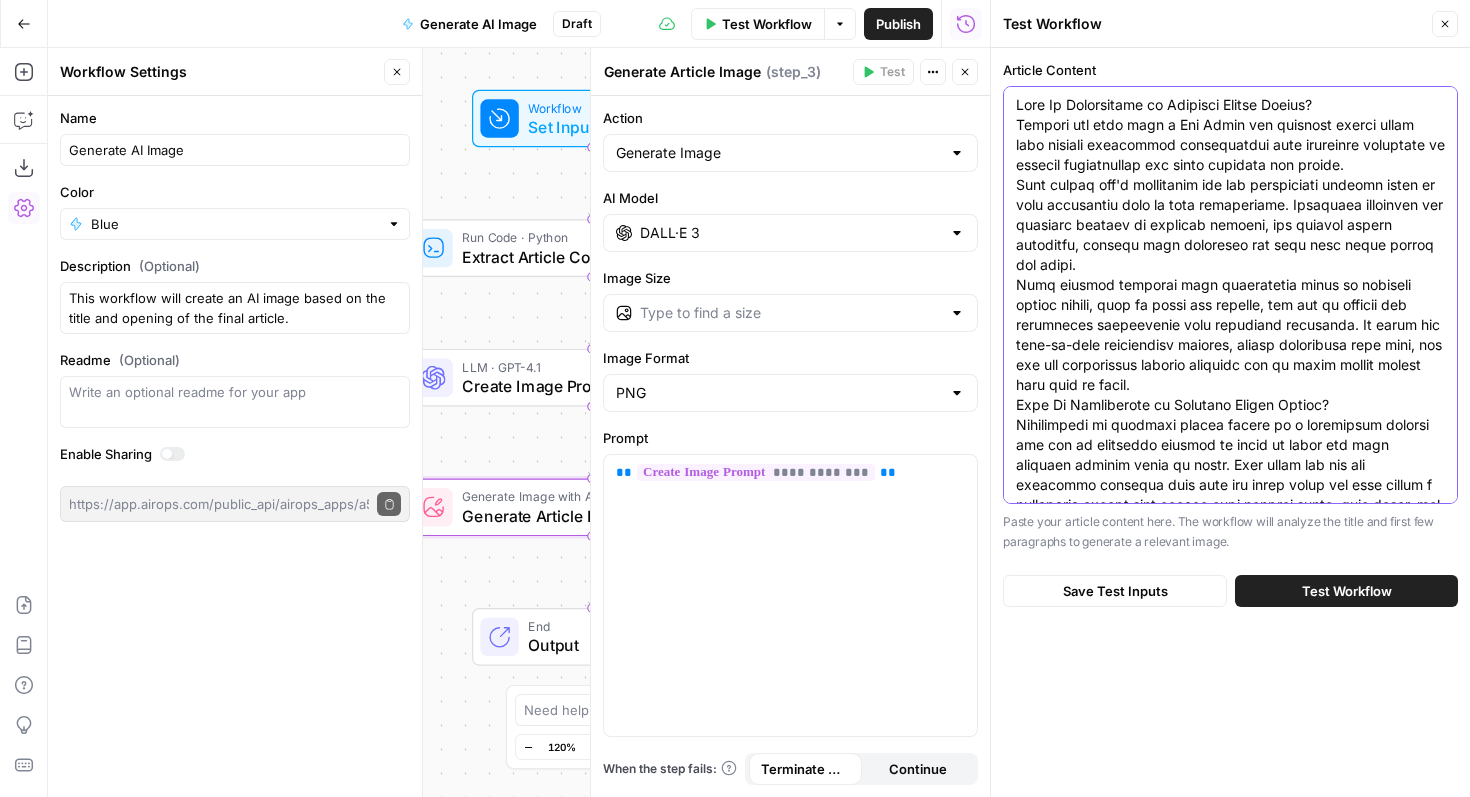 click on "Article Content" at bounding box center (1230, 2365) 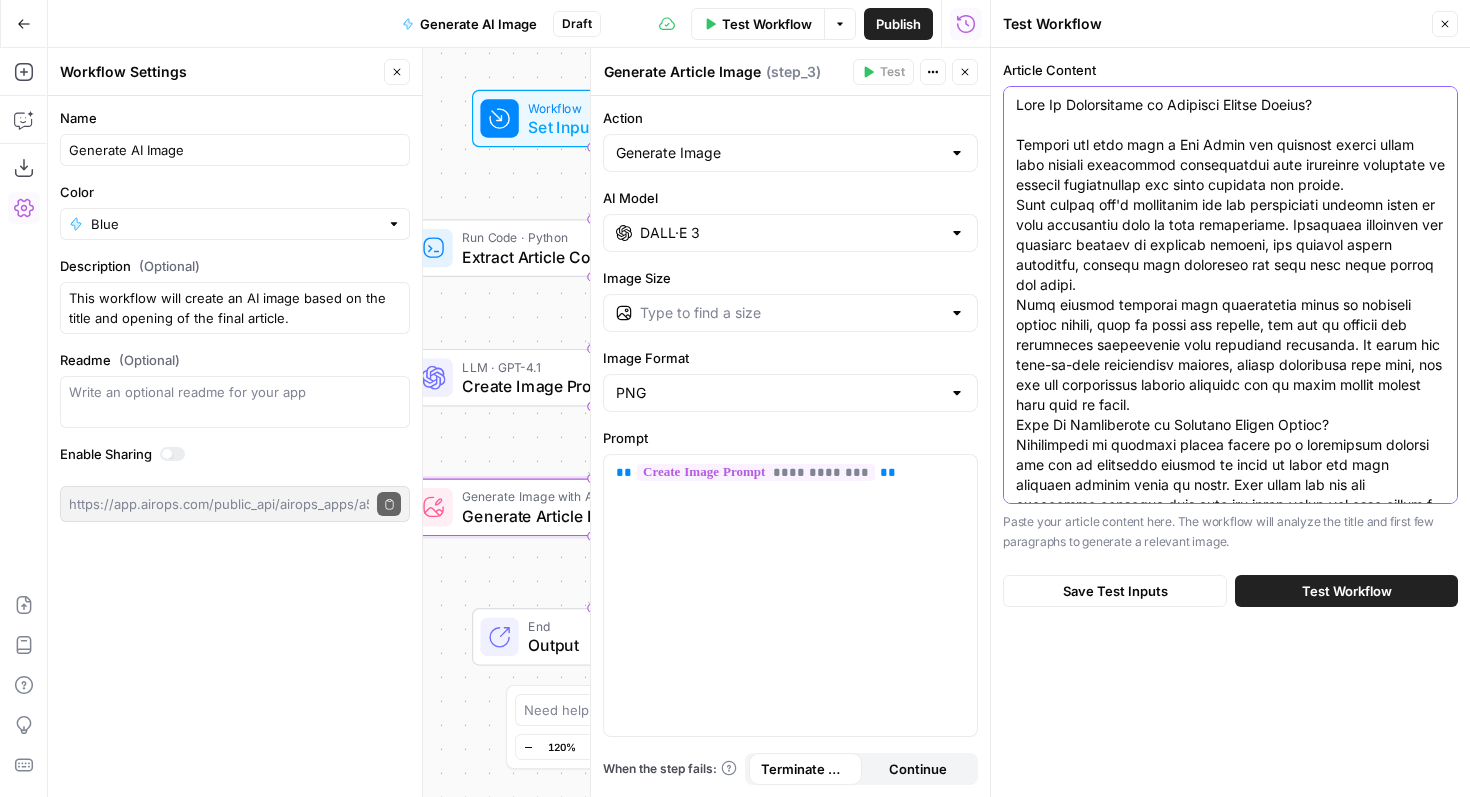 type on "What Is Negotiation in Personal Injury Claims?
Victims who work with a [CITY] car accident lawyer often face complex settlement negotiations with insurance companies to recover compensation for their injuries and losses.
Many people don't understand how the negotiation process works or what strategies lead to fair settlements. Insurance companies use specific tactics to minimize payouts, and without proper knowledge, victims risk accepting far less than their claims are worth.
This article explains what negotiation means in personal injury claims, when to start the process, and how to prepare for successful discussions with insurance adjusters. We cover the step-by-step negotiation process, proven strategies that work, and the key differences between settling out of court versus taking your case to trial.
What Is Negotiation in Personal Injury Claims?
Negotiation in personal injury claims is a discussion between you and an insurance company to agree on money for your injuries without going to court. Th..." 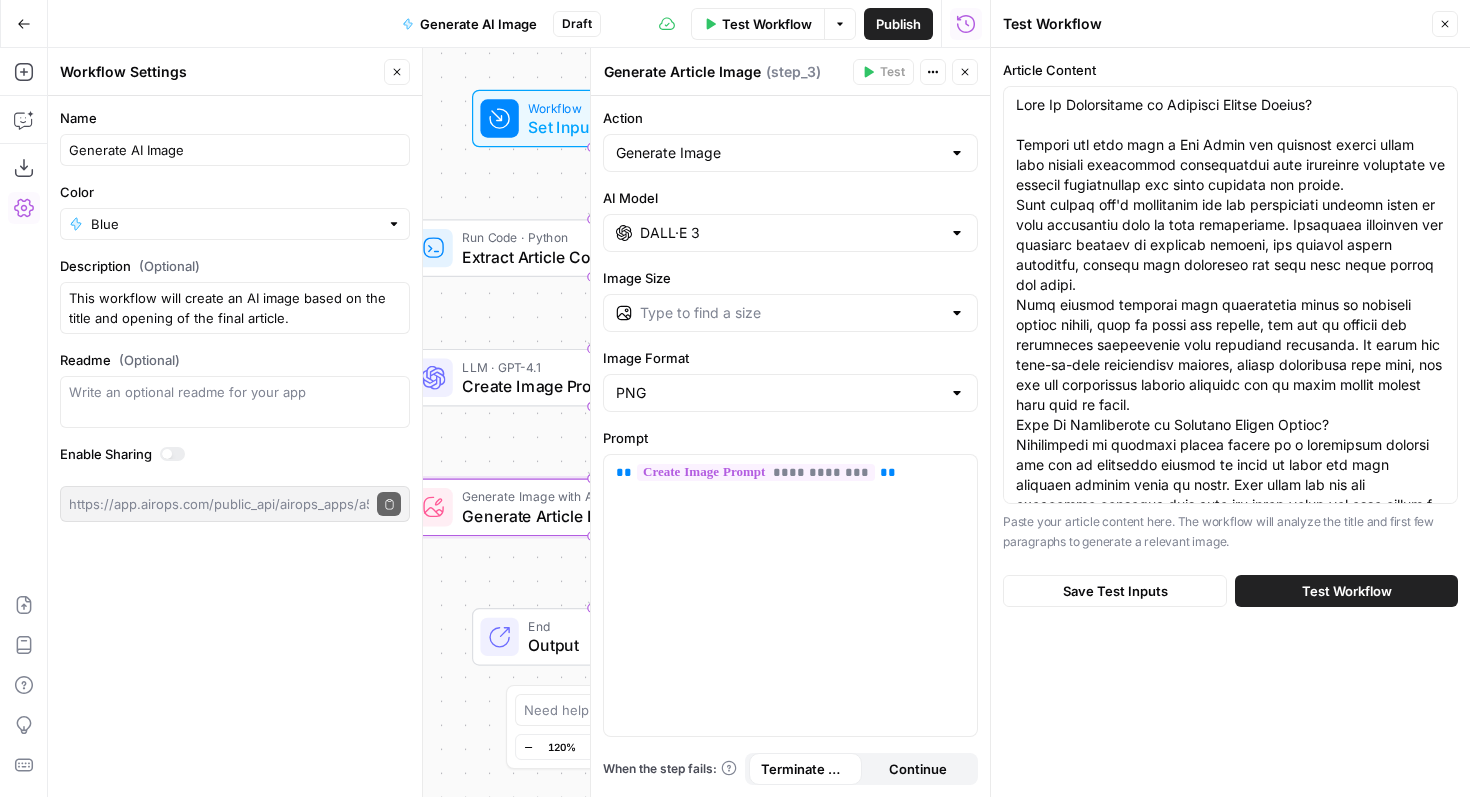 click on "Test Workflow" at bounding box center [1347, 591] 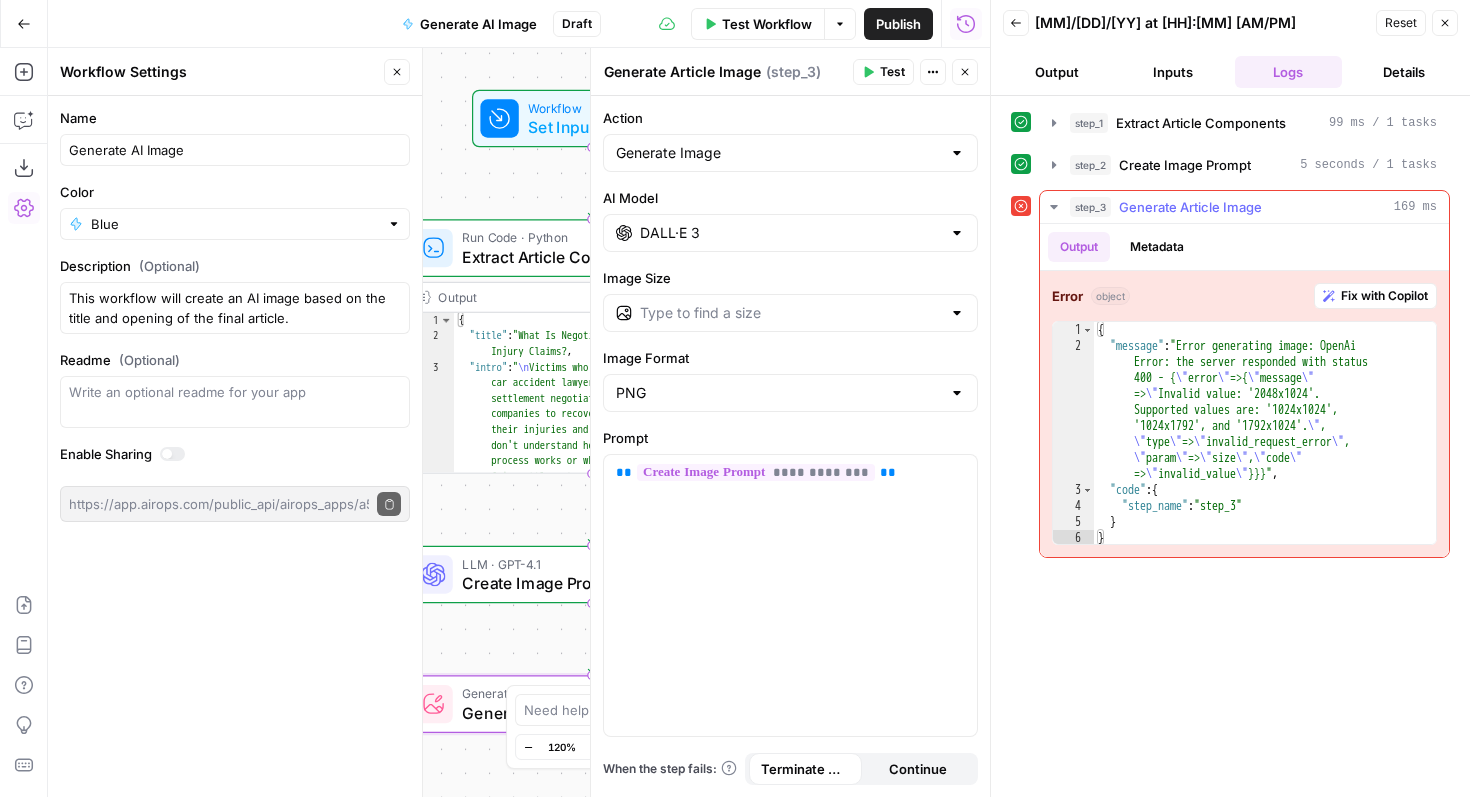 click on "Fix with Copilot" at bounding box center (1384, 296) 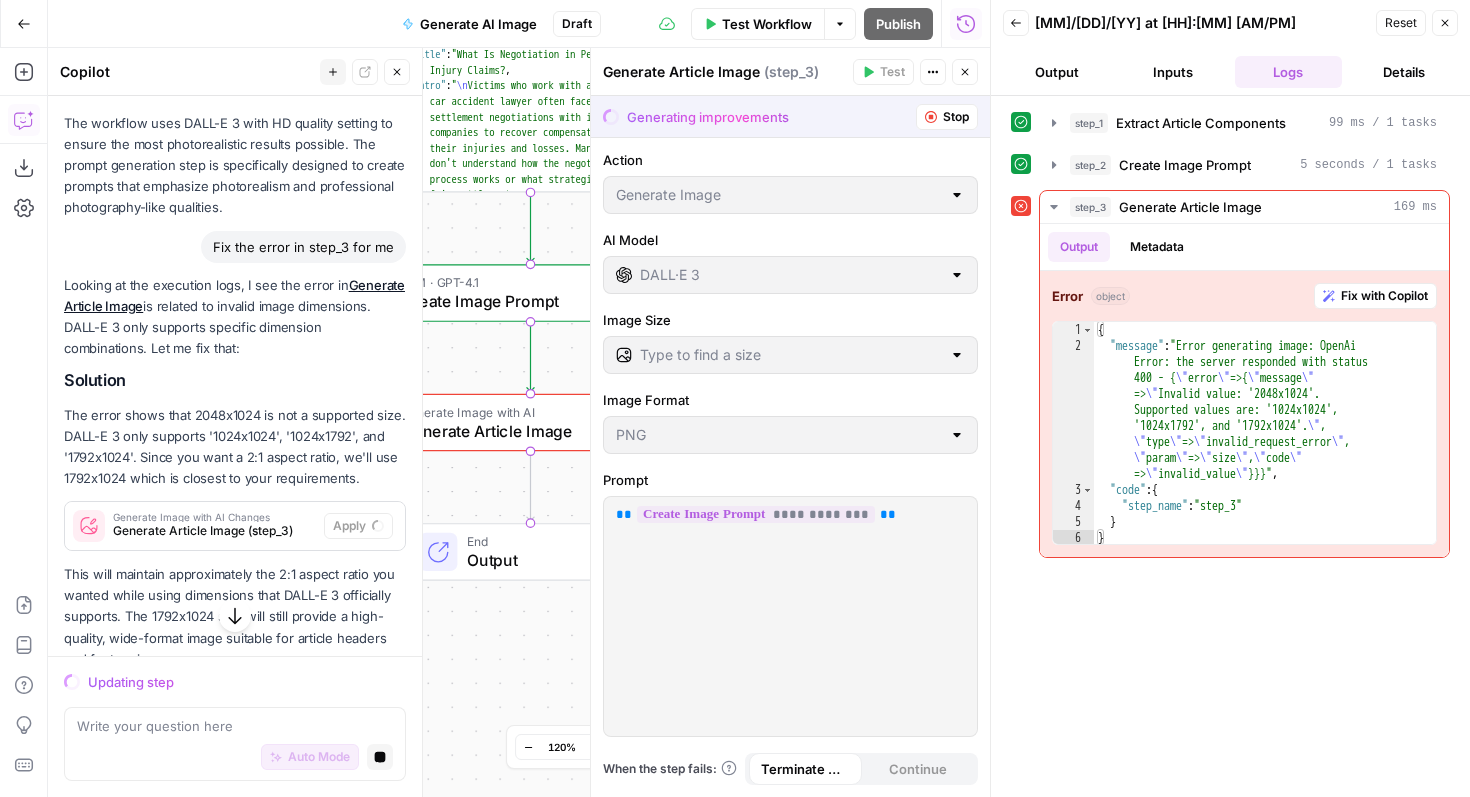 scroll, scrollTop: 2524, scrollLeft: 0, axis: vertical 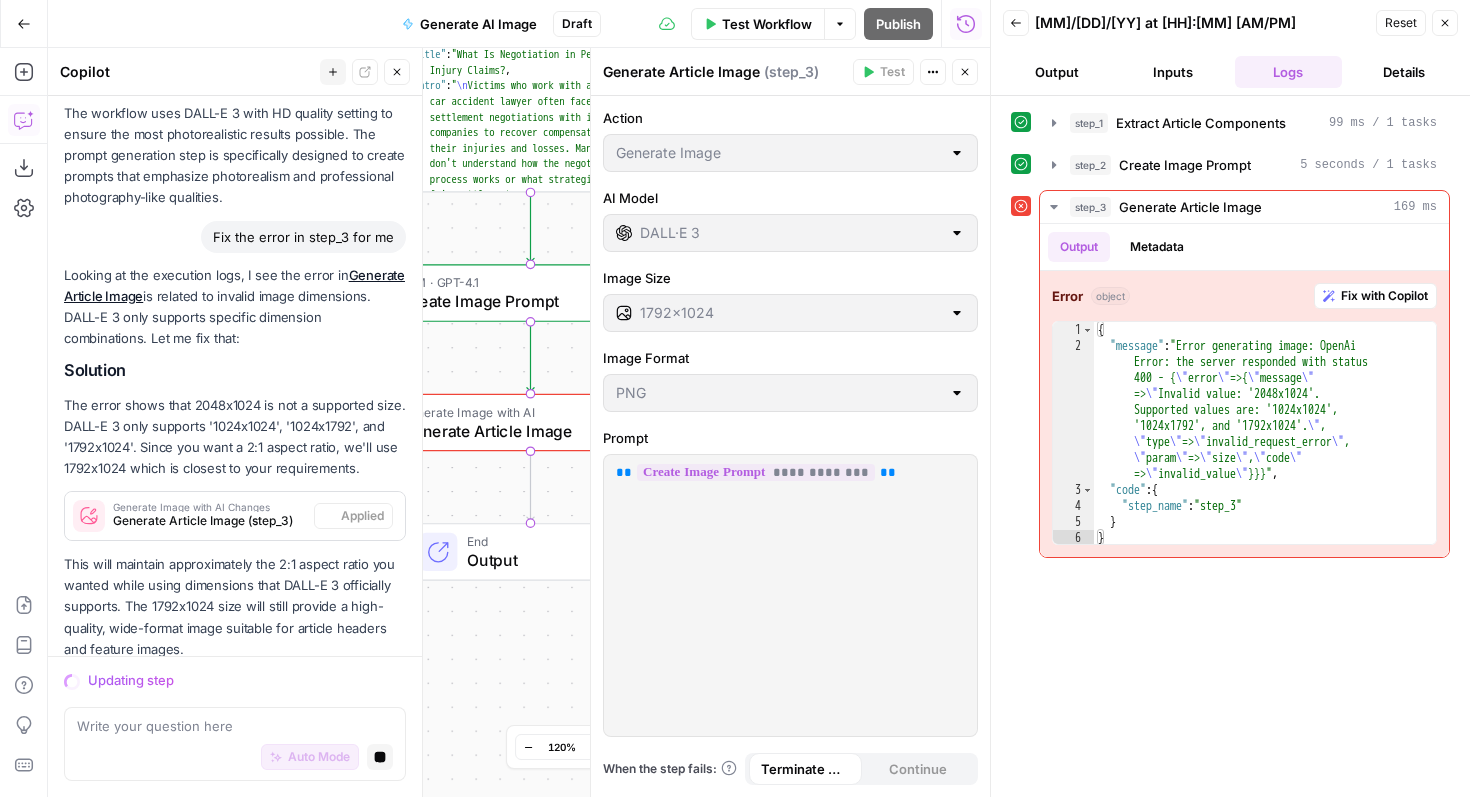 type on "1792x1024" 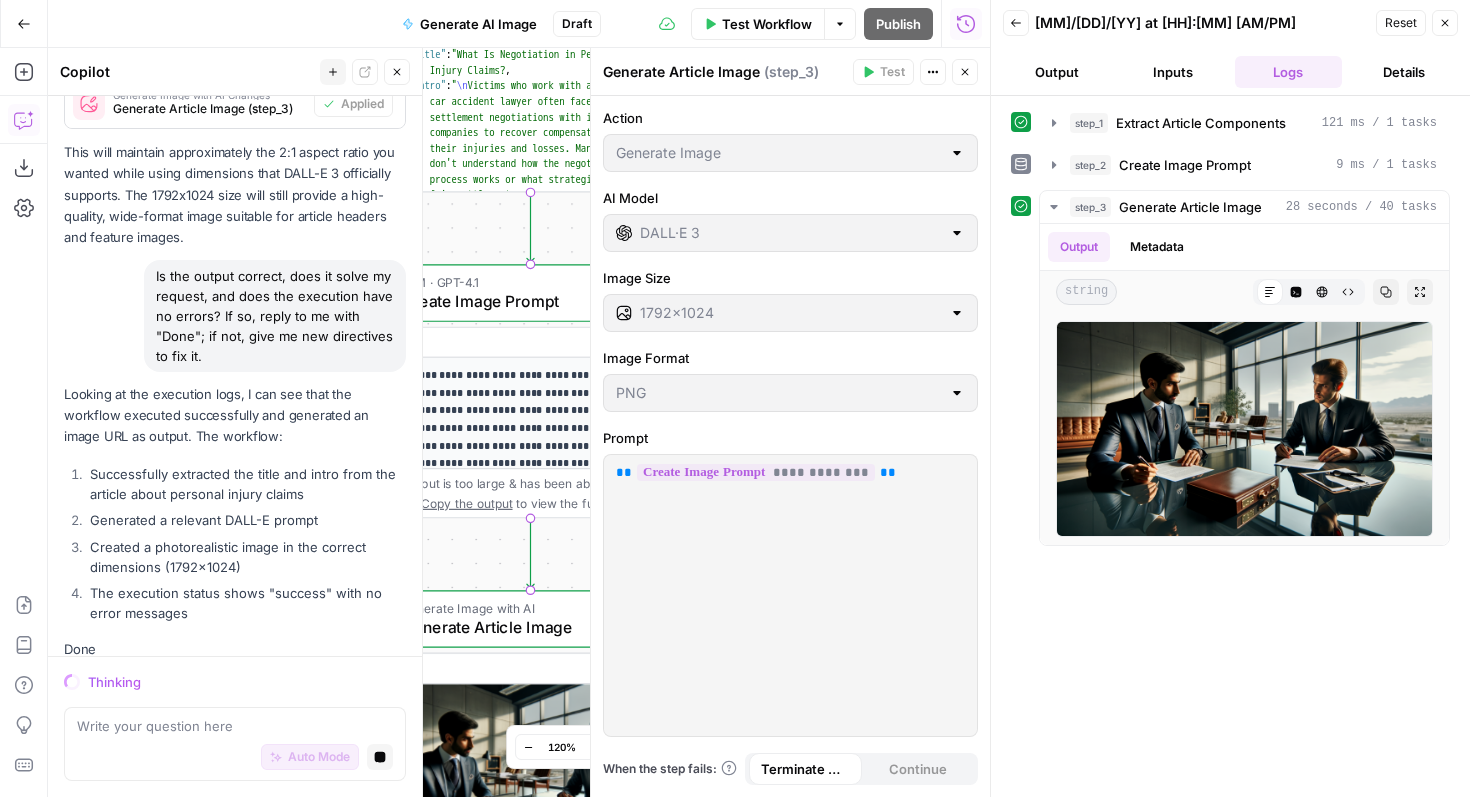 scroll, scrollTop: 3096, scrollLeft: 0, axis: vertical 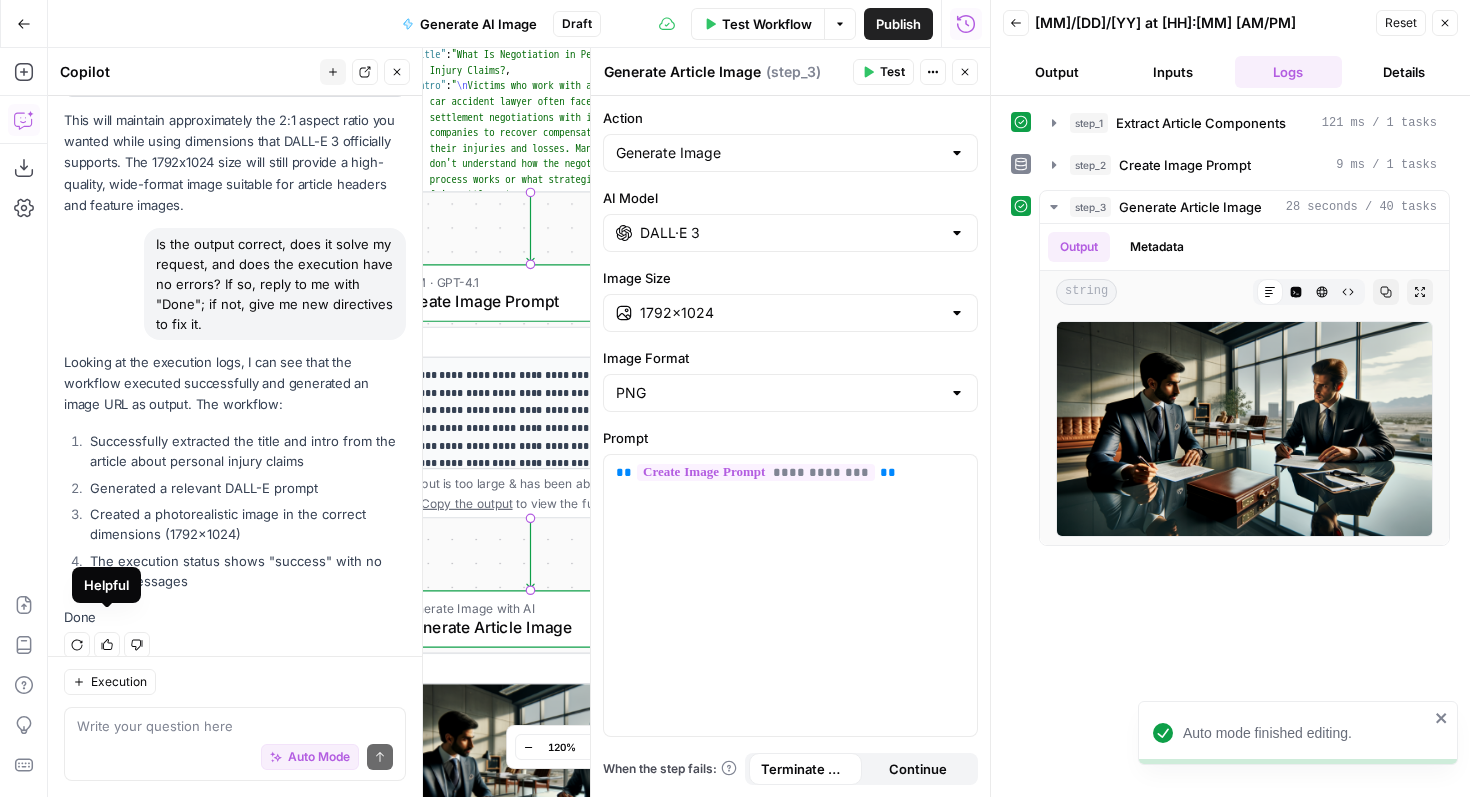 click 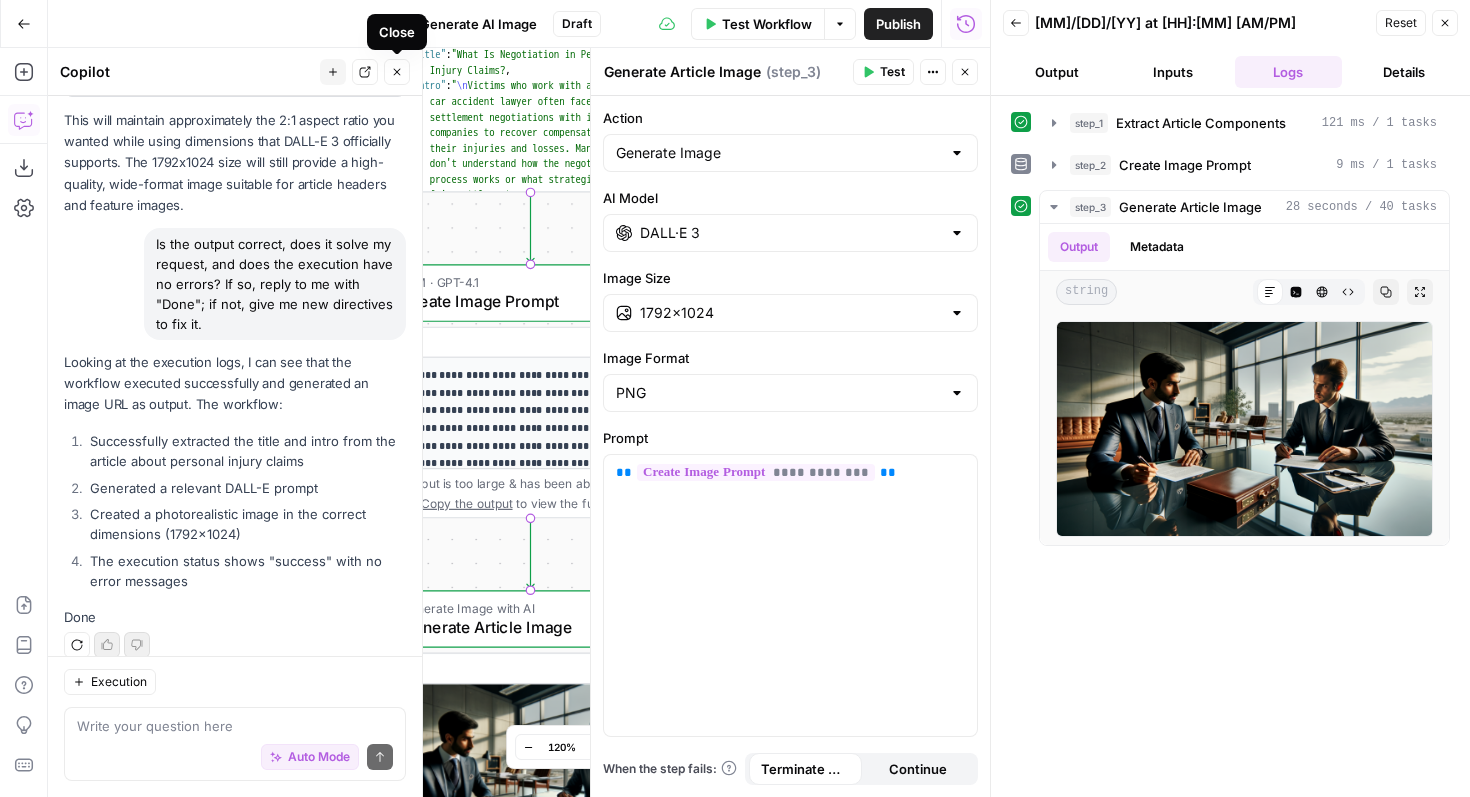 click 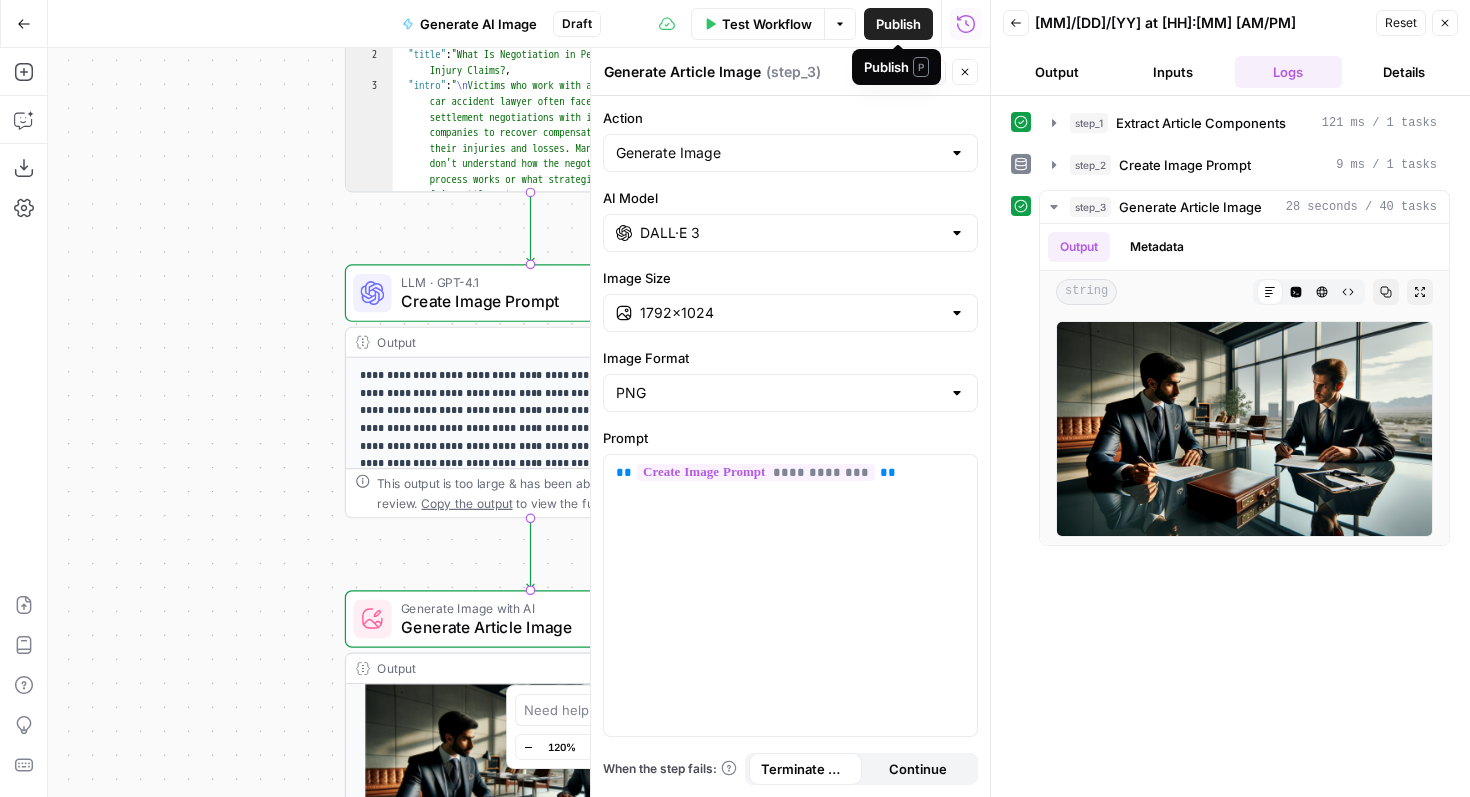 click on "Publish" at bounding box center [898, 24] 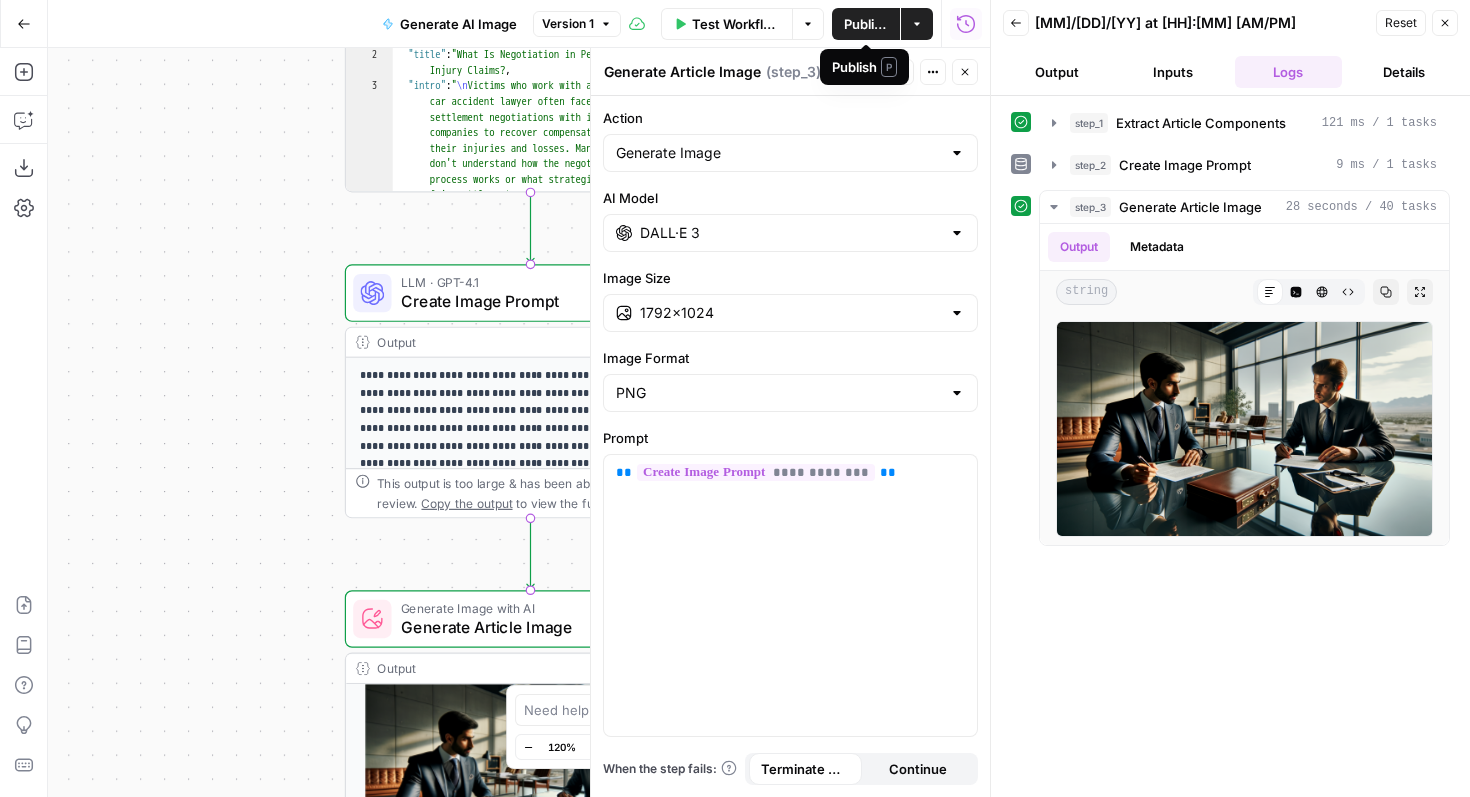 click on "Publish" at bounding box center [866, 24] 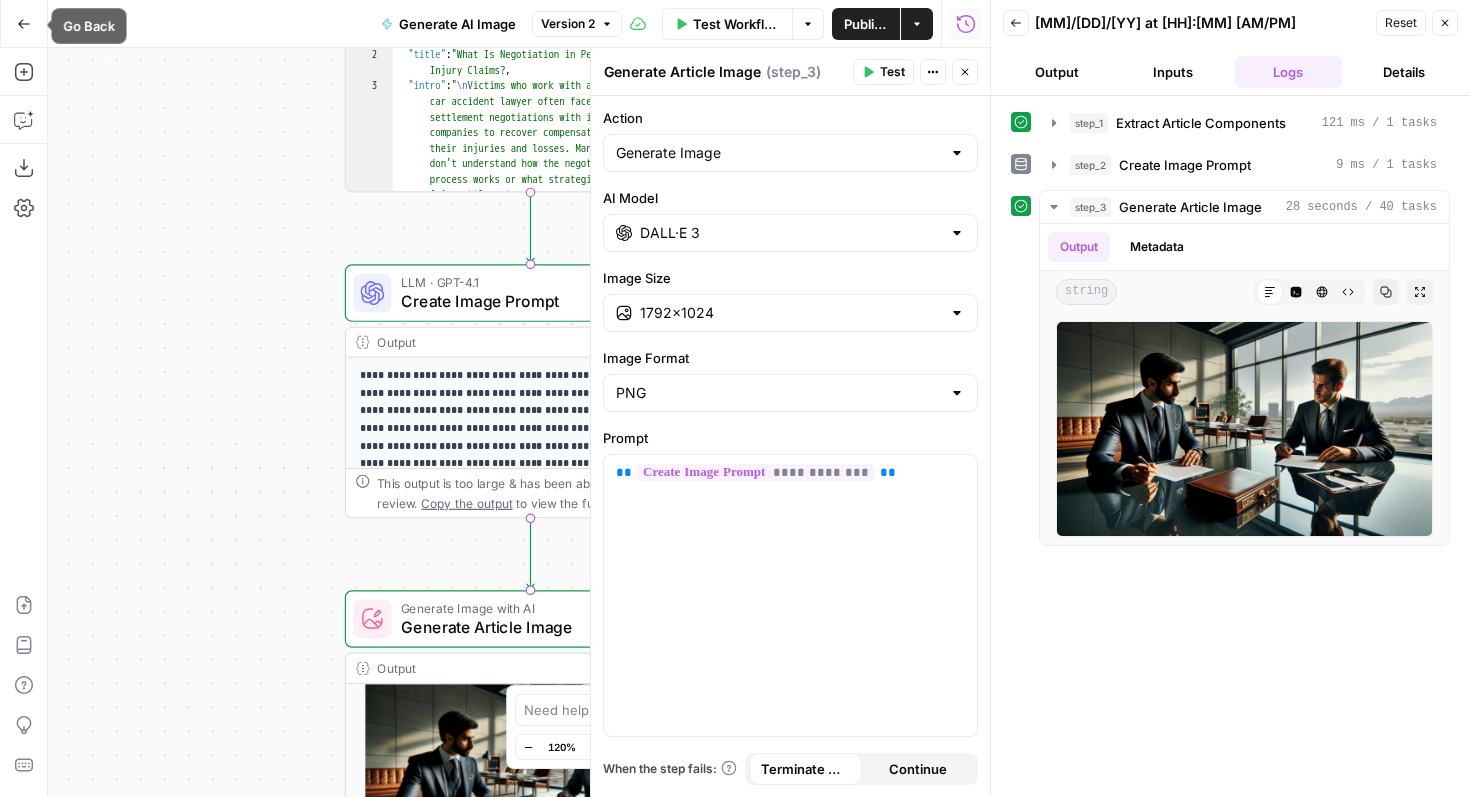 click 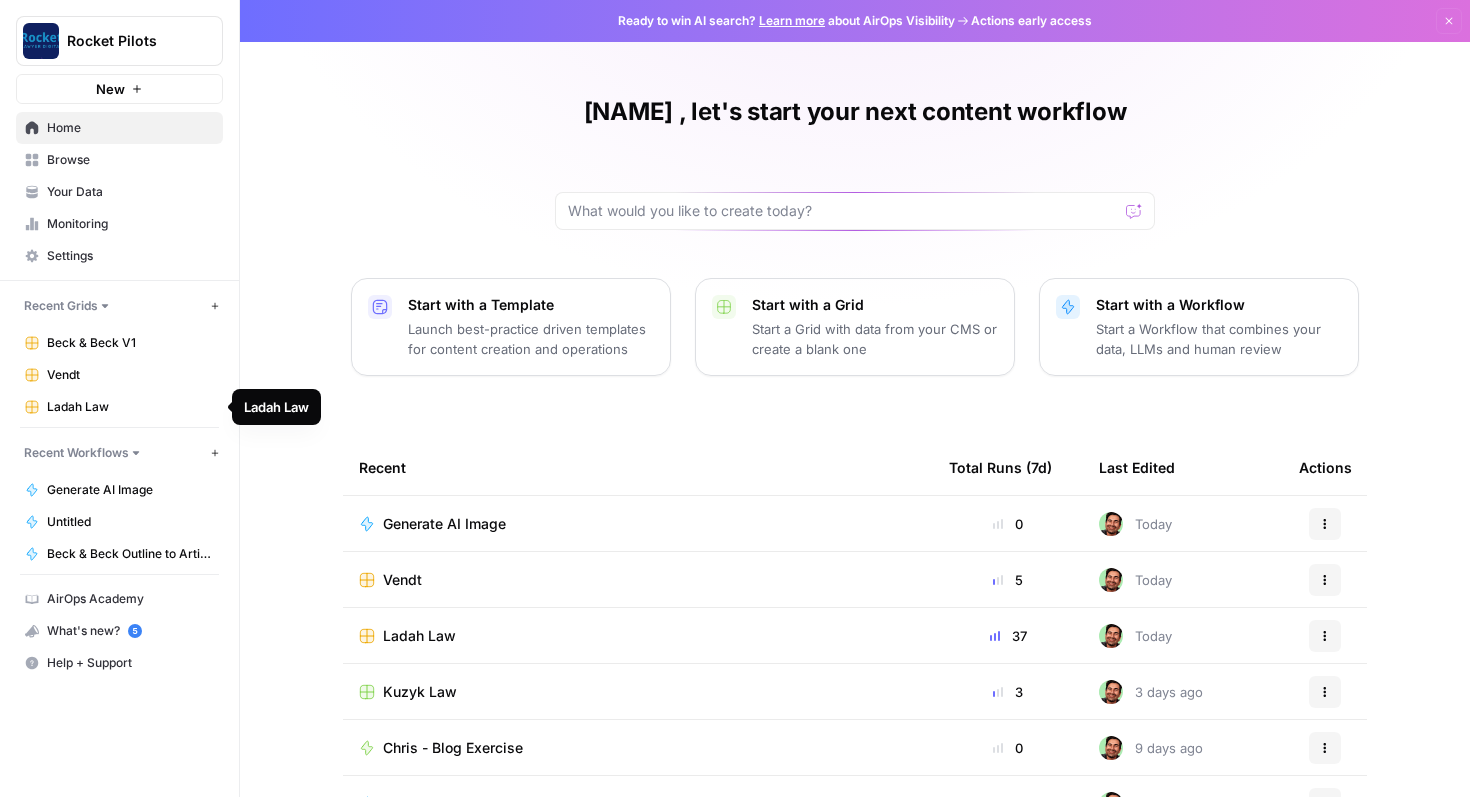 click on "Ladah Law" at bounding box center [130, 407] 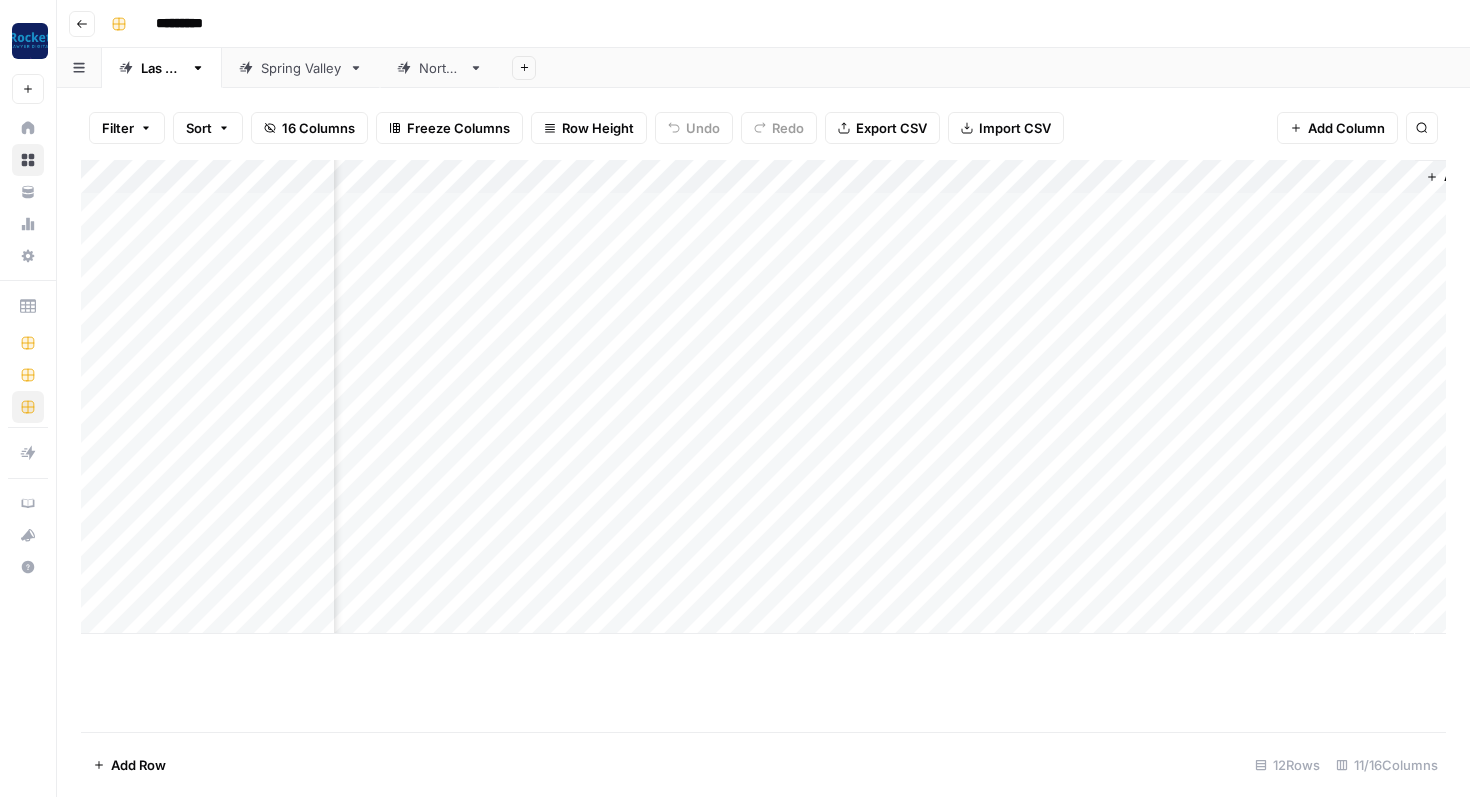 scroll, scrollTop: 0, scrollLeft: 735, axis: horizontal 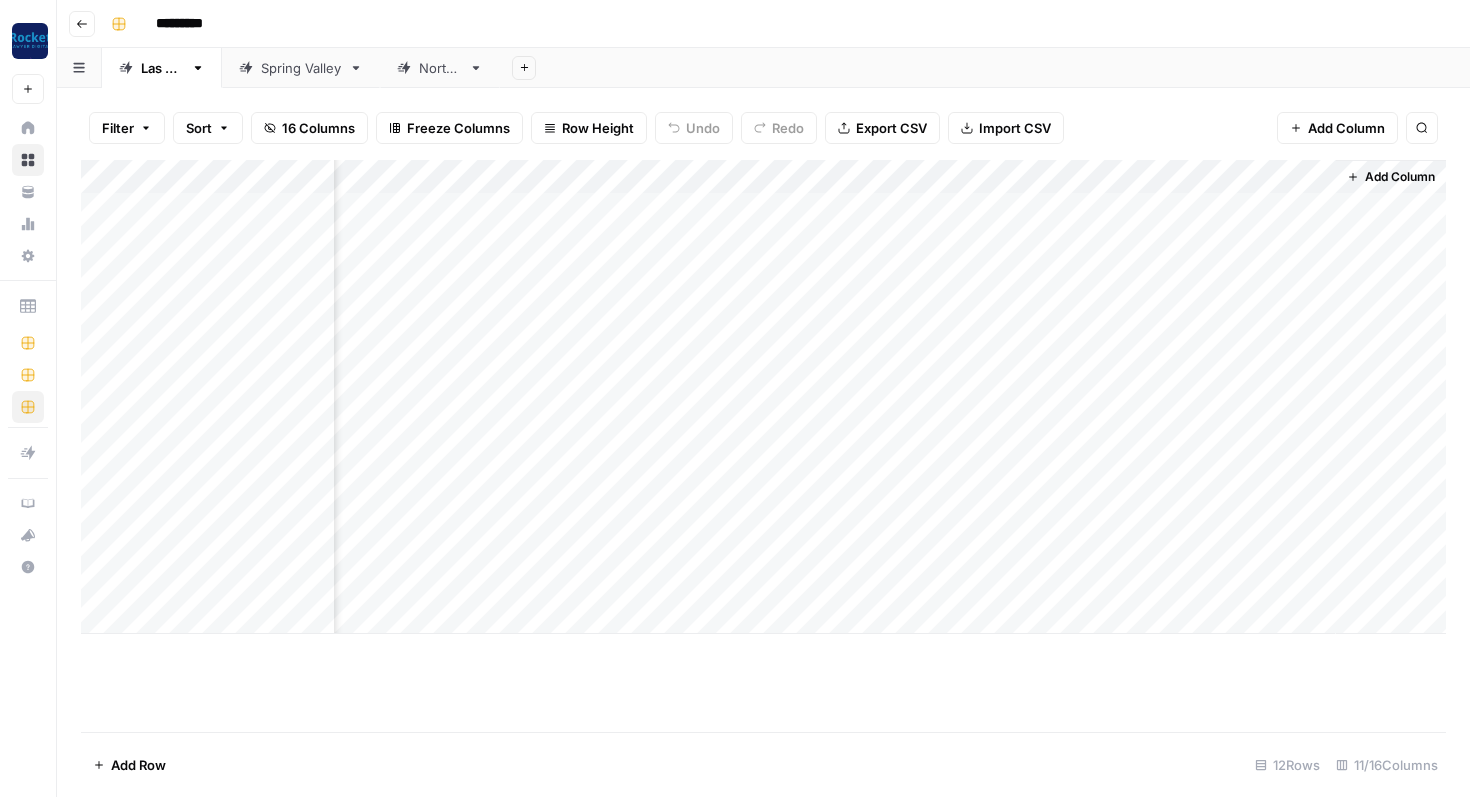 click on "Add Column" at bounding box center [1400, 177] 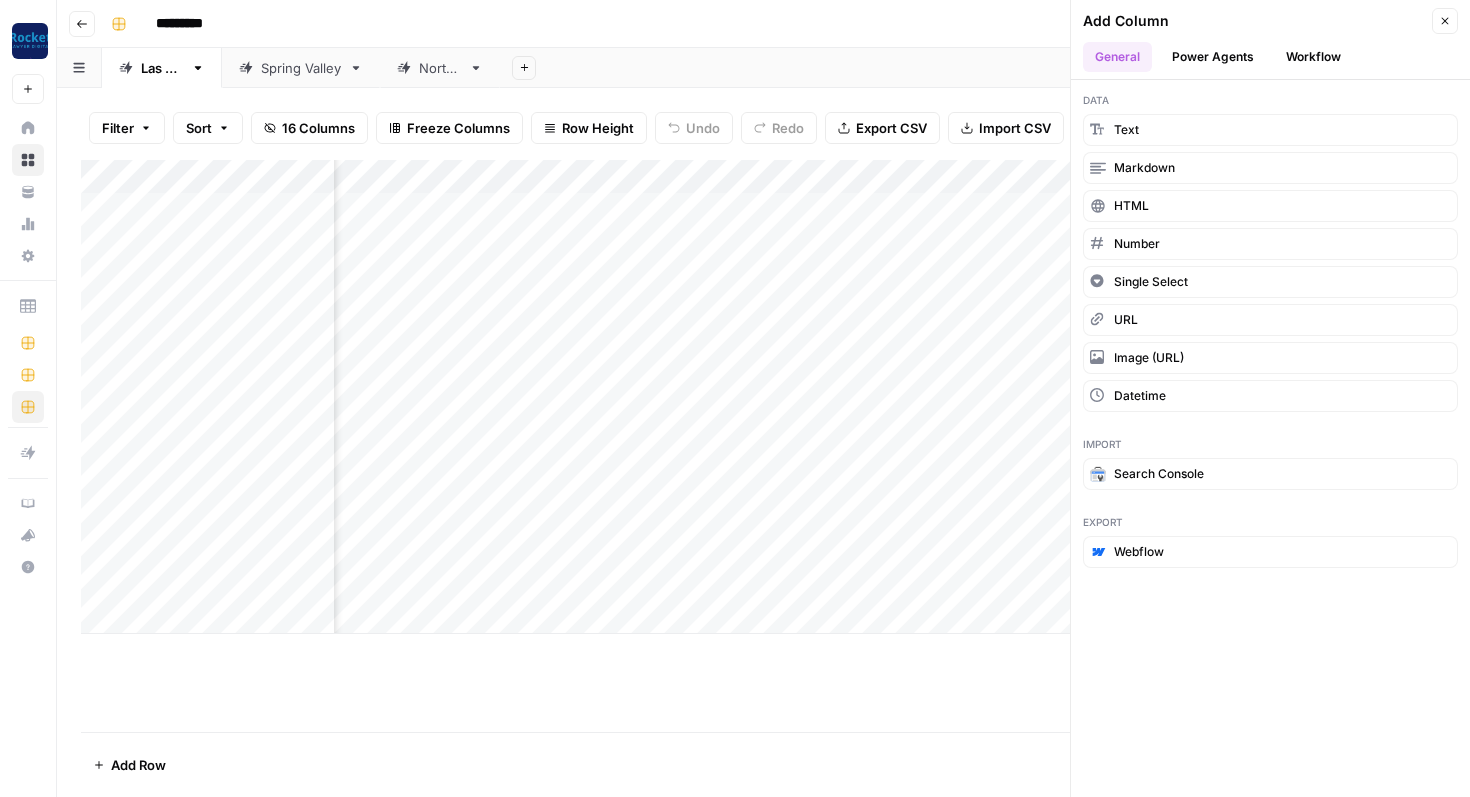 click on "Workflow" at bounding box center [1313, 57] 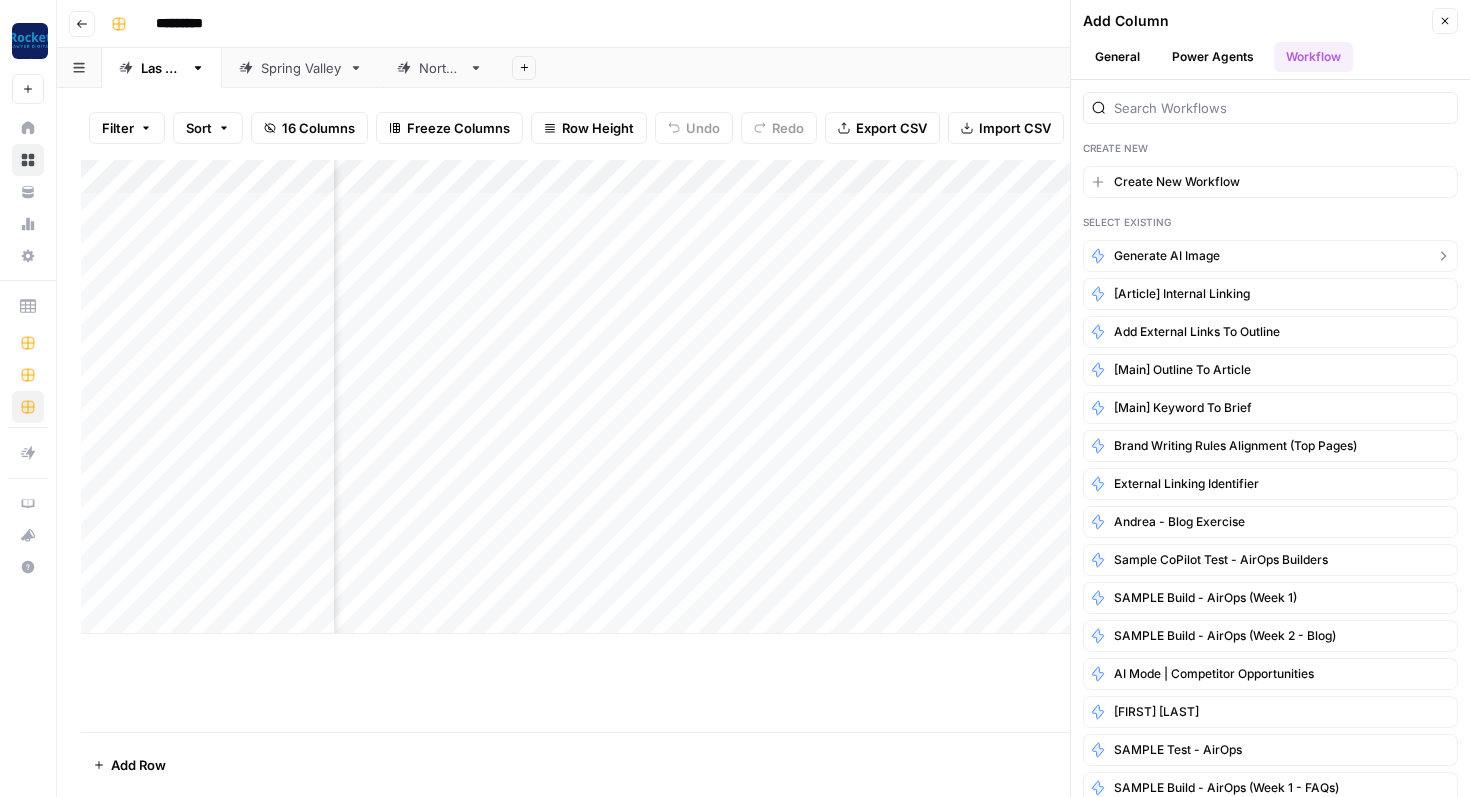 click on "Generate AI Image" at bounding box center [1270, 256] 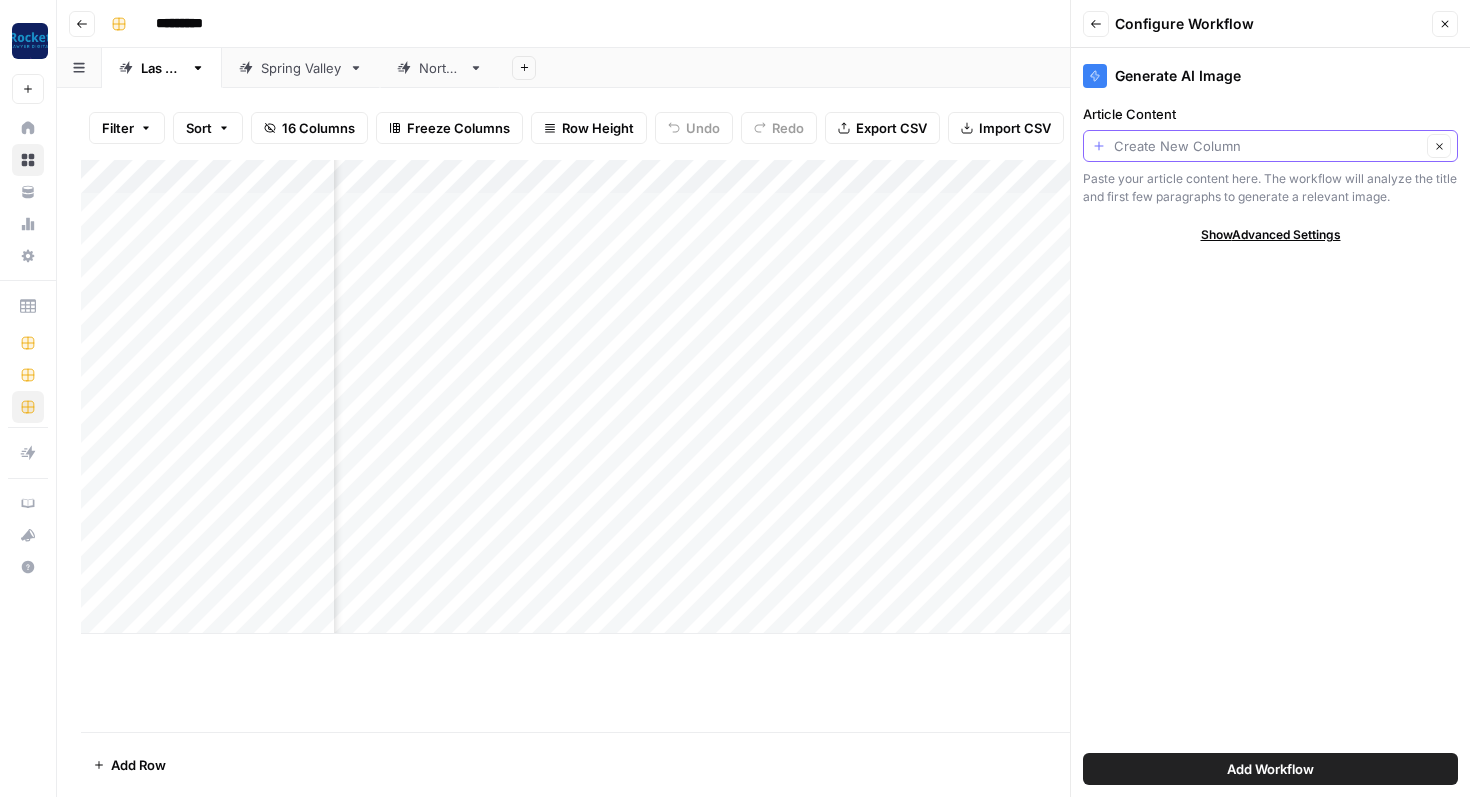 click on "Article Content" at bounding box center [1267, 146] 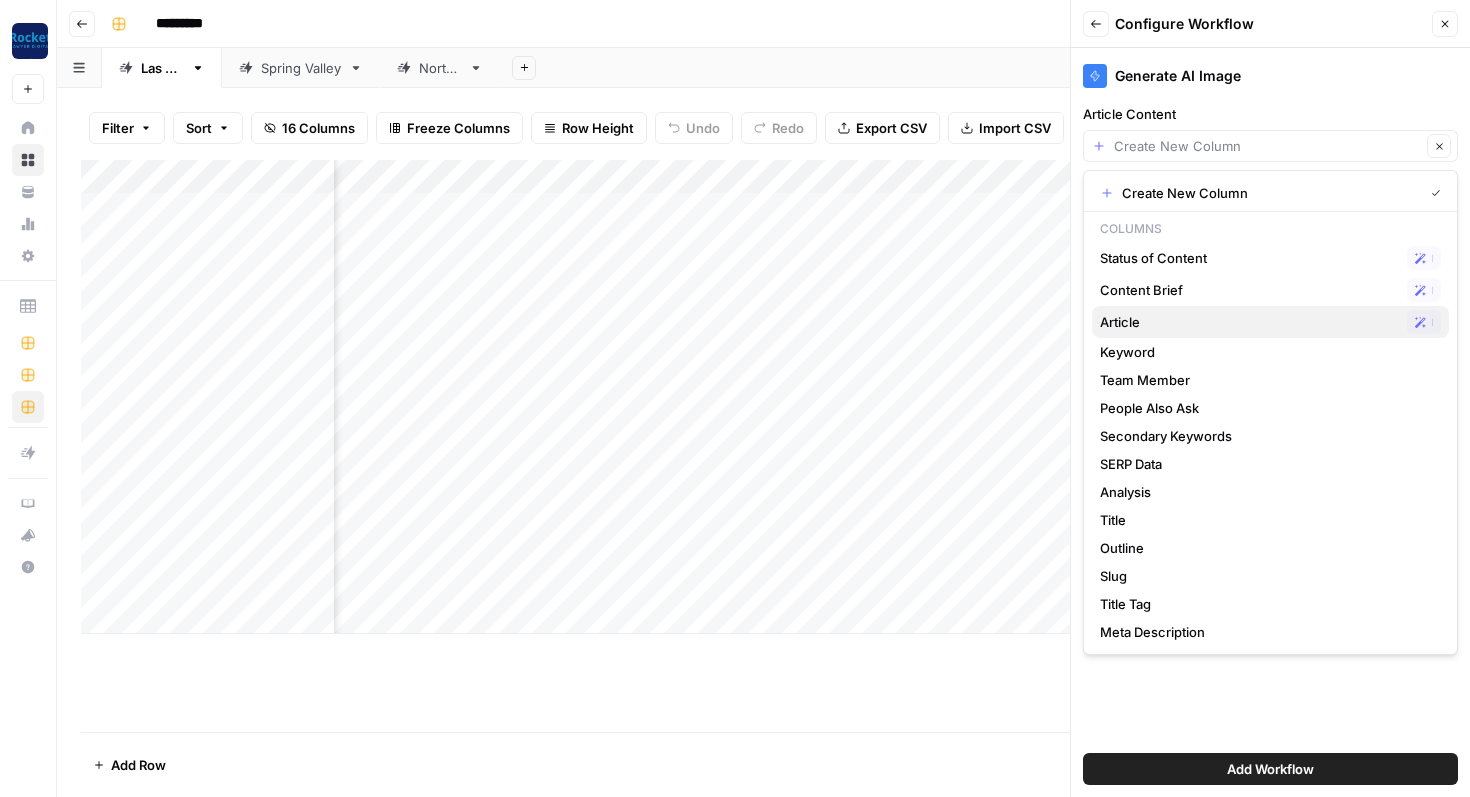 click on "Article" at bounding box center (1249, 322) 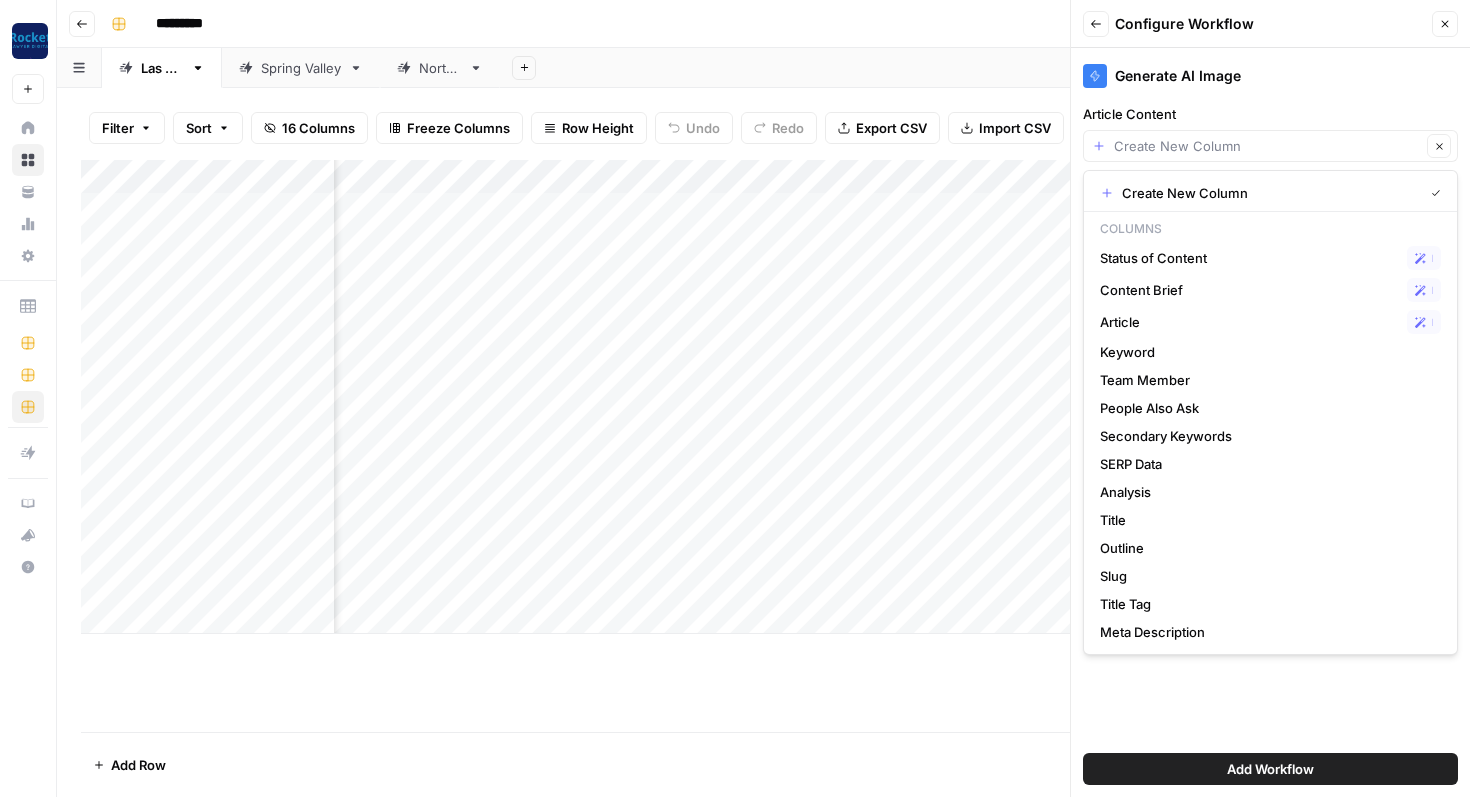 type on "Article" 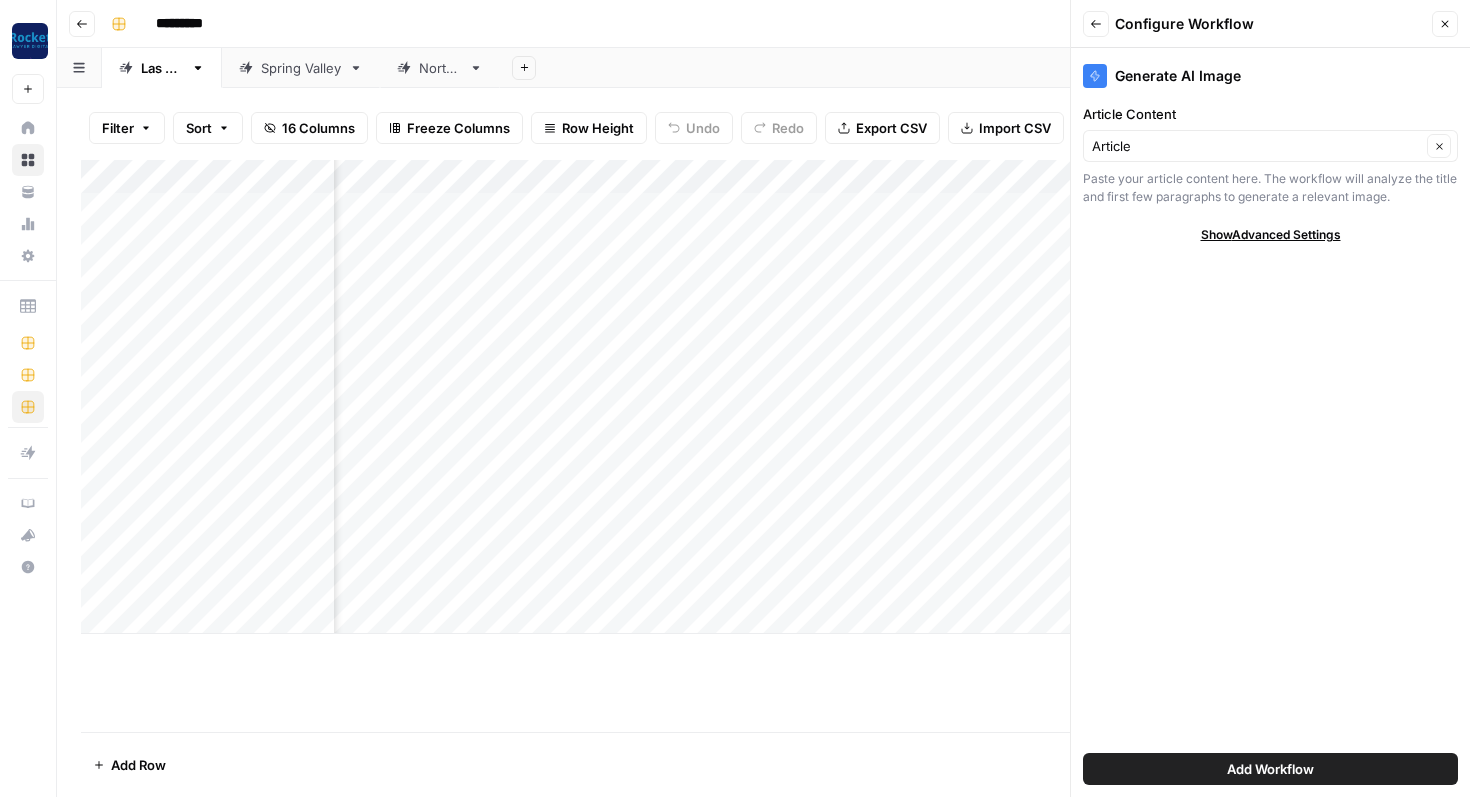 click on "Add Workflow" at bounding box center [1270, 769] 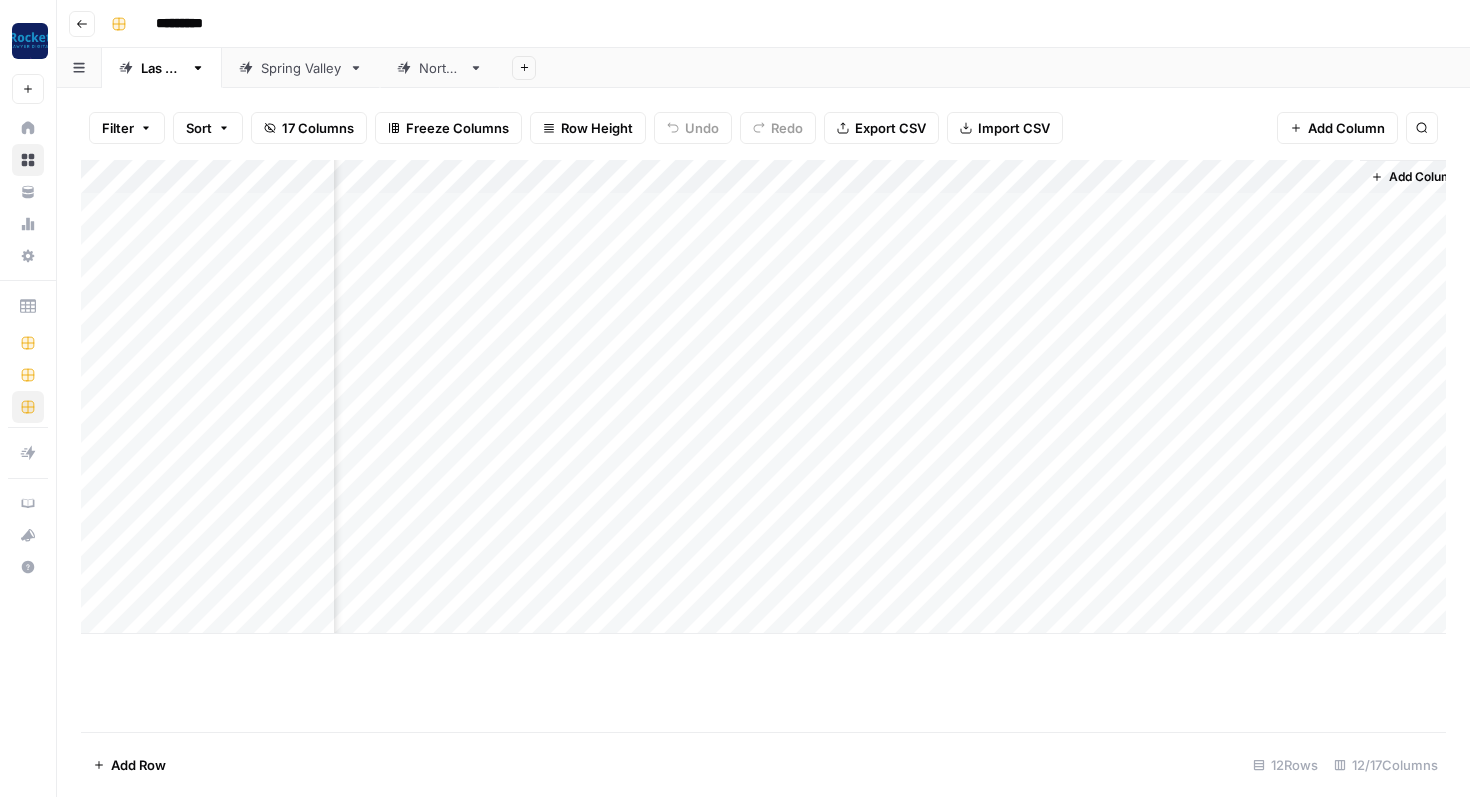scroll, scrollTop: 0, scrollLeft: 915, axis: horizontal 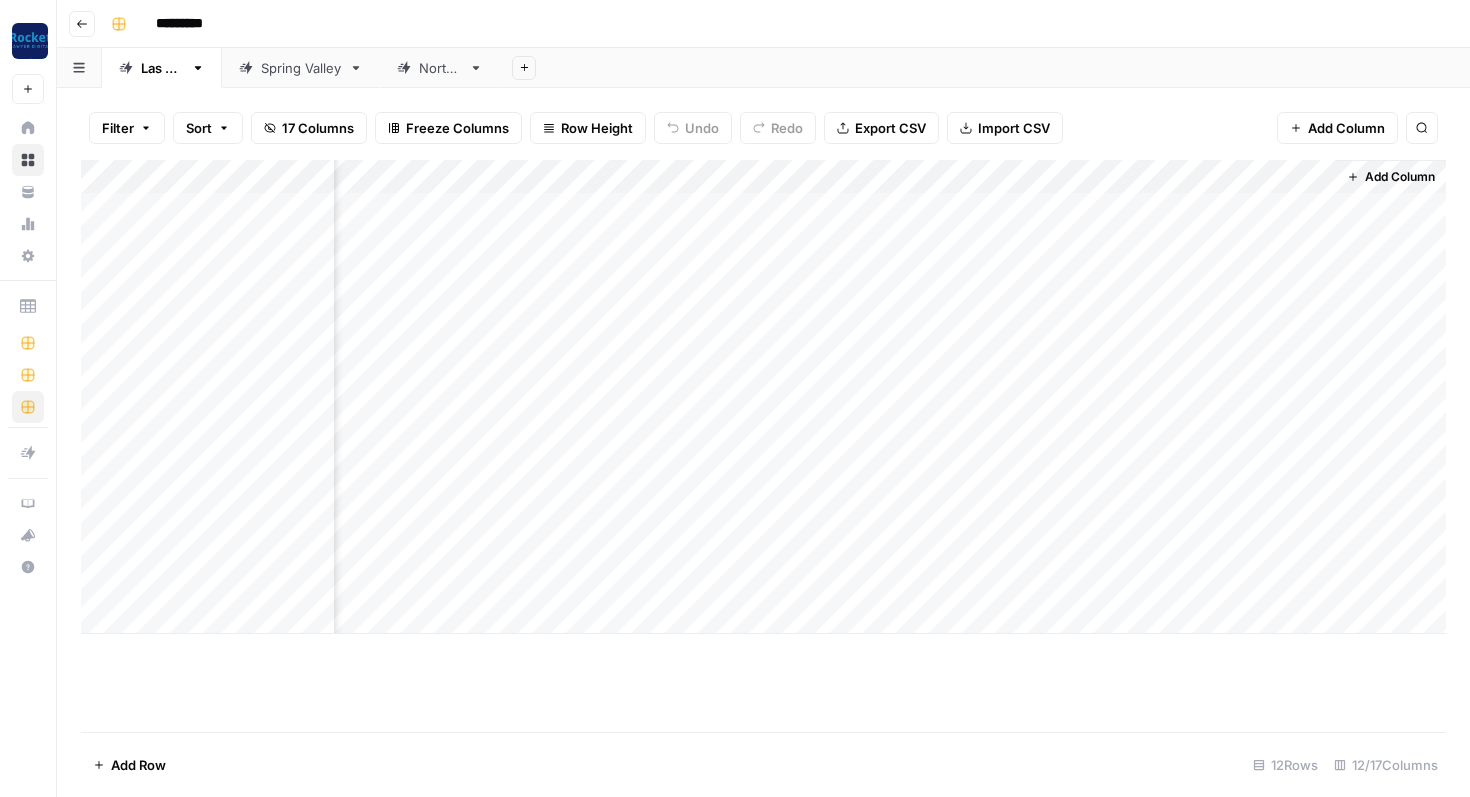 click on "Add Column" at bounding box center (763, 397) 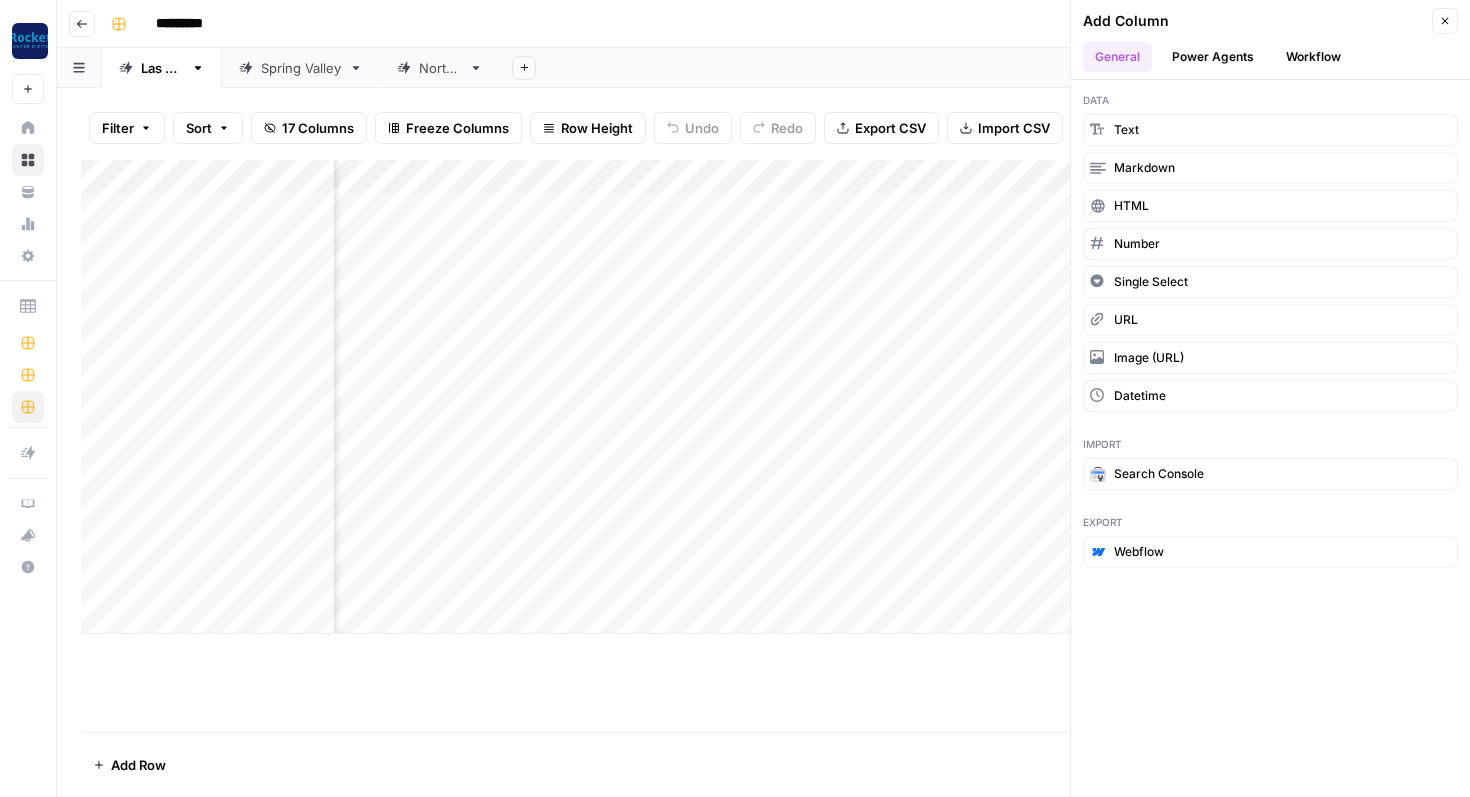 click on "Workflow" at bounding box center [1313, 57] 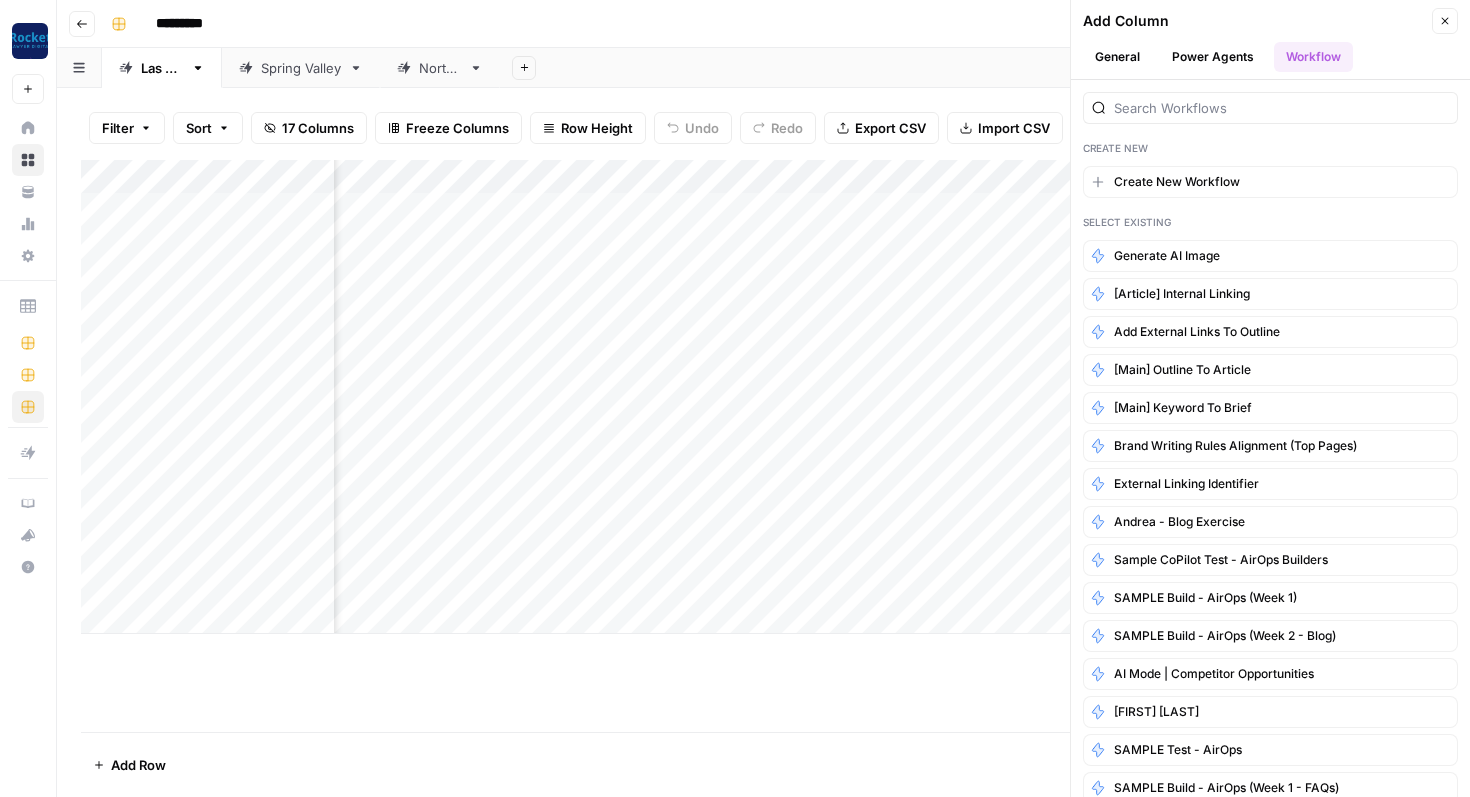 click on "General" at bounding box center (1117, 57) 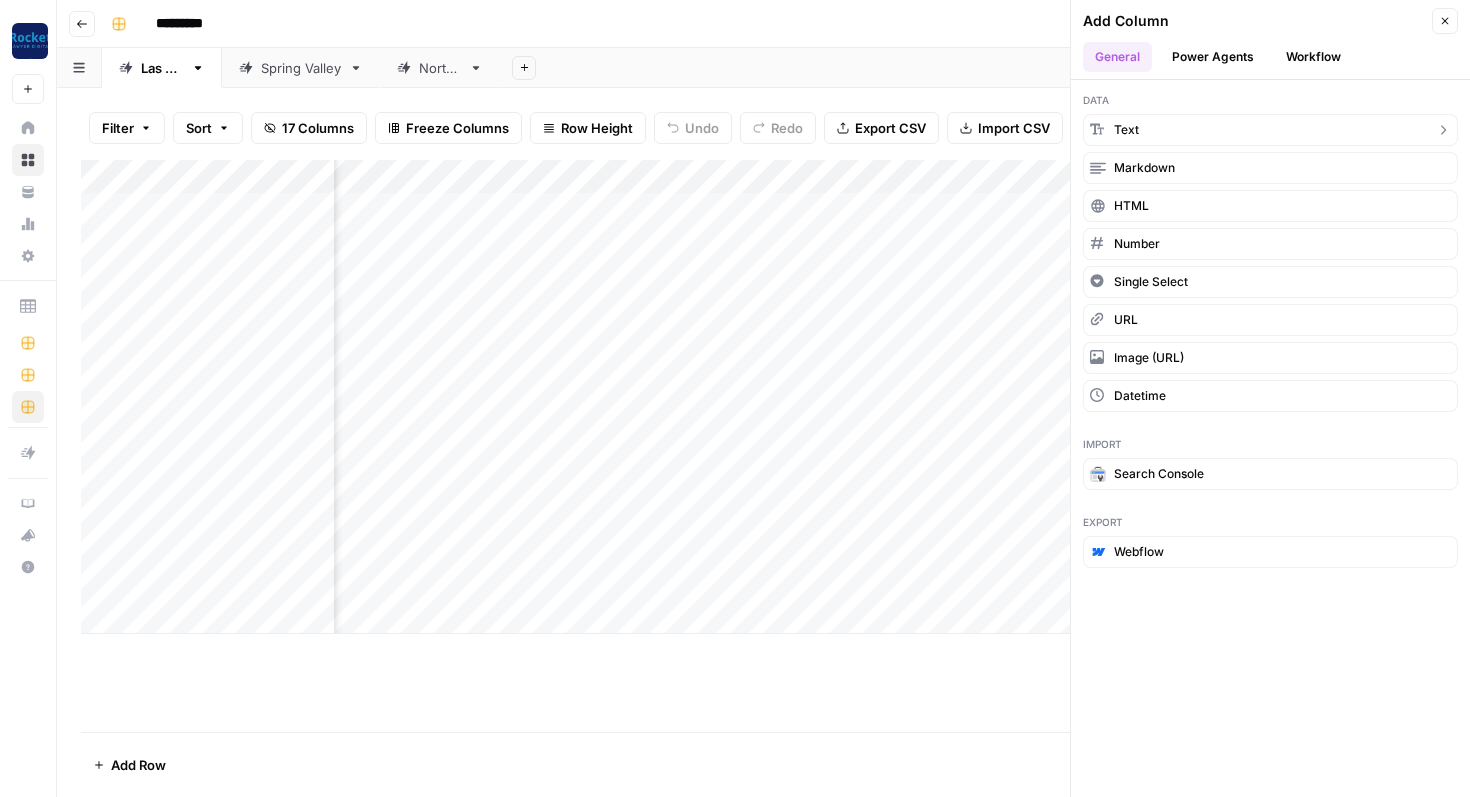 click on "text" at bounding box center [1270, 130] 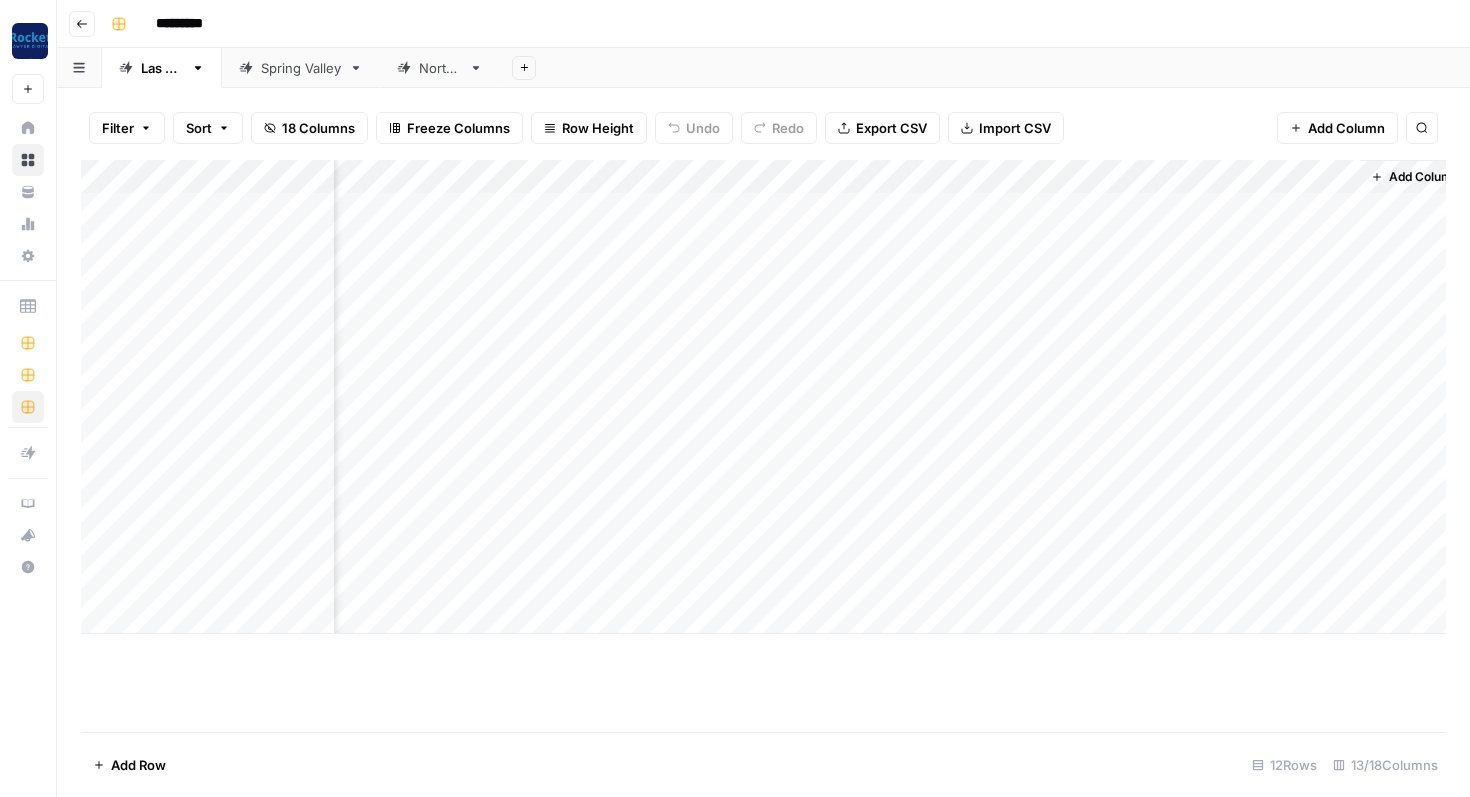scroll, scrollTop: 0, scrollLeft: 1095, axis: horizontal 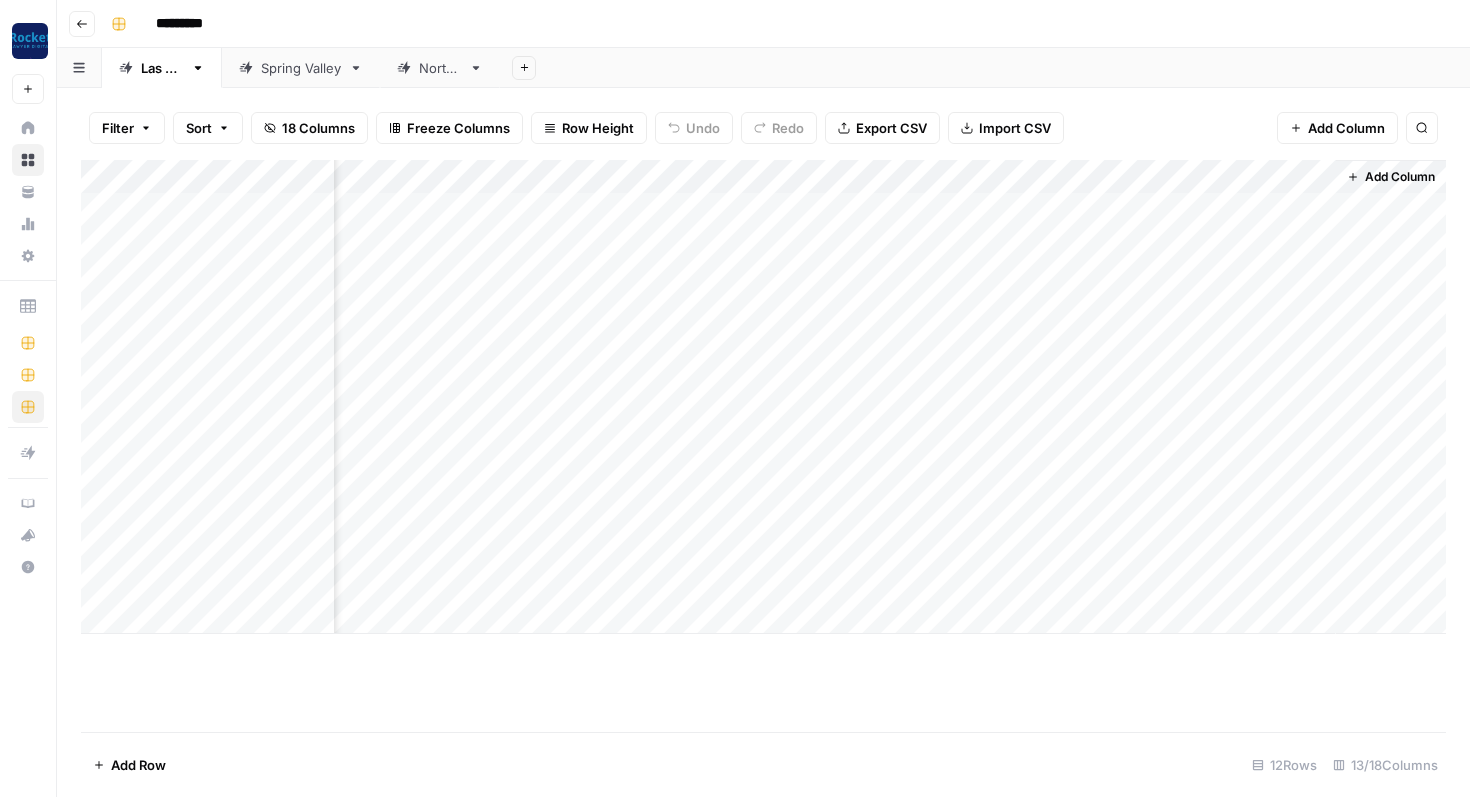 click on "Add Column" at bounding box center (763, 397) 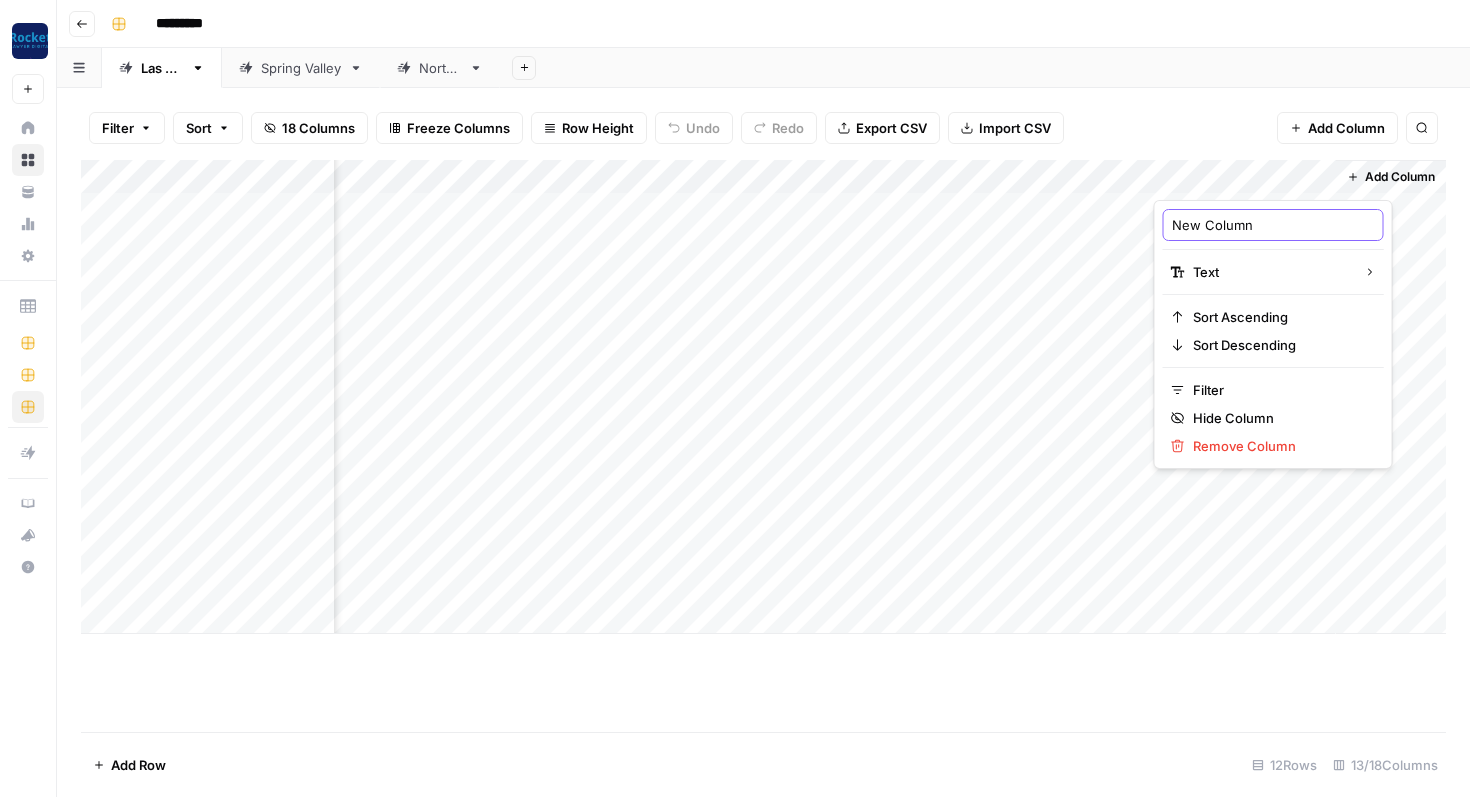 click on "New Column" at bounding box center [1273, 225] 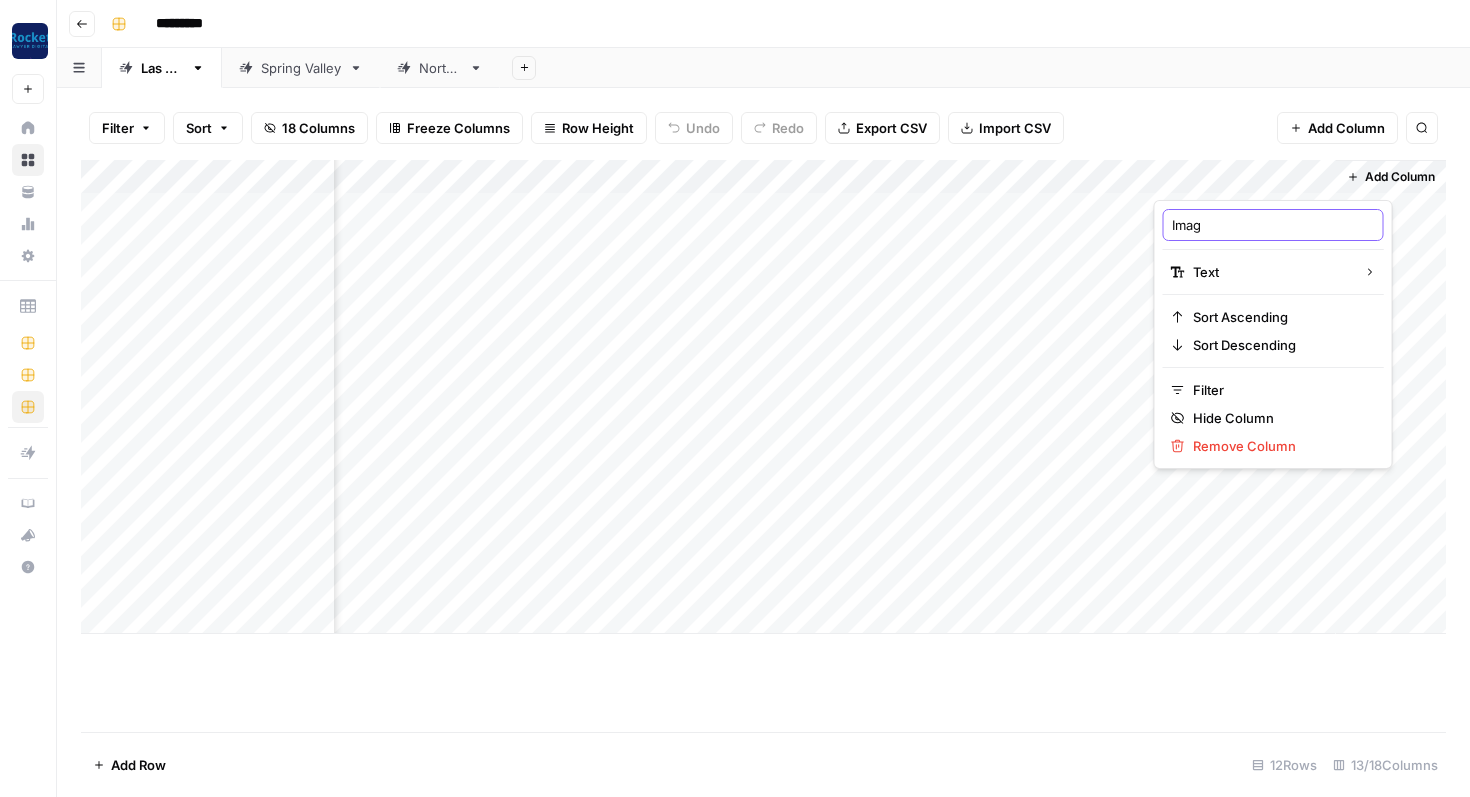 type on "Image" 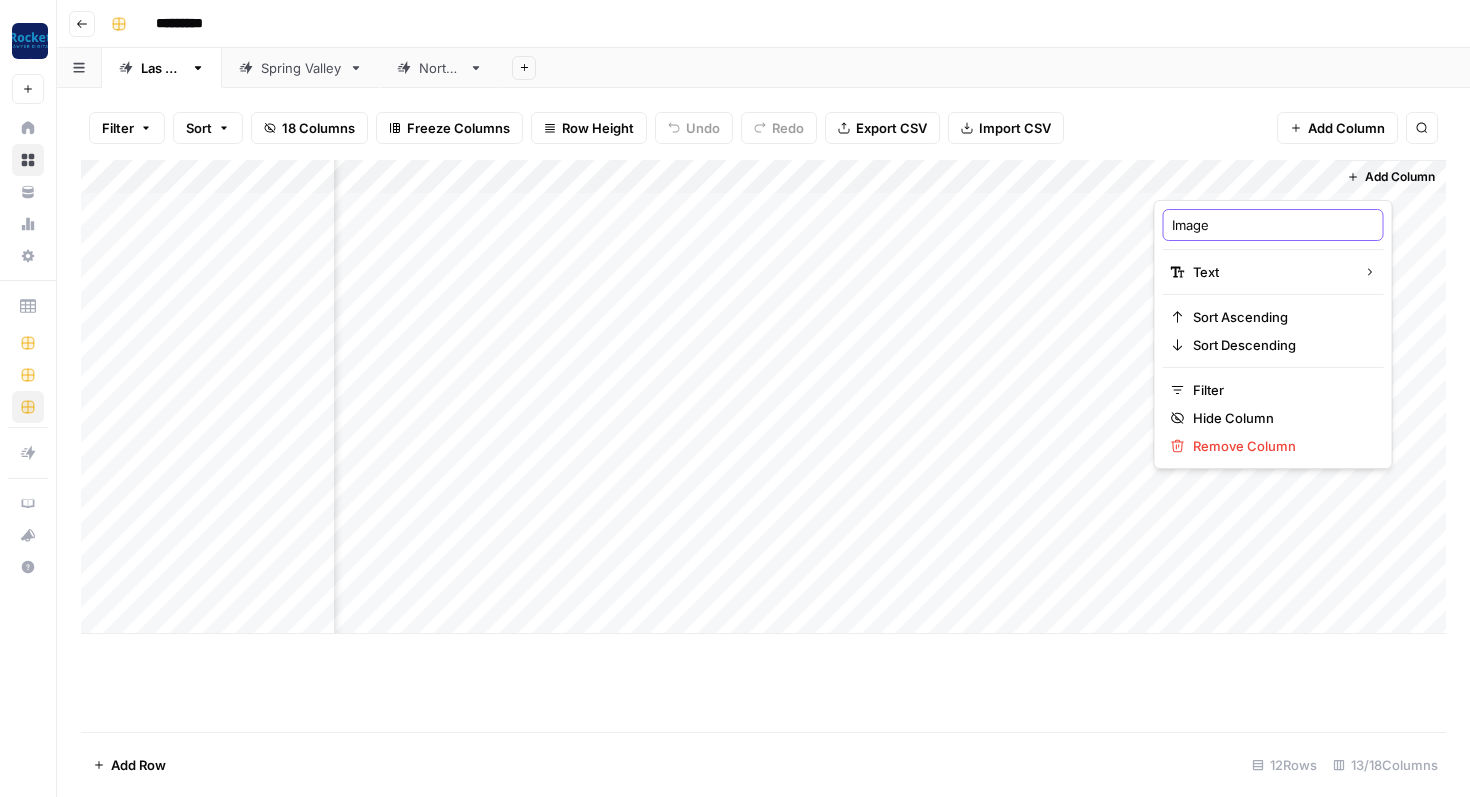 click on "Image" at bounding box center (1273, 225) 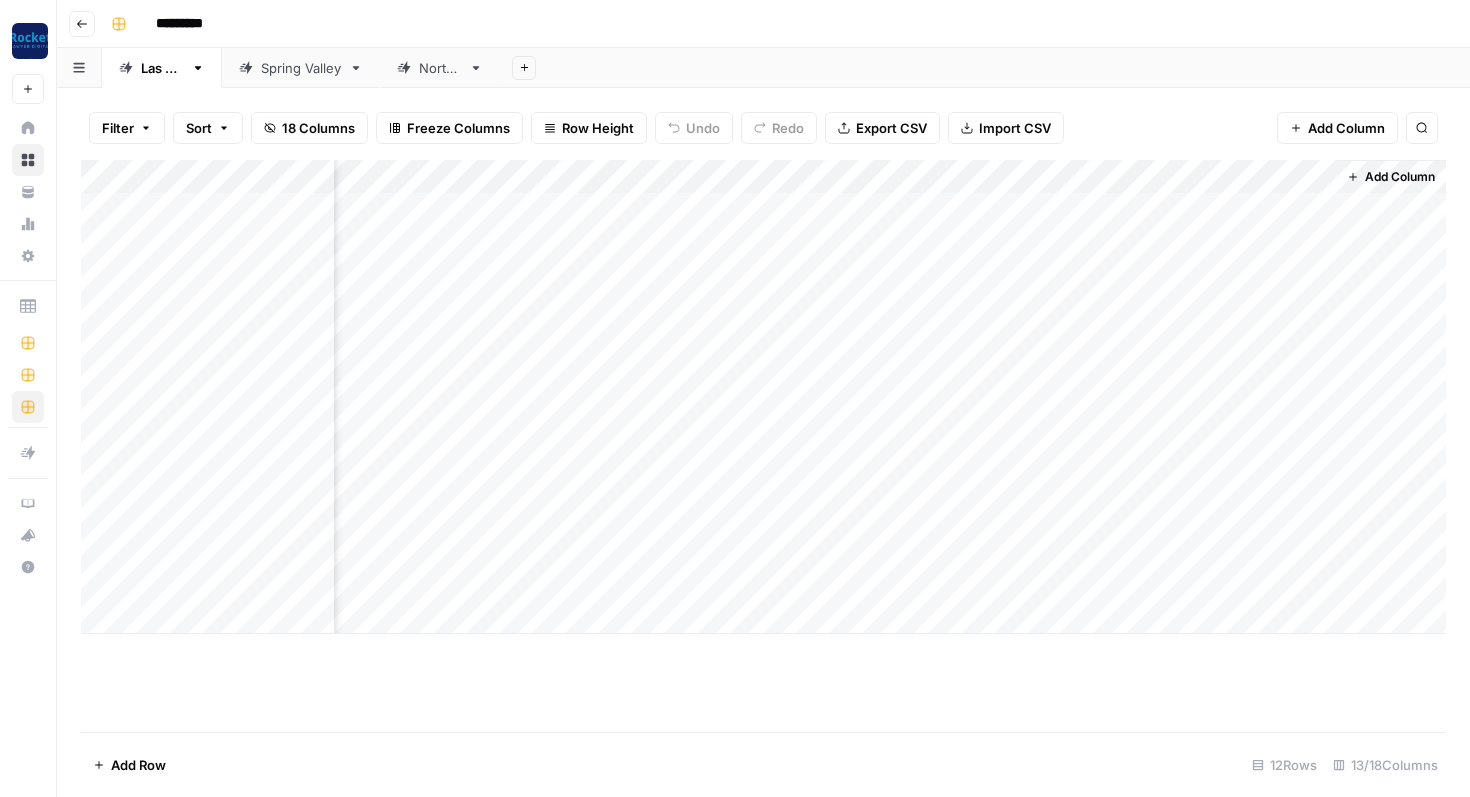 click on "Filter Sort 18 Columns Freeze Columns Row Height Undo Redo Export CSV Import CSV Add Column Search" at bounding box center (763, 128) 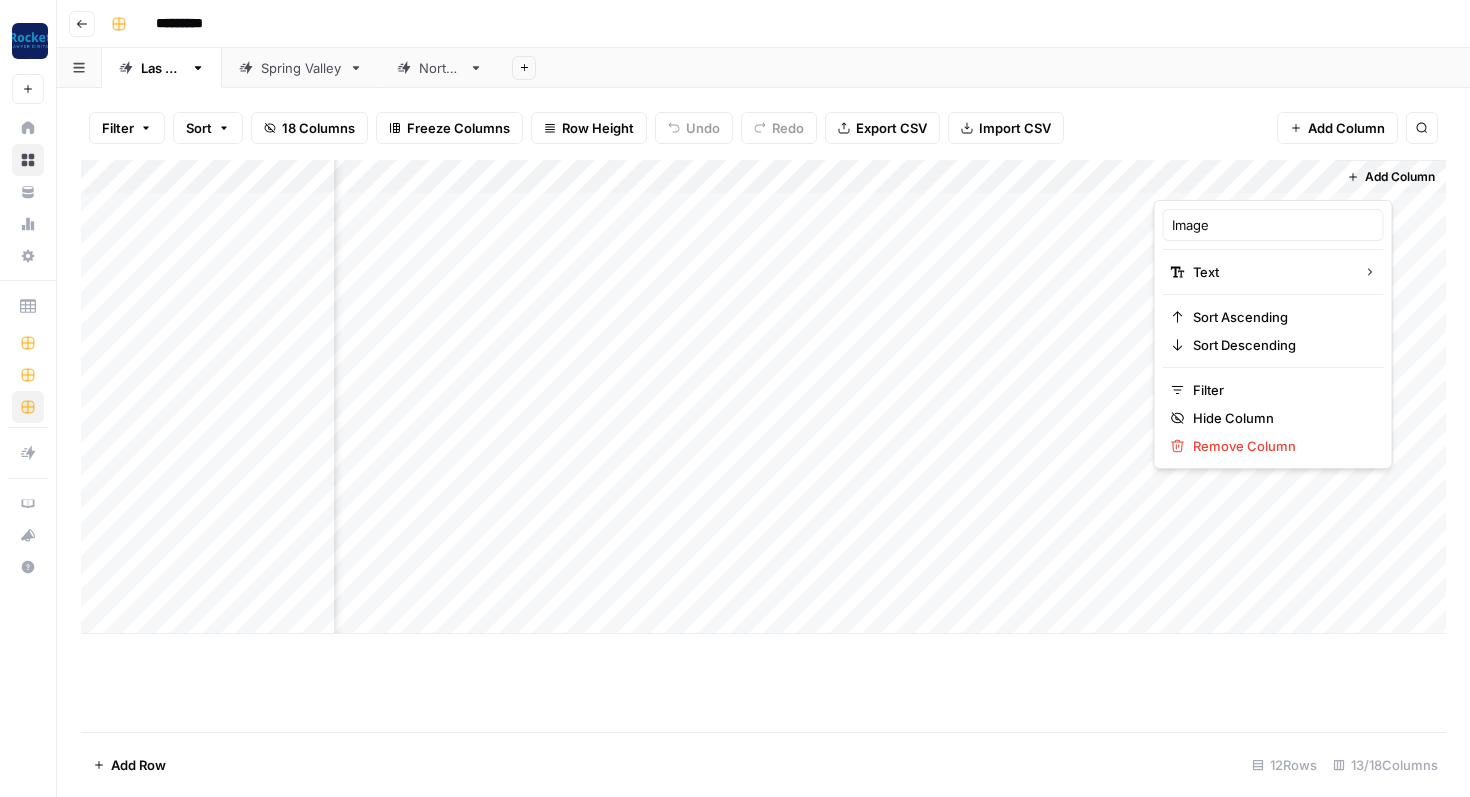 click at bounding box center [1244, 180] 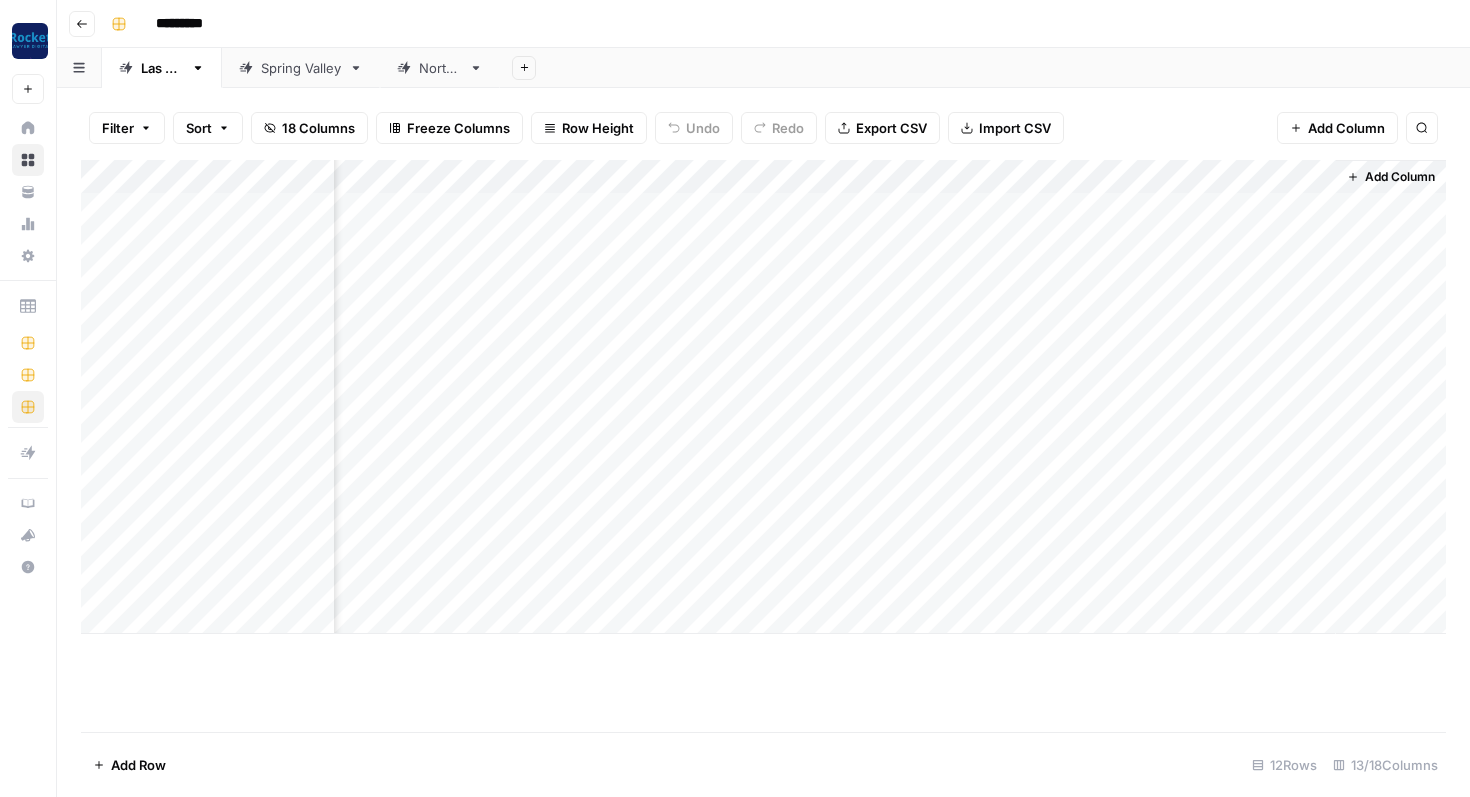click 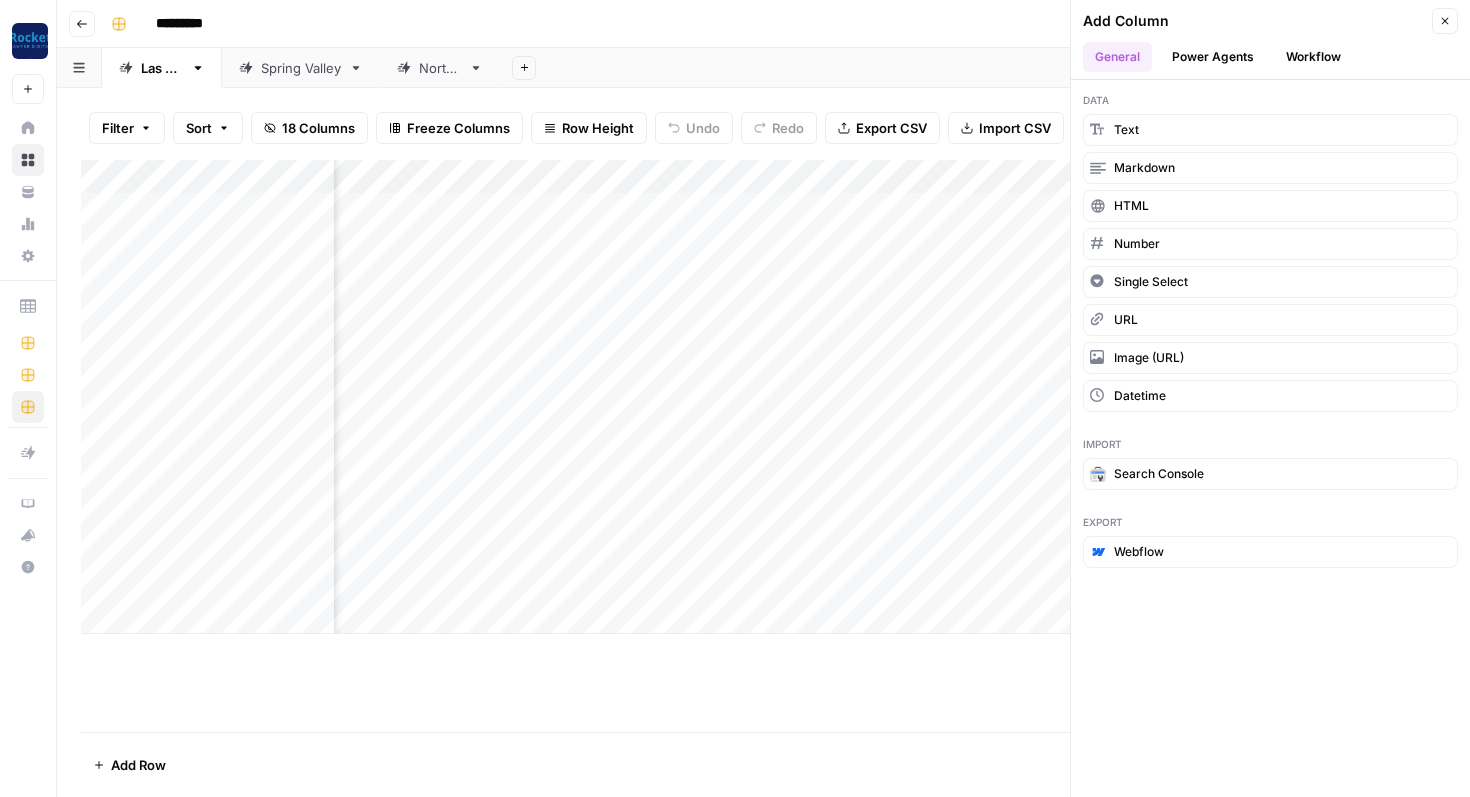 click on "Power Agents" at bounding box center (1213, 57) 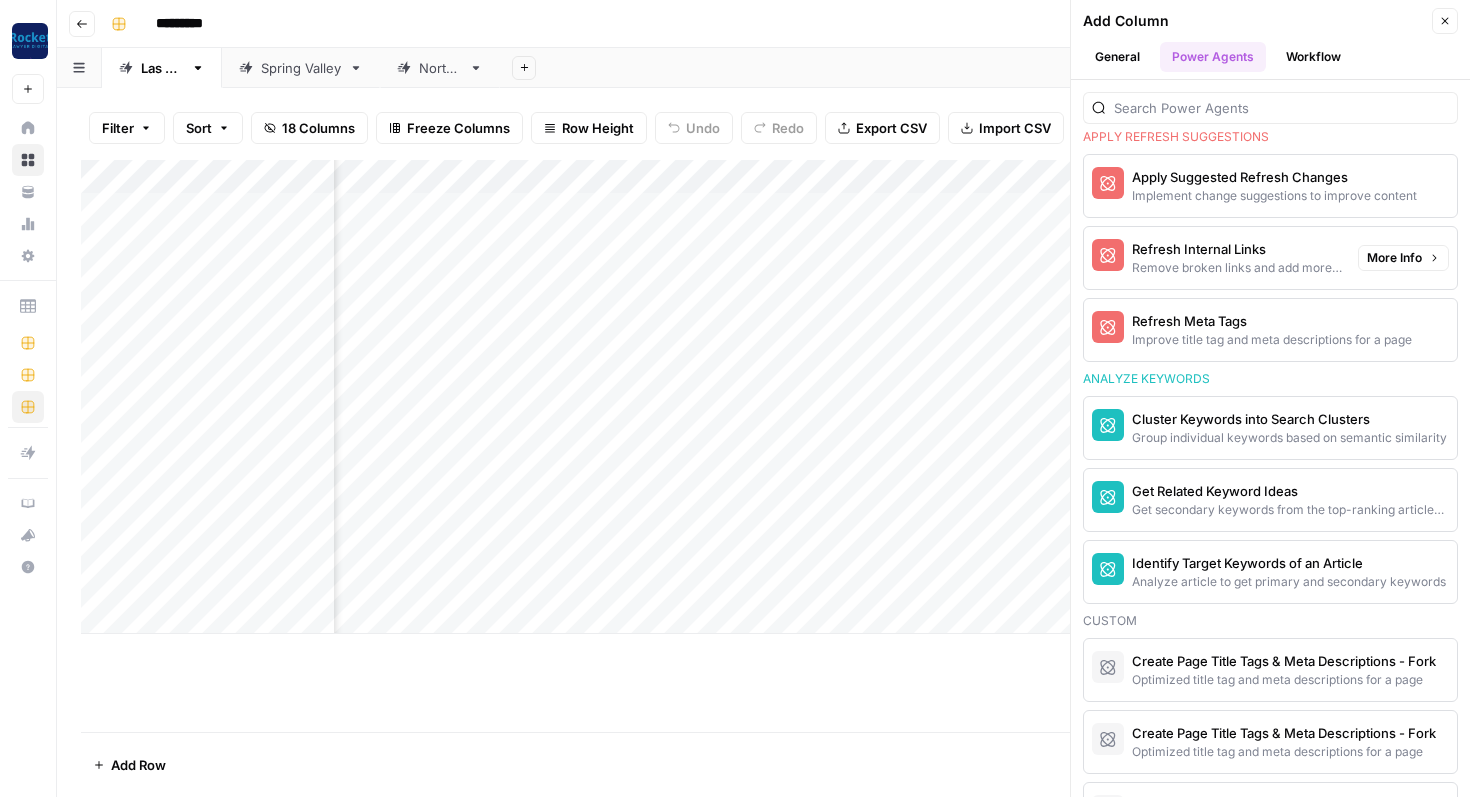 scroll, scrollTop: 0, scrollLeft: 0, axis: both 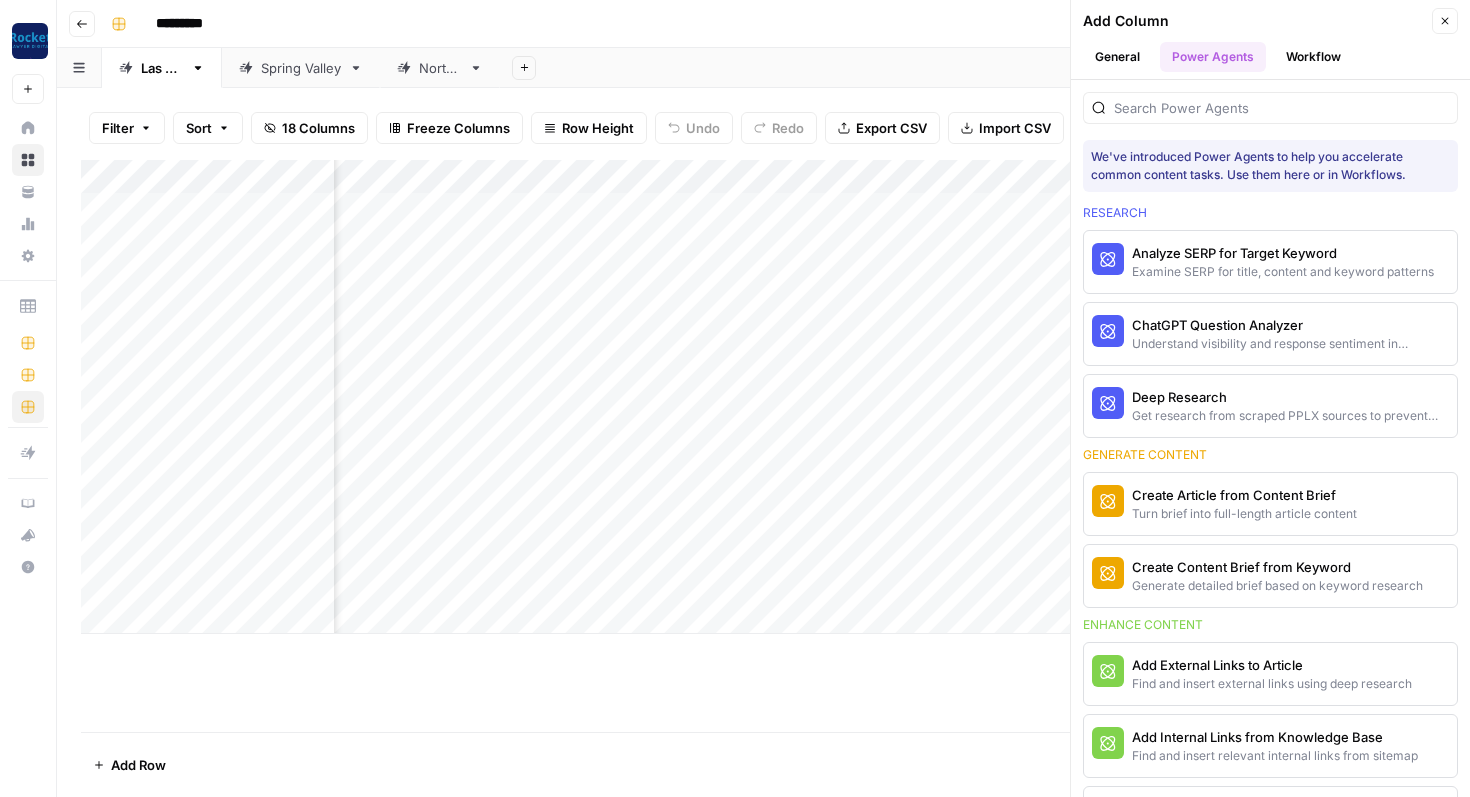 click on "General" at bounding box center (1117, 57) 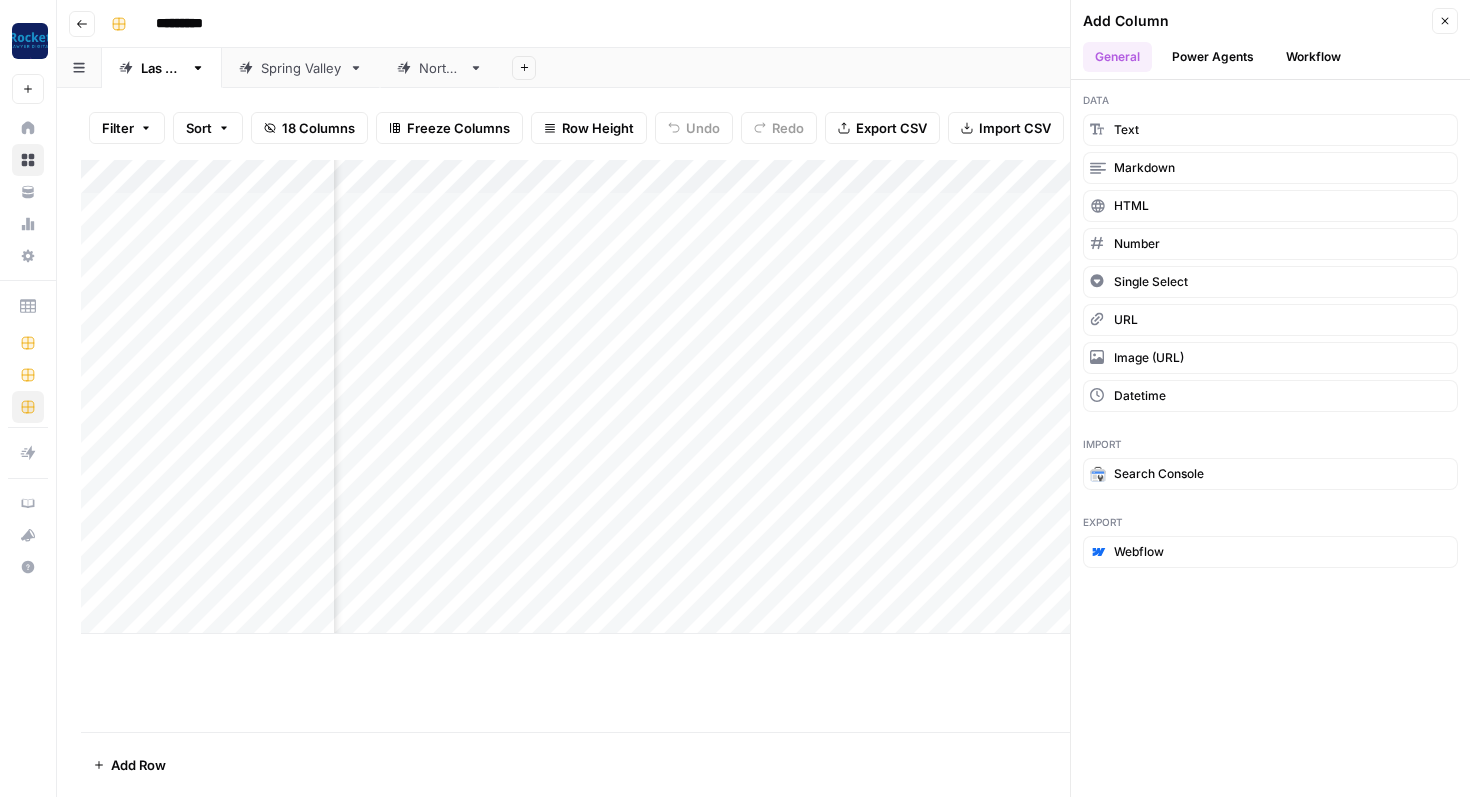 click on "Add Column" at bounding box center [763, 397] 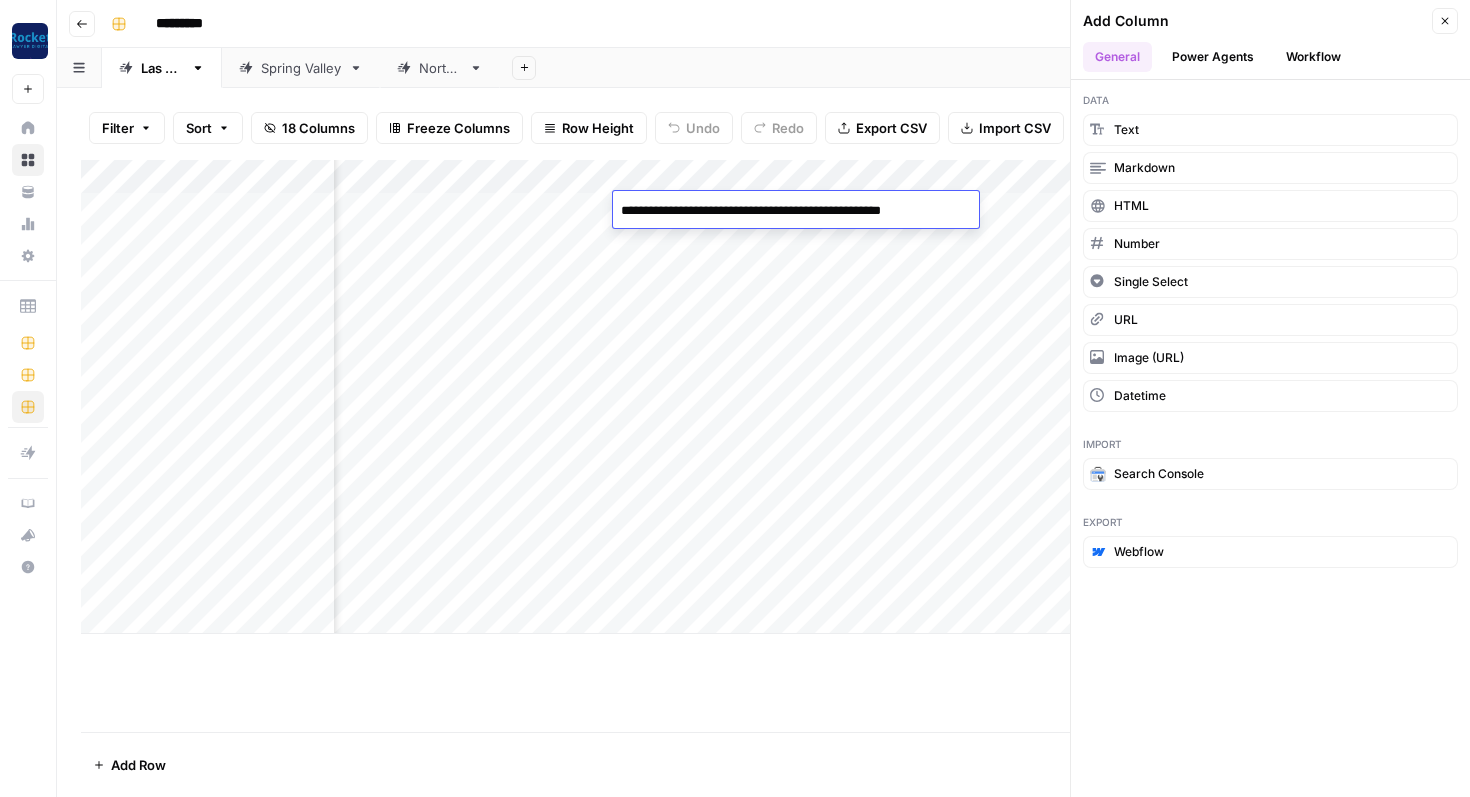 click on "Add Column" at bounding box center [763, 446] 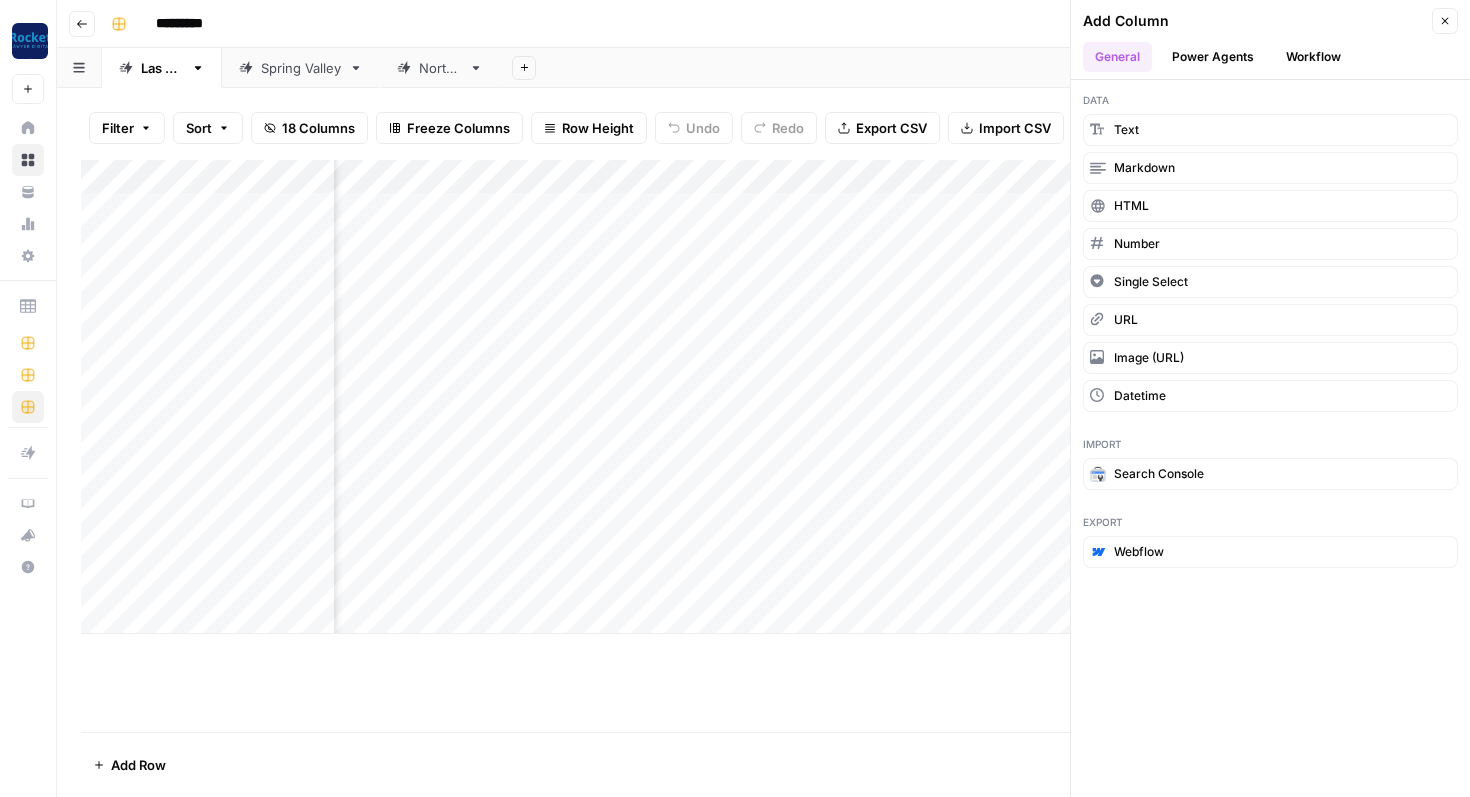scroll, scrollTop: 0, scrollLeft: 1384, axis: horizontal 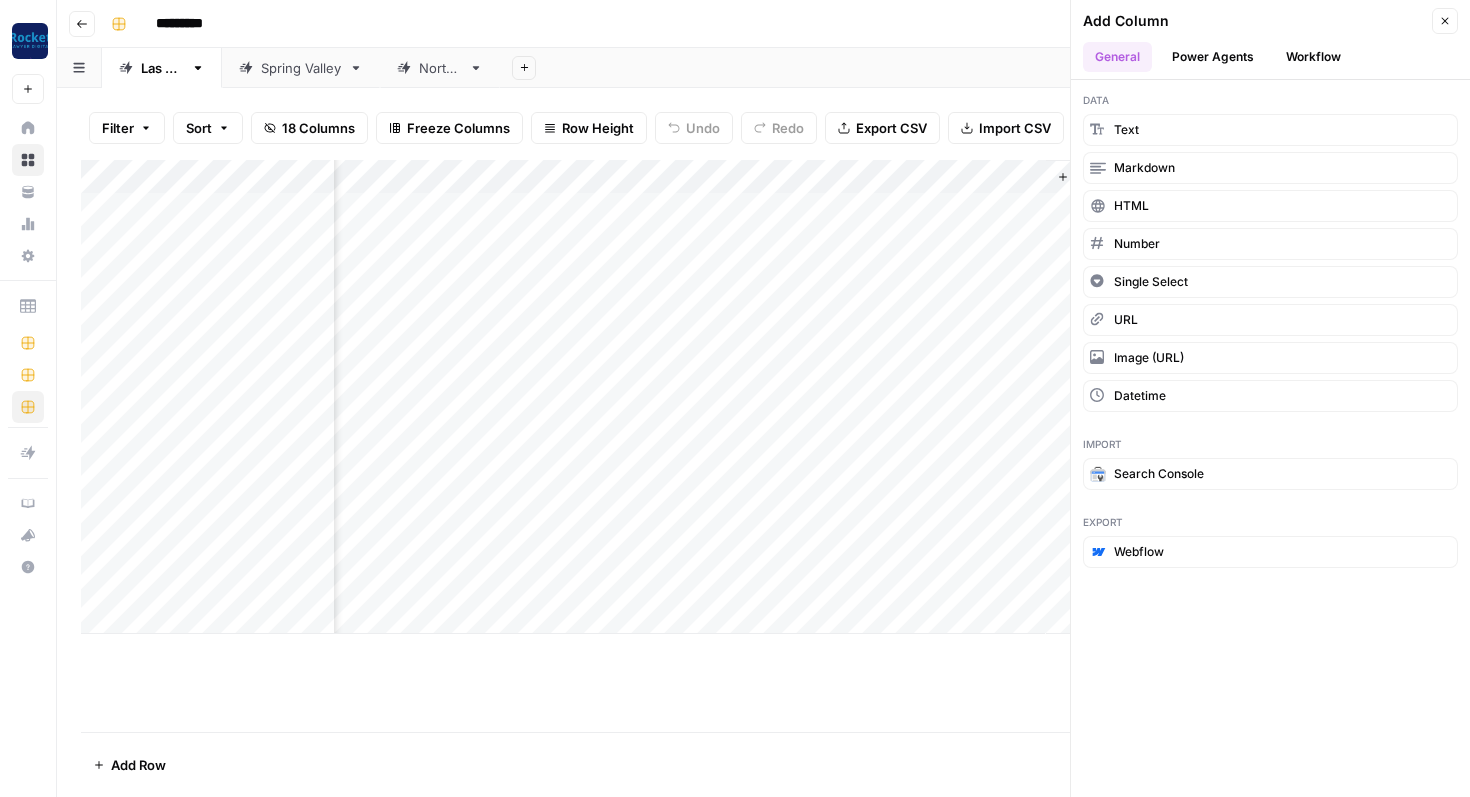click on "Add Column" at bounding box center (763, 397) 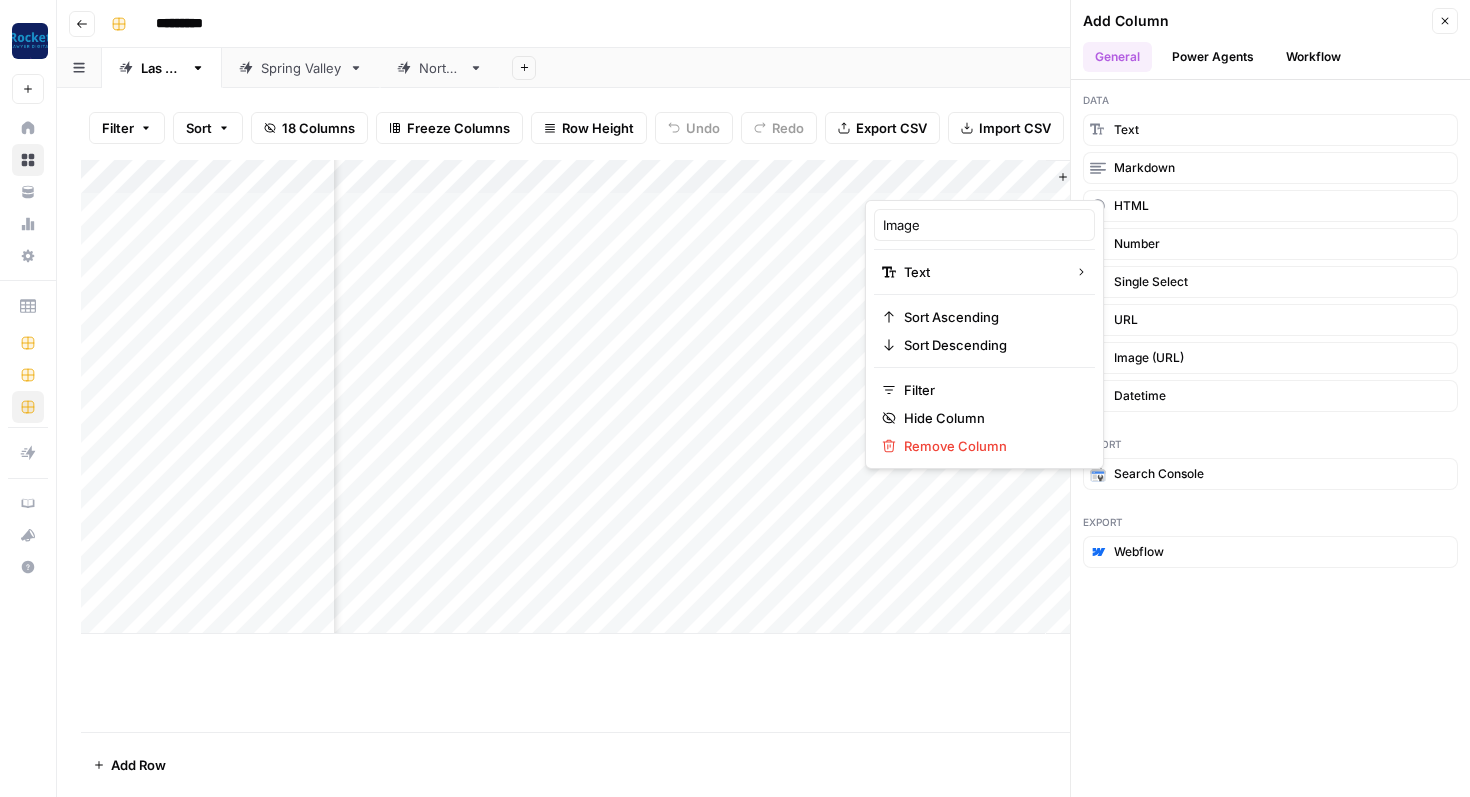 click at bounding box center [955, 180] 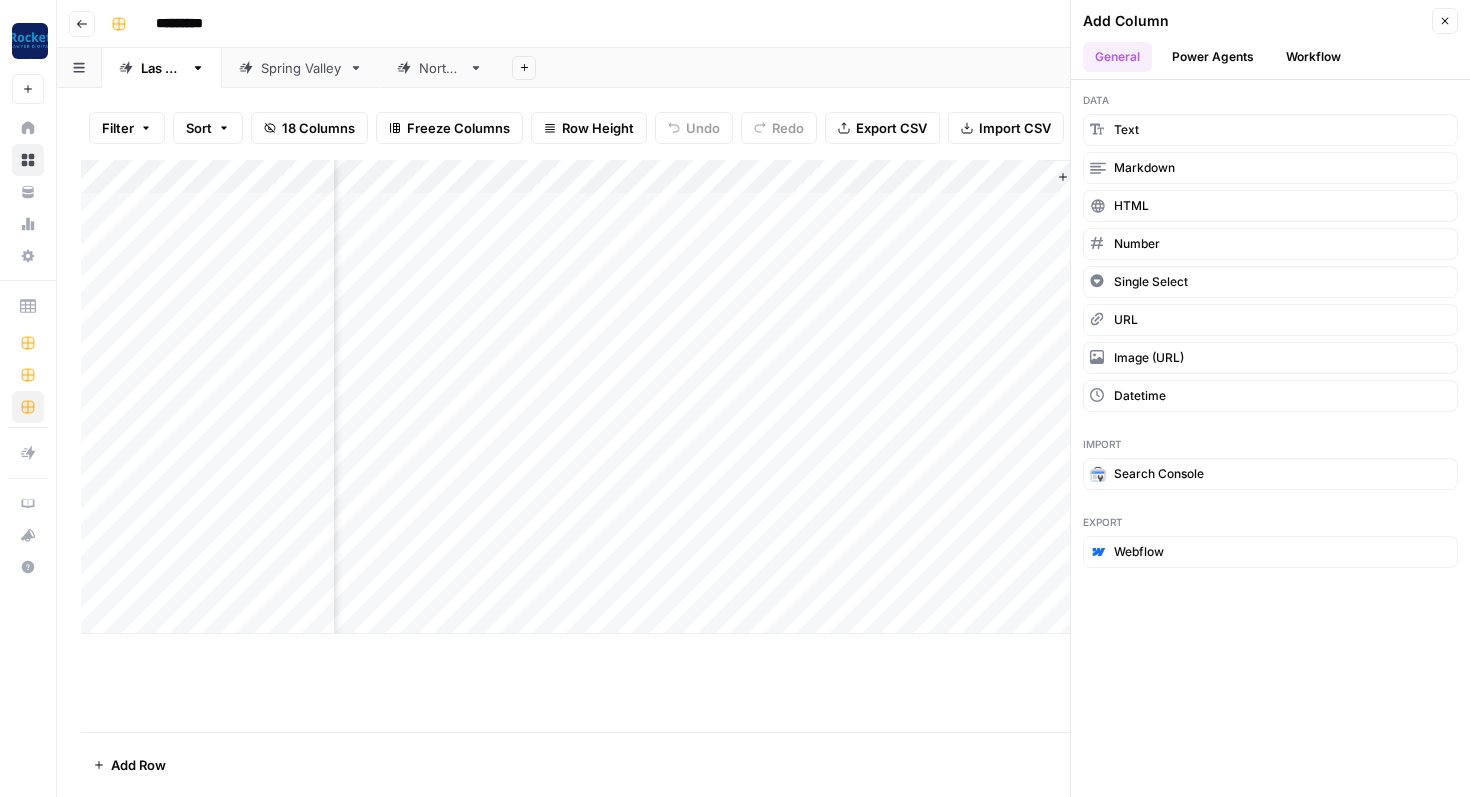 click on "Add Column" at bounding box center [763, 397] 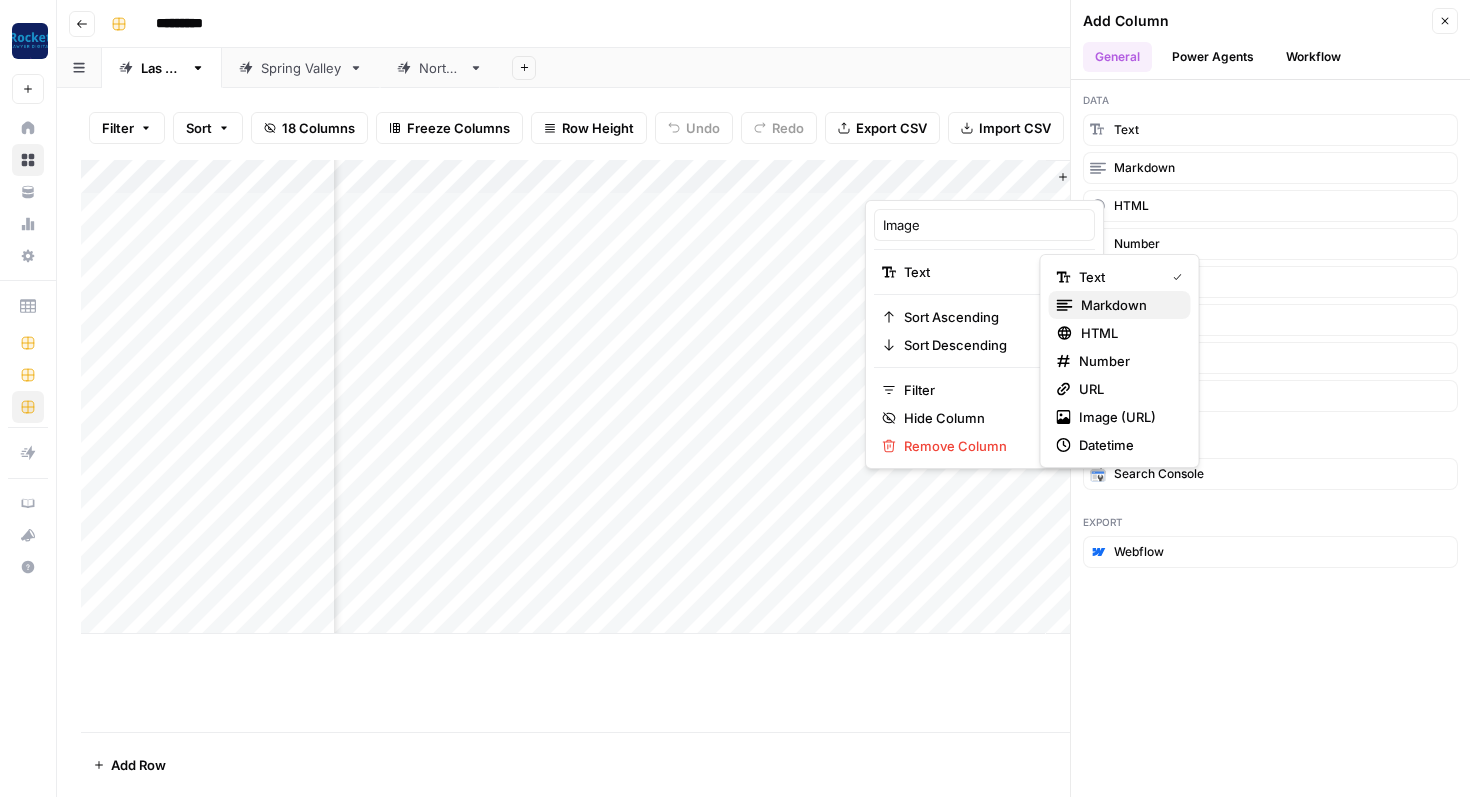 click on "markdown" at bounding box center [1128, 305] 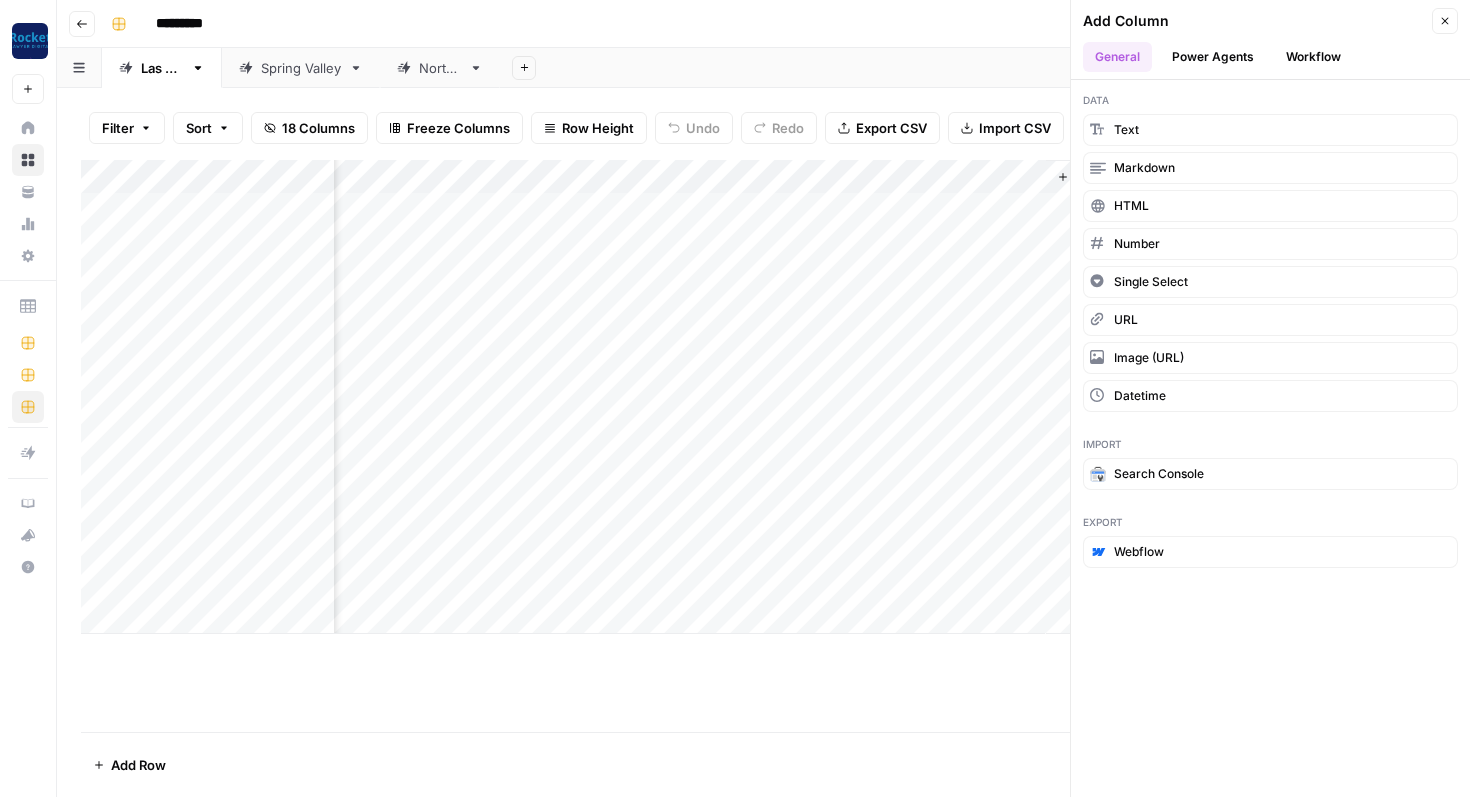 click on "Add Column" at bounding box center [763, 397] 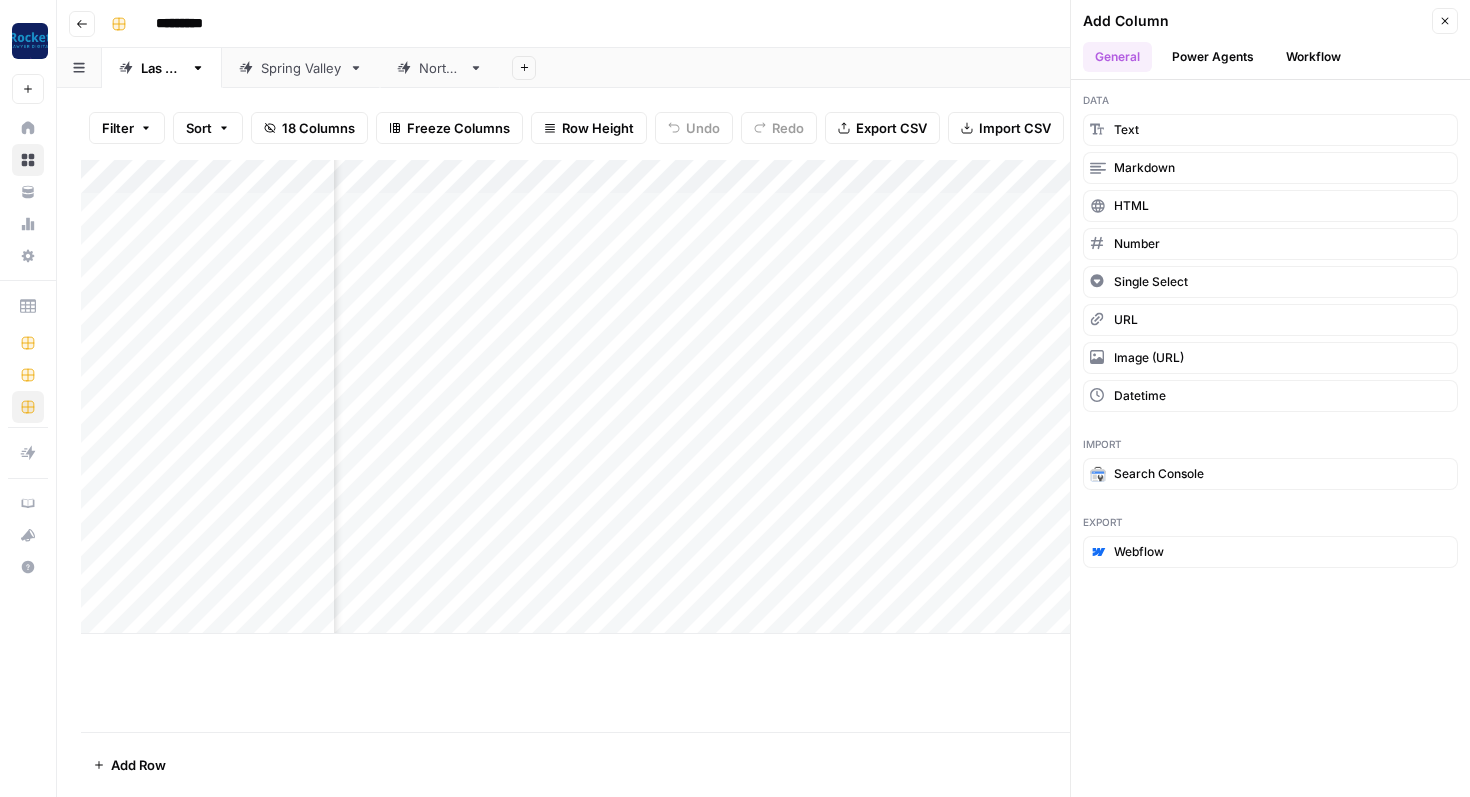 scroll, scrollTop: 0, scrollLeft: 1384, axis: horizontal 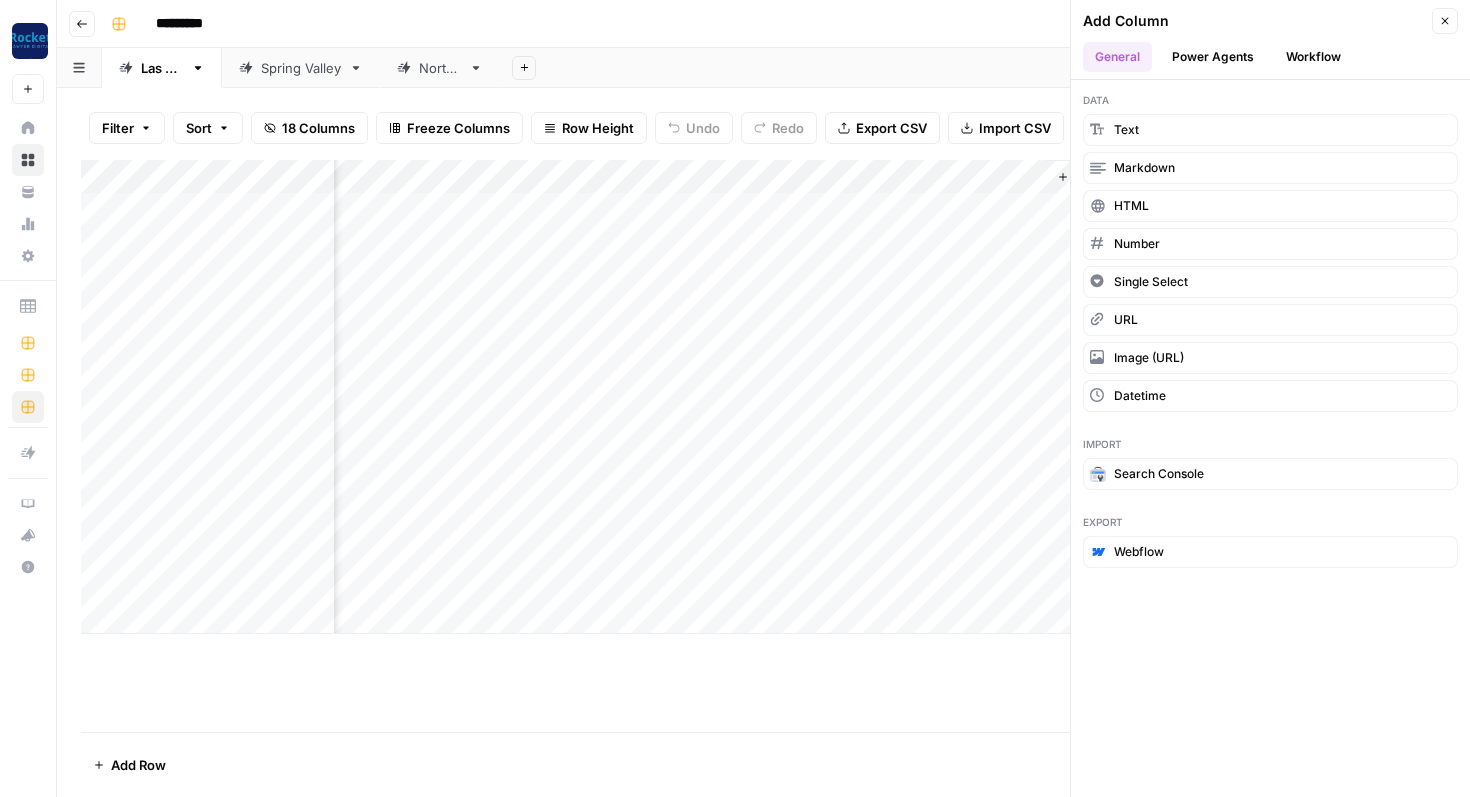 click on "Close" at bounding box center [1445, 21] 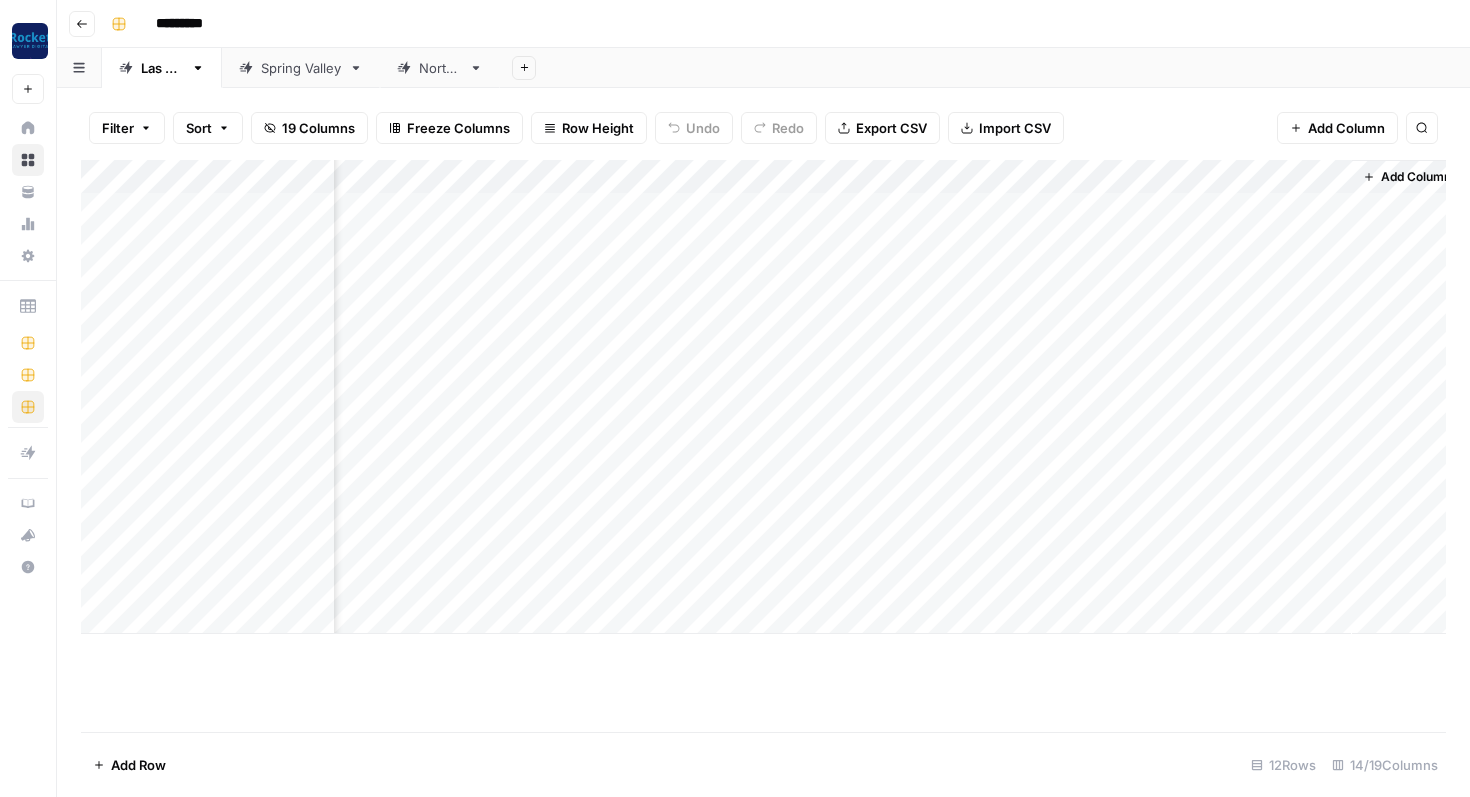 scroll, scrollTop: 0, scrollLeft: 1275, axis: horizontal 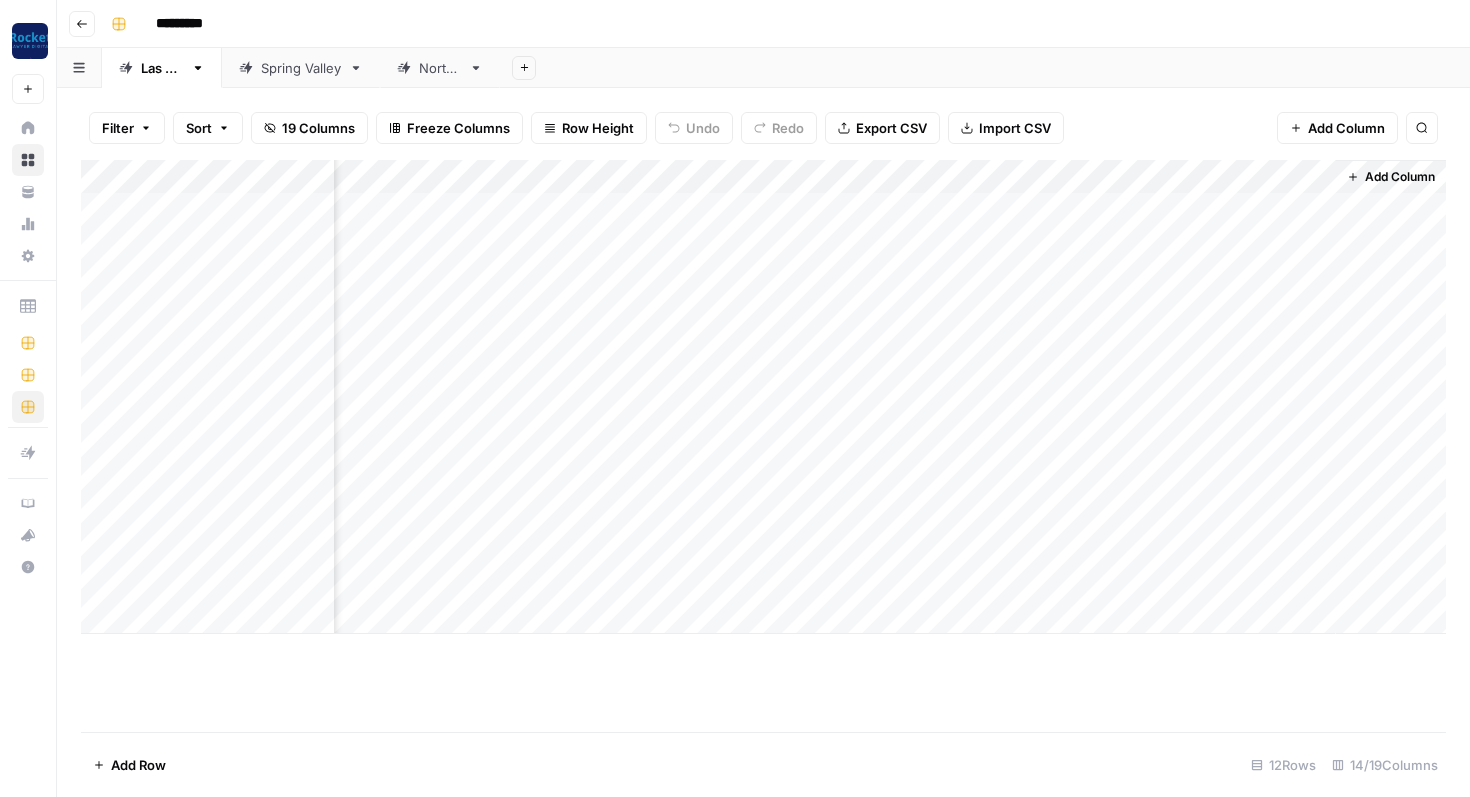 click on "Add Column" at bounding box center (763, 397) 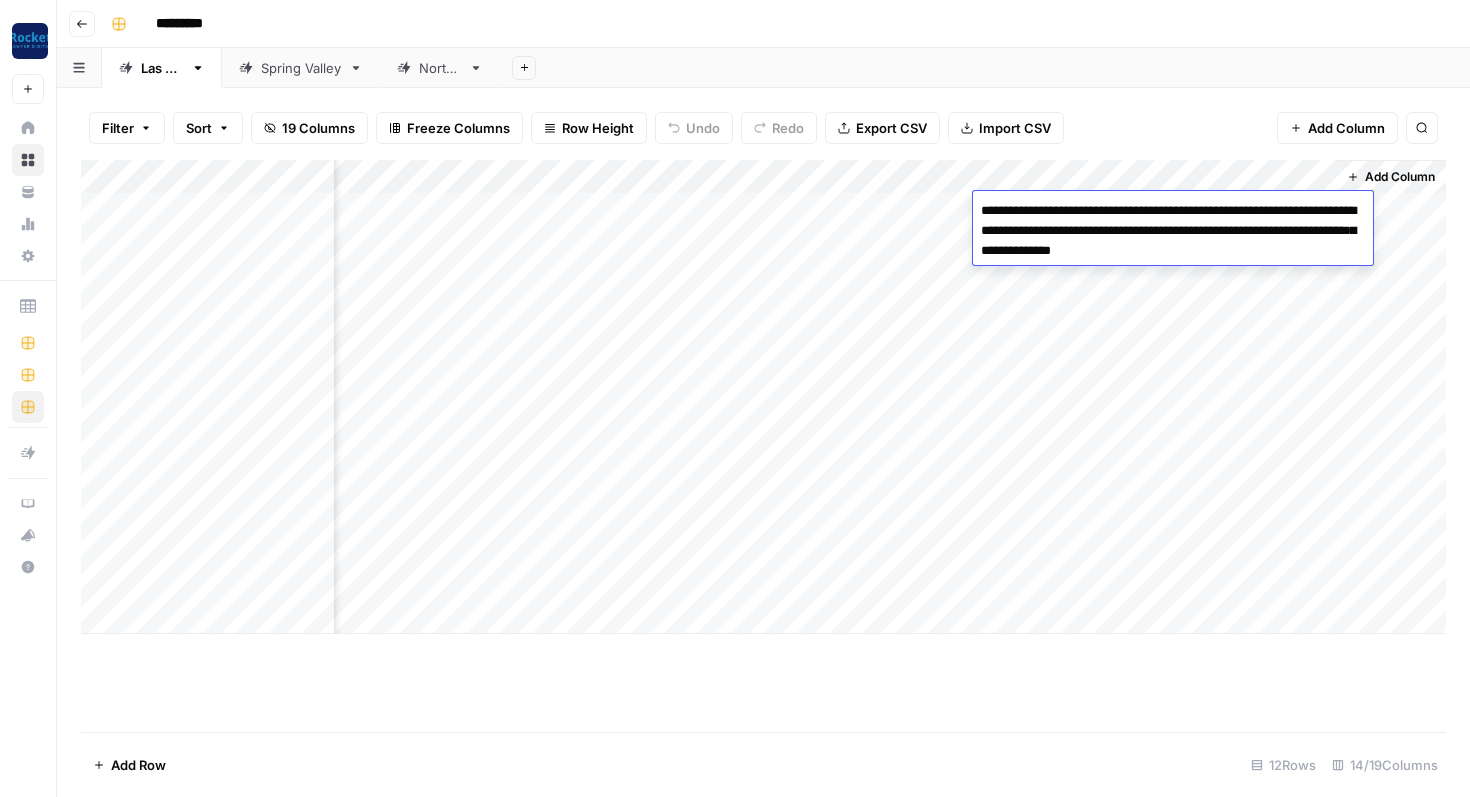 click on "**********" at bounding box center [1173, 231] 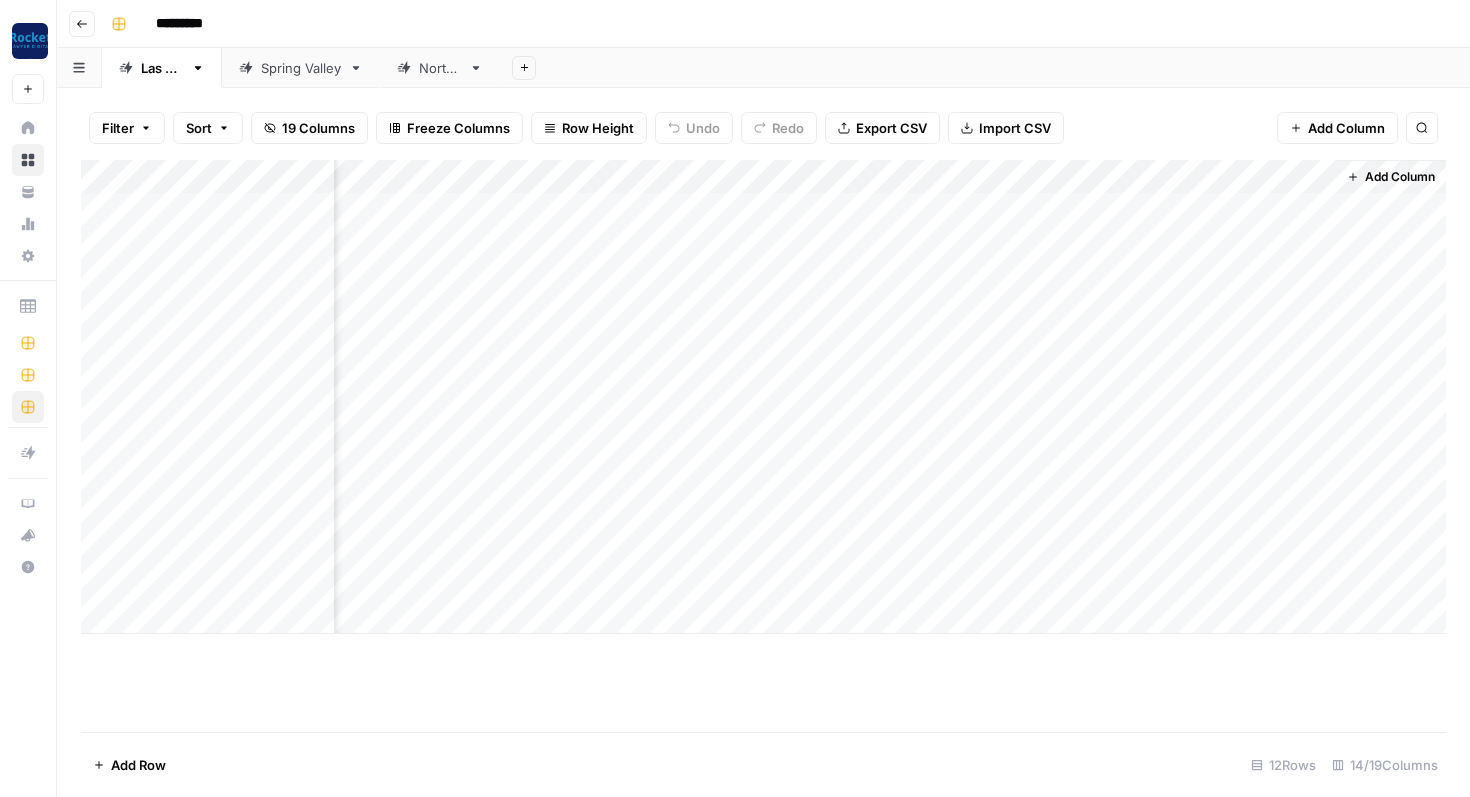 click on "Filter Sort 19 Columns Freeze Columns Row Height Undo Redo Export CSV Import CSV Add Column Search" at bounding box center [763, 128] 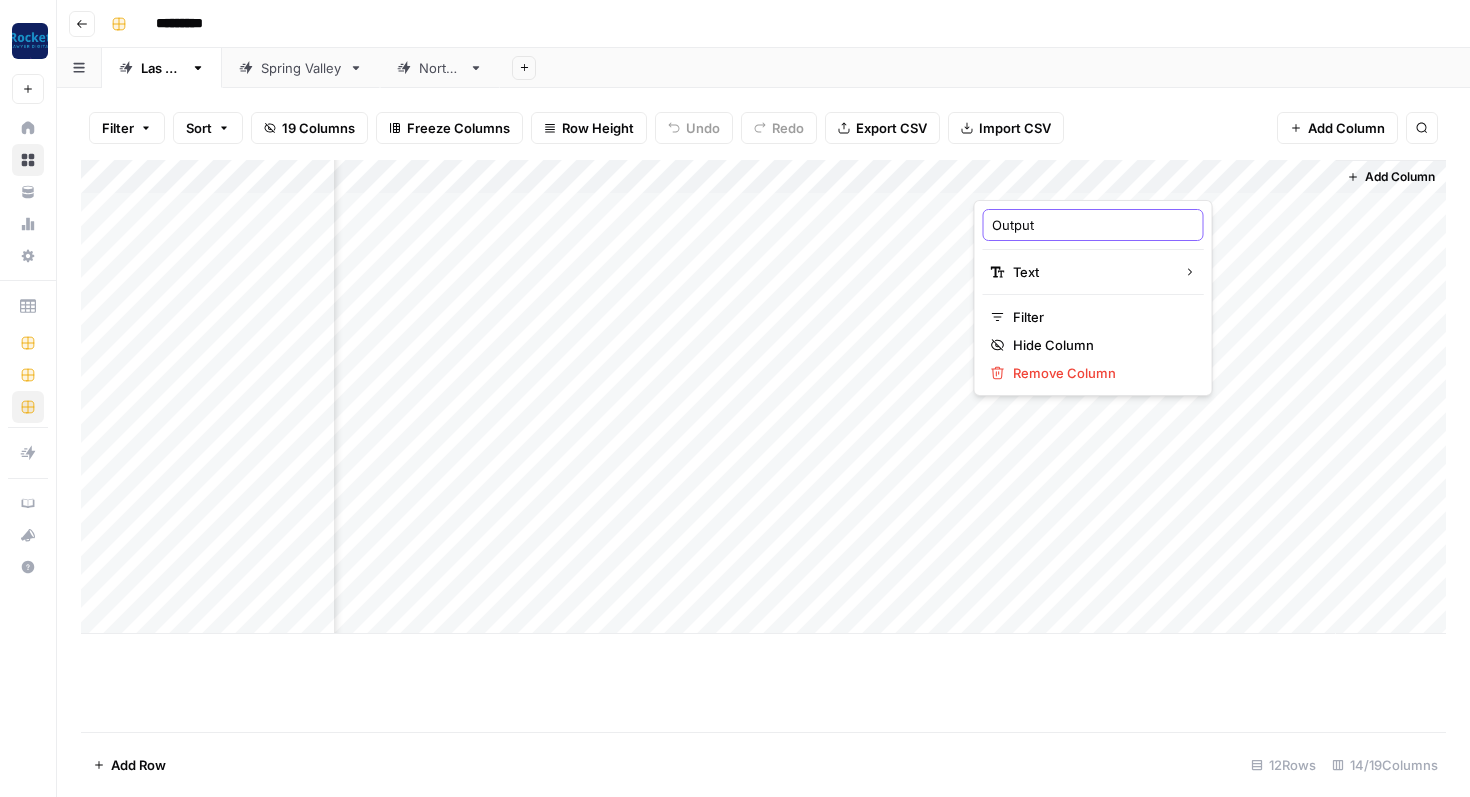 click on "Output" at bounding box center [1093, 225] 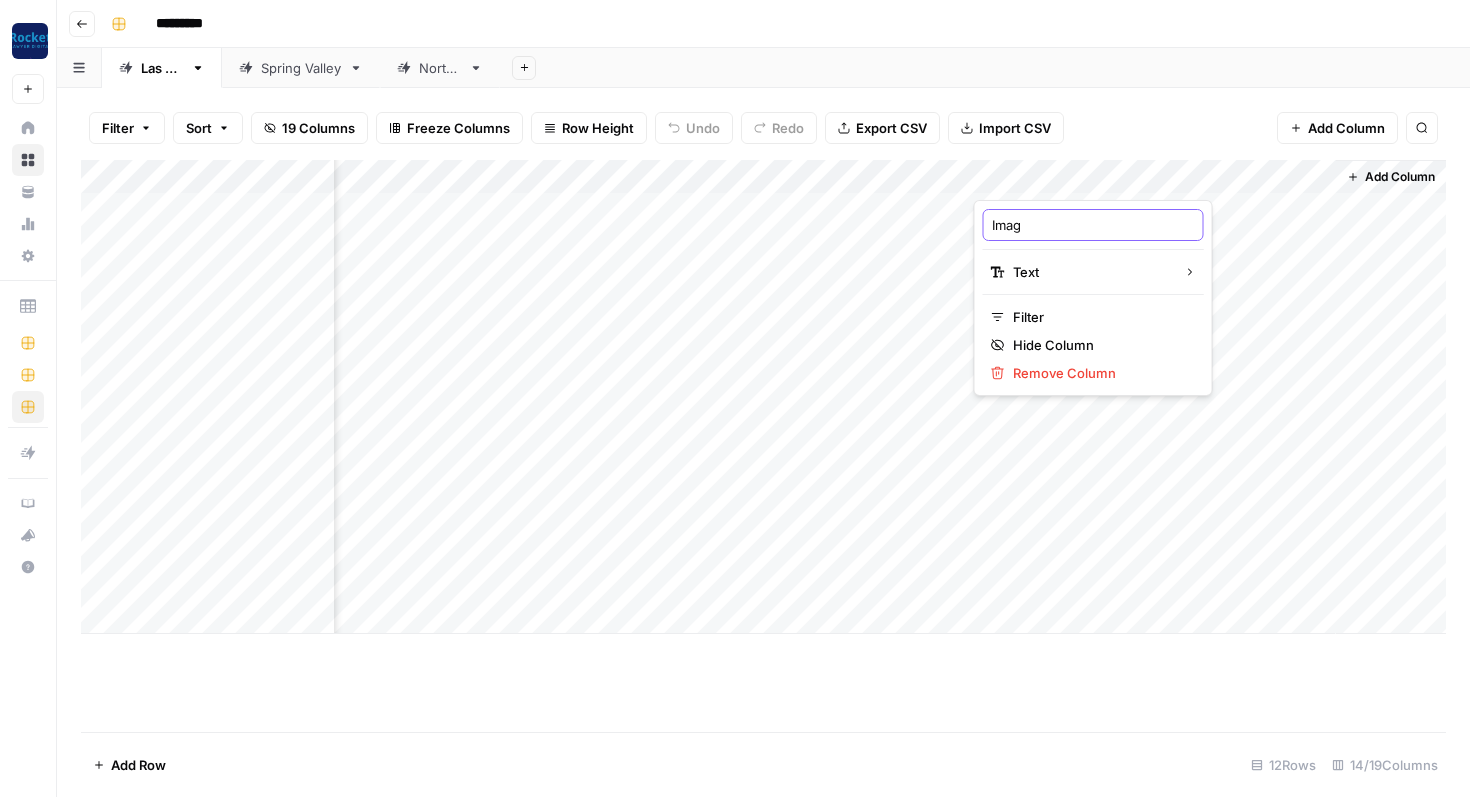 type on "Image" 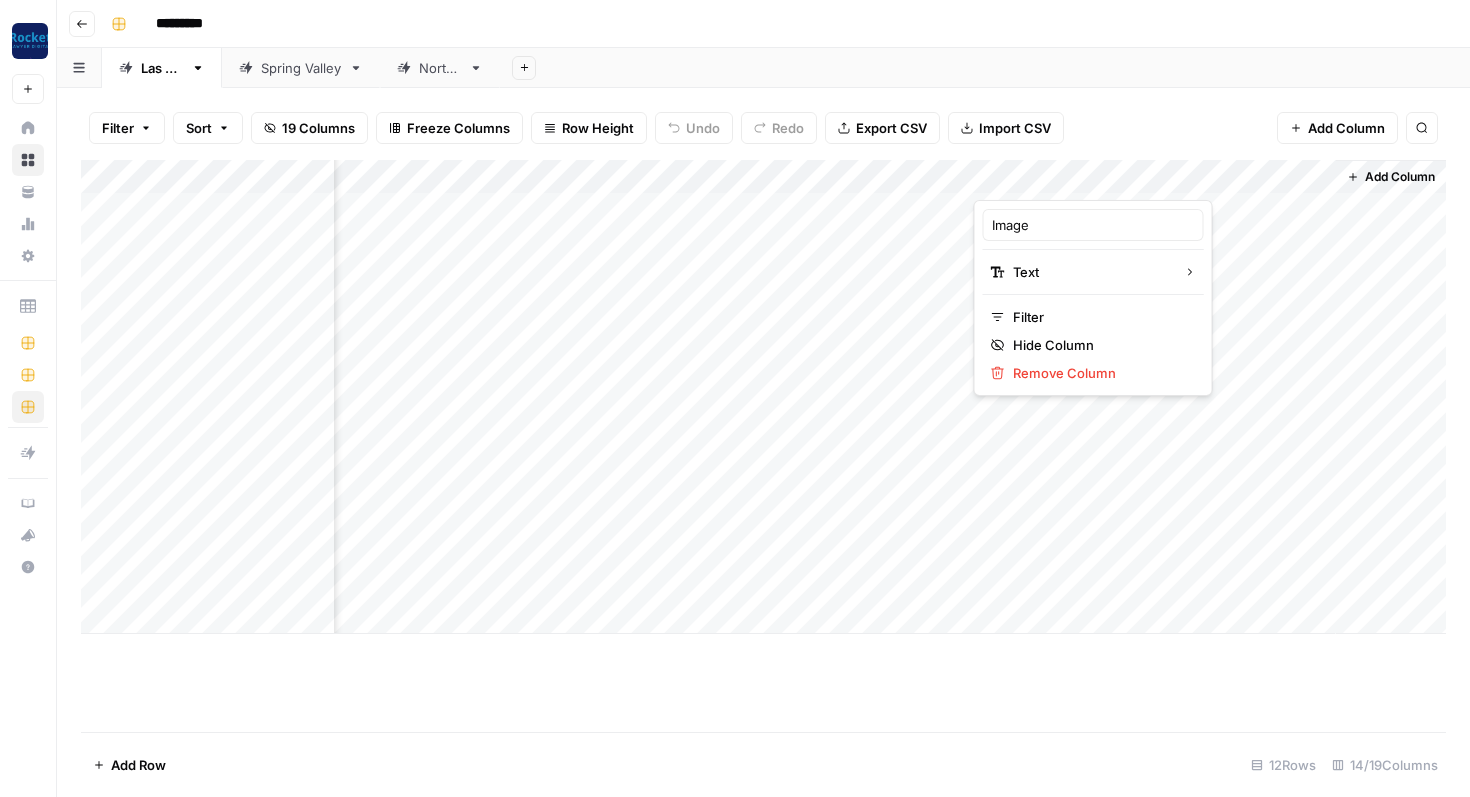 click on "Filter Sort 19 Columns Freeze Columns Row Height Undo Redo Export CSV Import CSV Add Column Search" at bounding box center [763, 128] 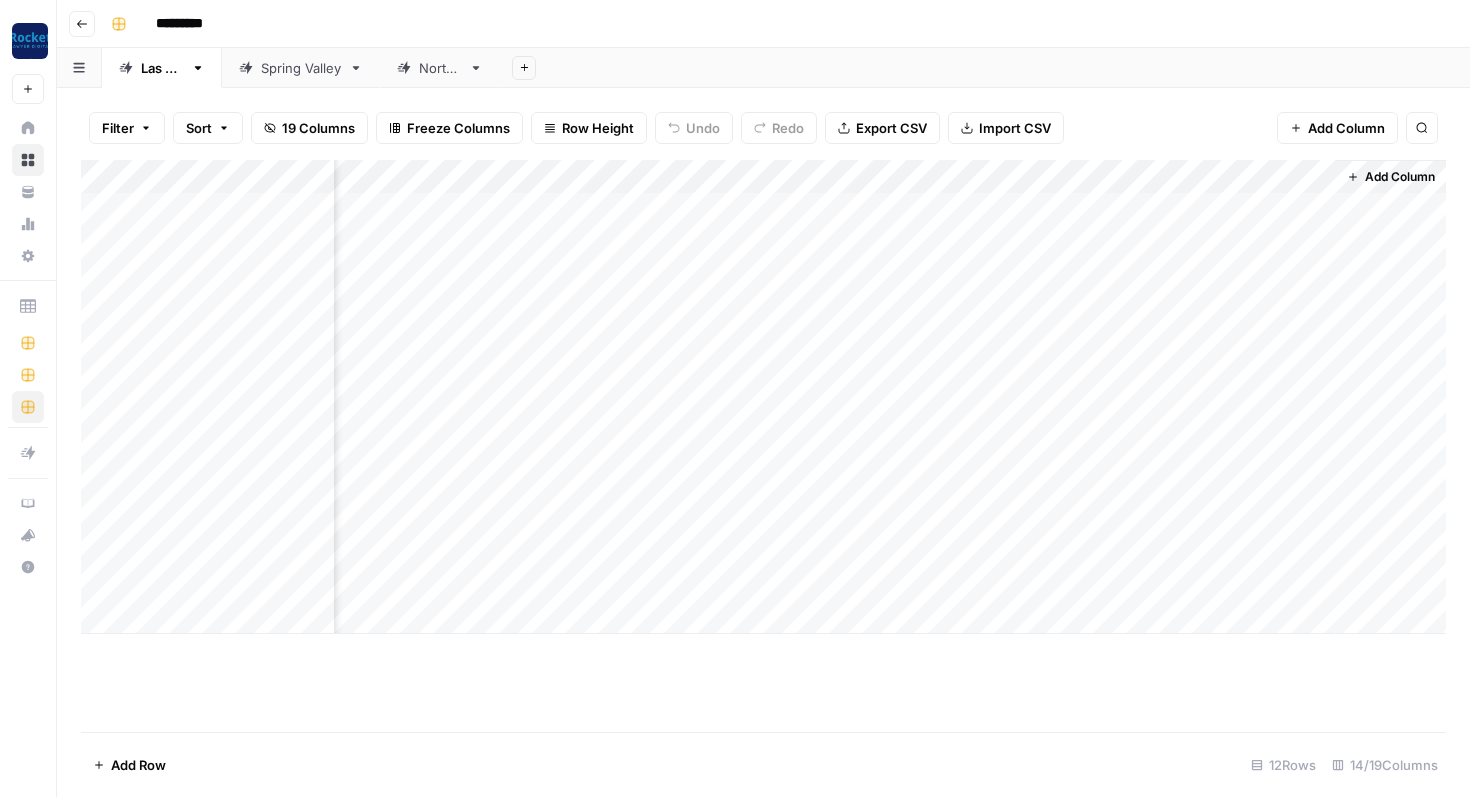 click on "Add Column" at bounding box center (763, 397) 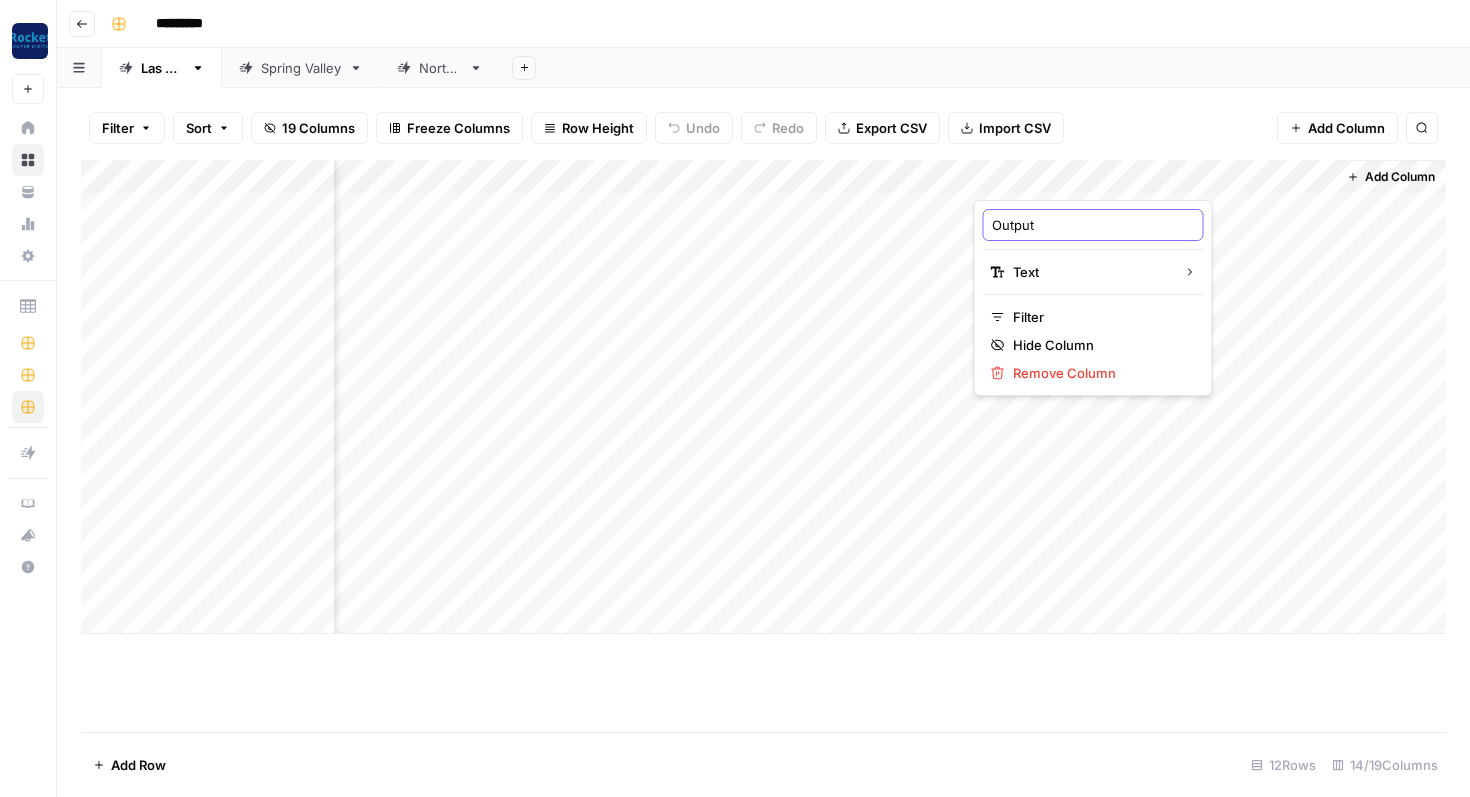 click on "Output" at bounding box center (1093, 225) 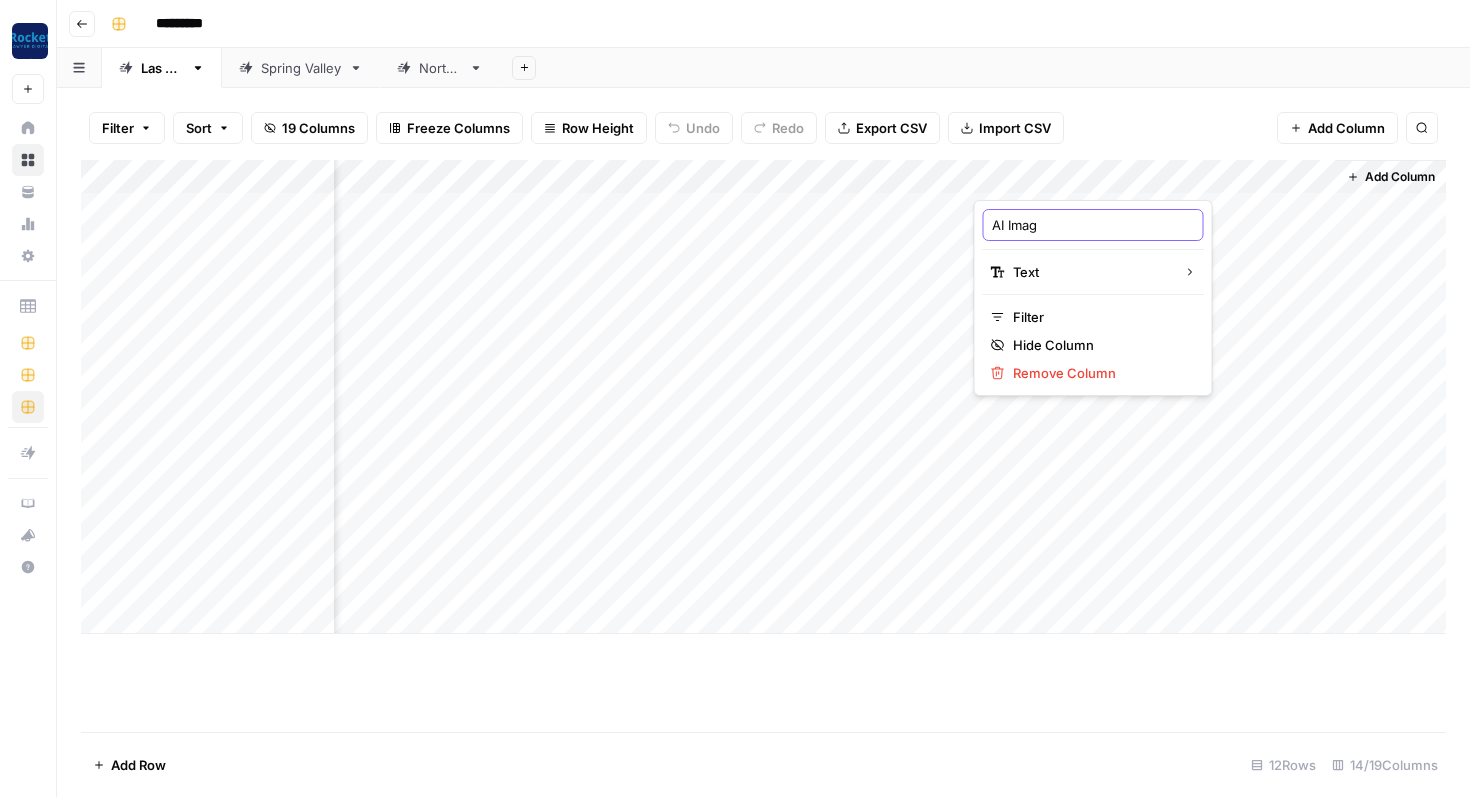 type on "AI Image" 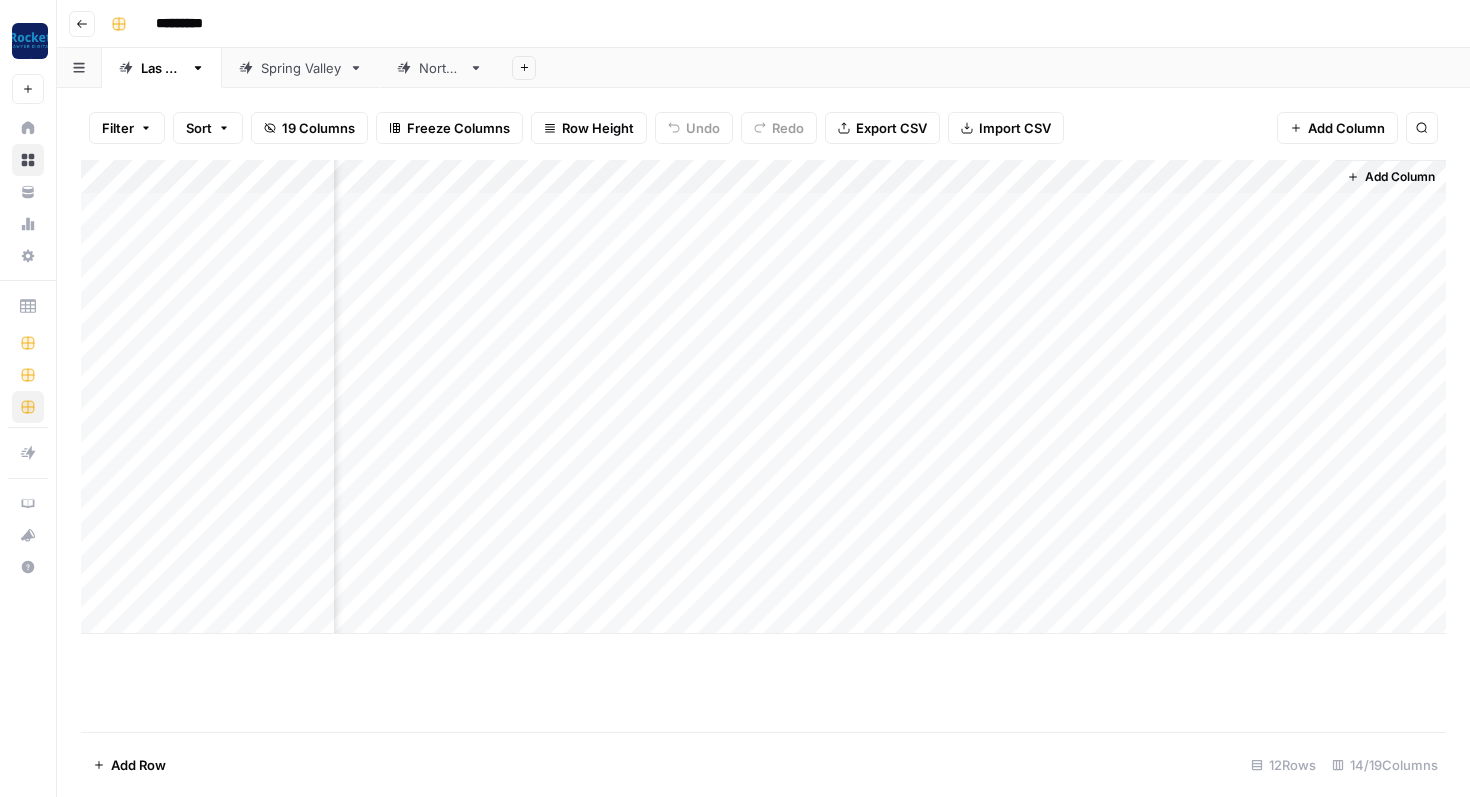 click on "Filter Sort 19 Columns Freeze Columns Row Height Undo Redo Export CSV Import CSV Add Column Search" at bounding box center (763, 128) 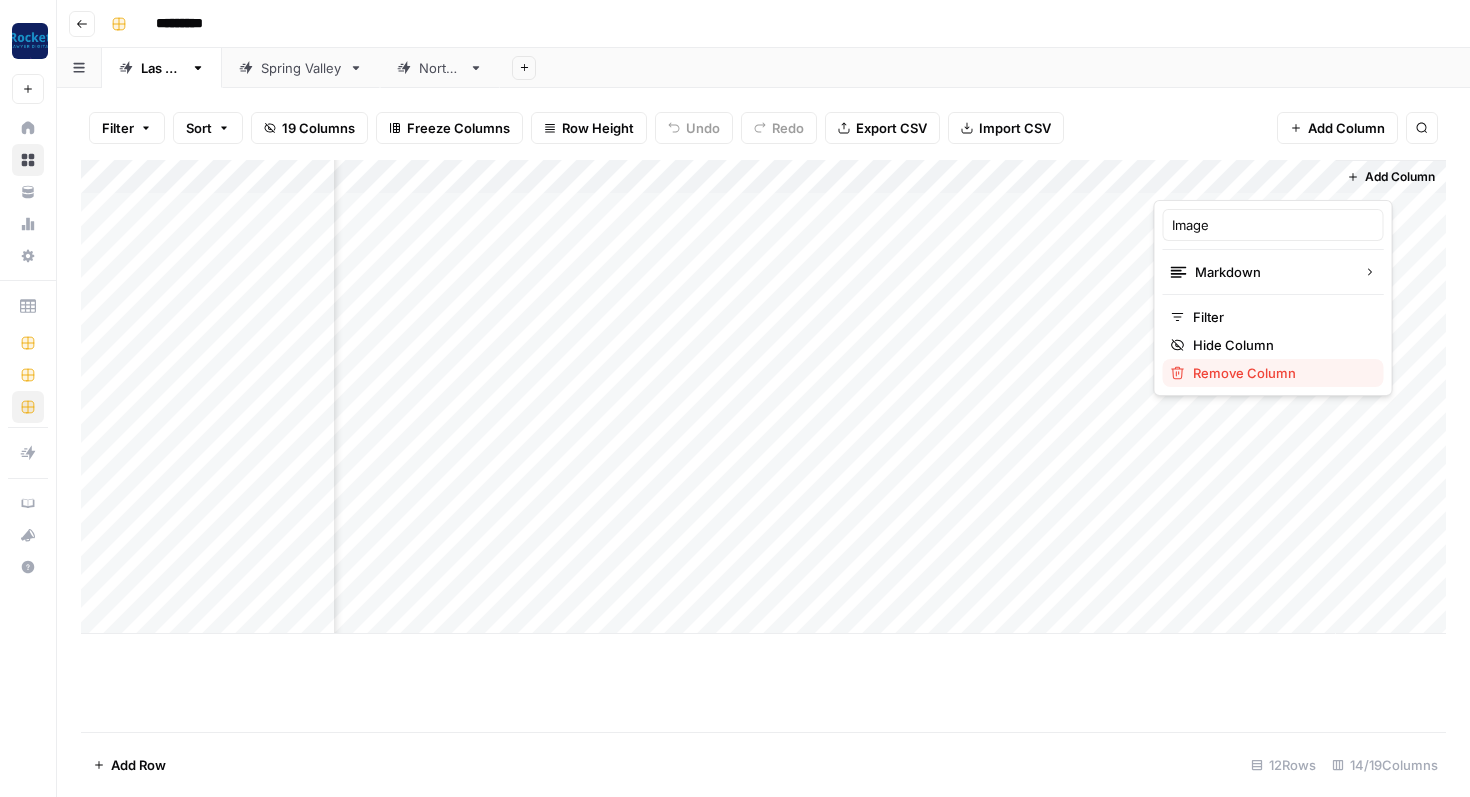 click on "Remove Column" at bounding box center [1280, 373] 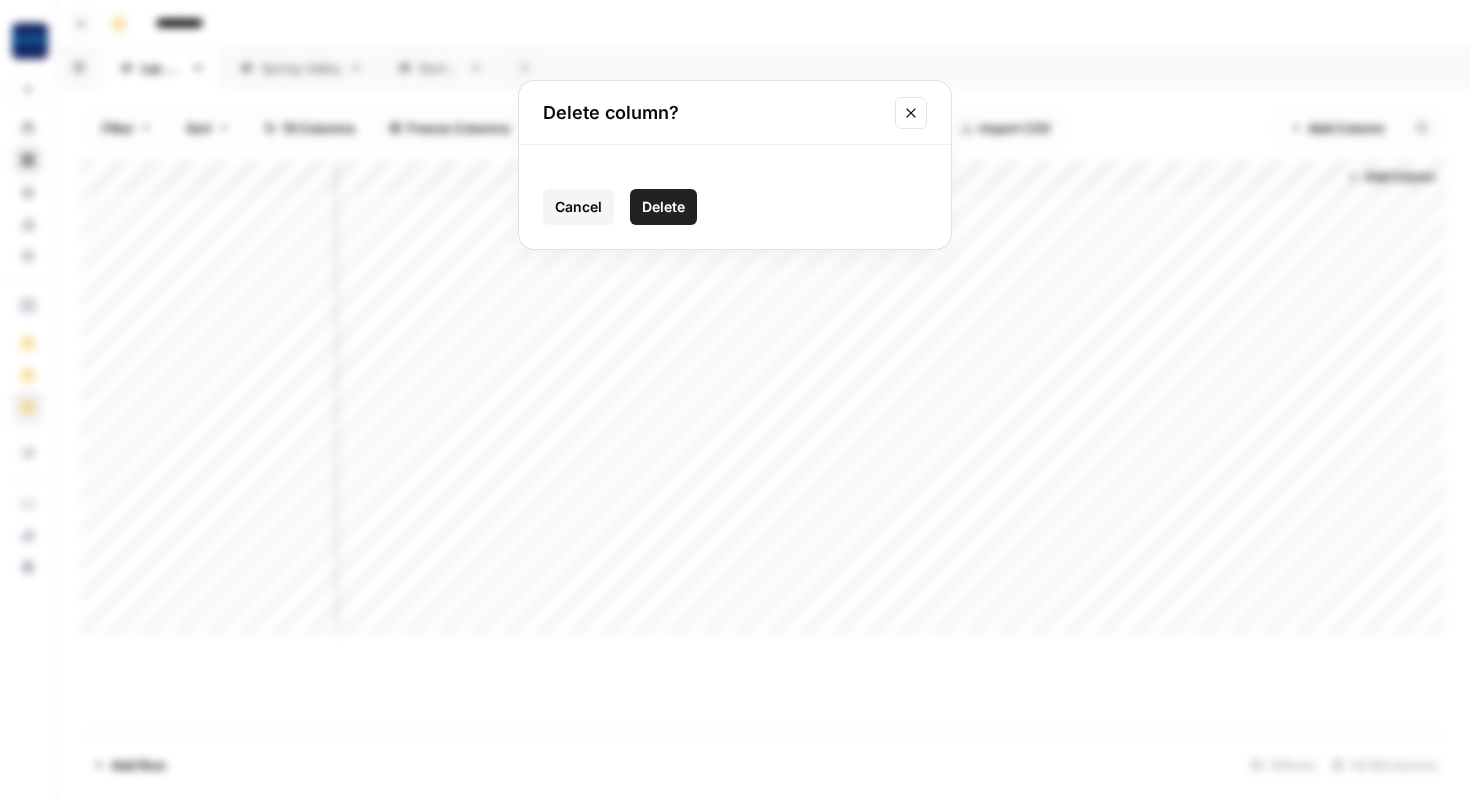 click on "Delete" at bounding box center (663, 207) 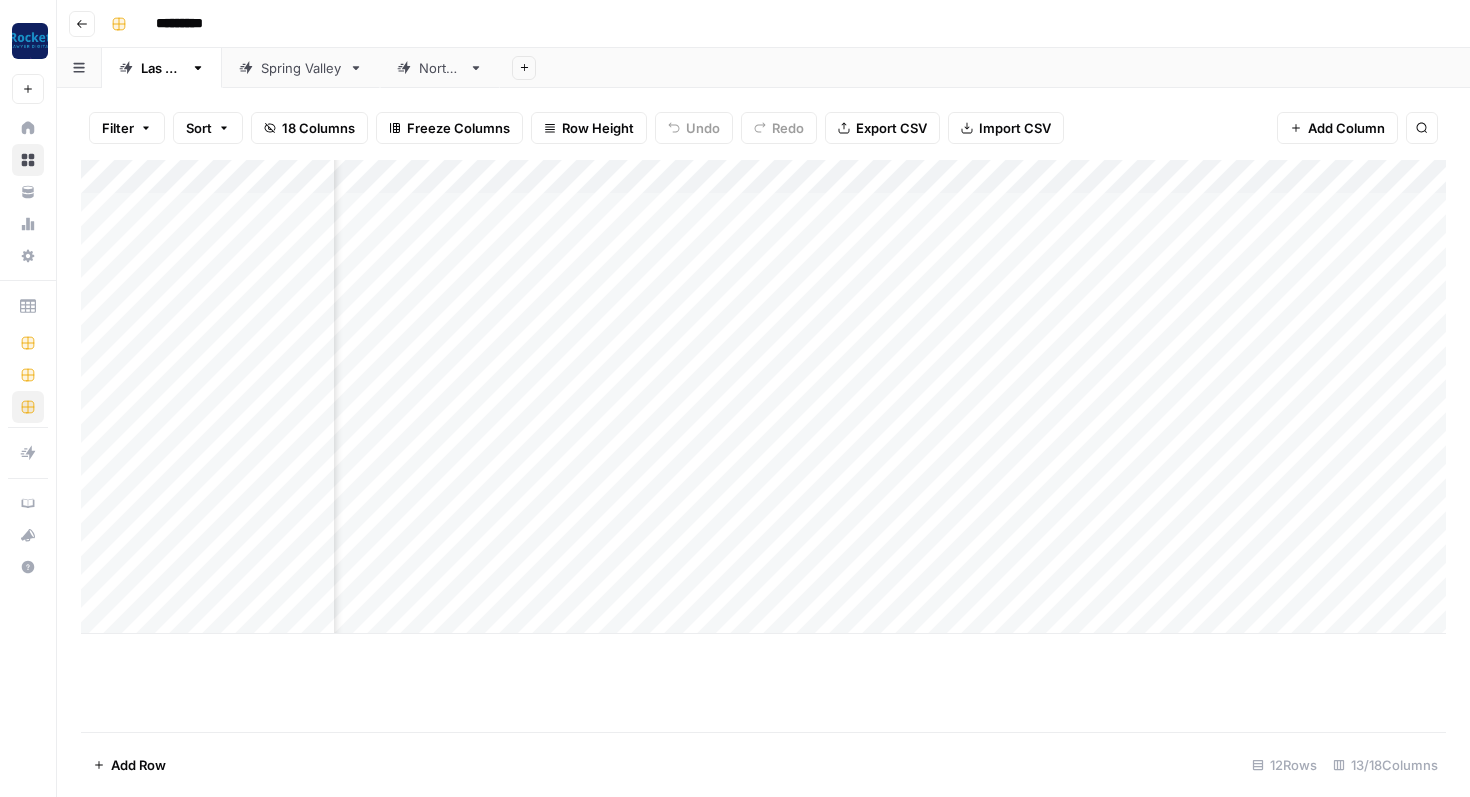scroll, scrollTop: 0, scrollLeft: 1095, axis: horizontal 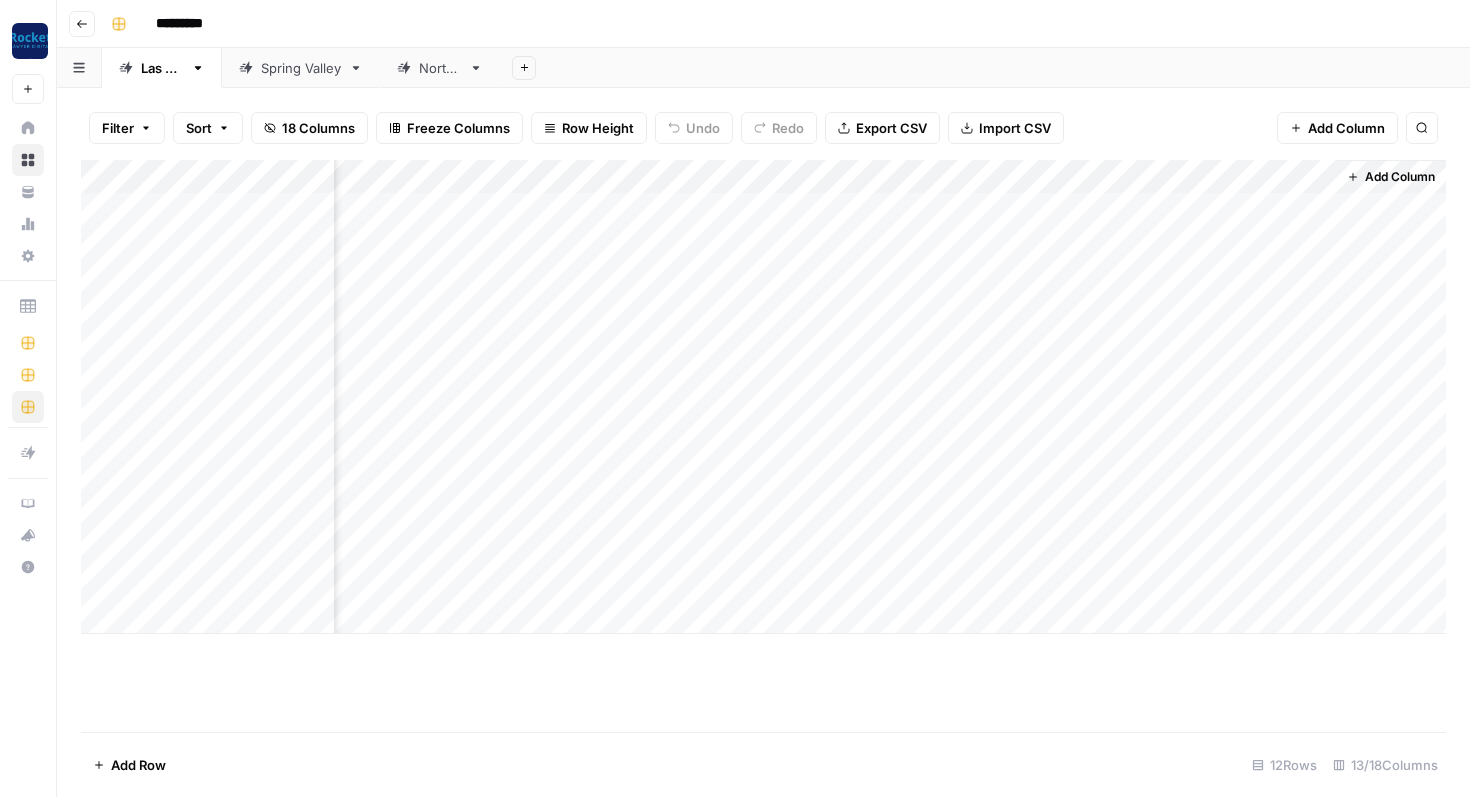 click on "Add Column" at bounding box center [763, 397] 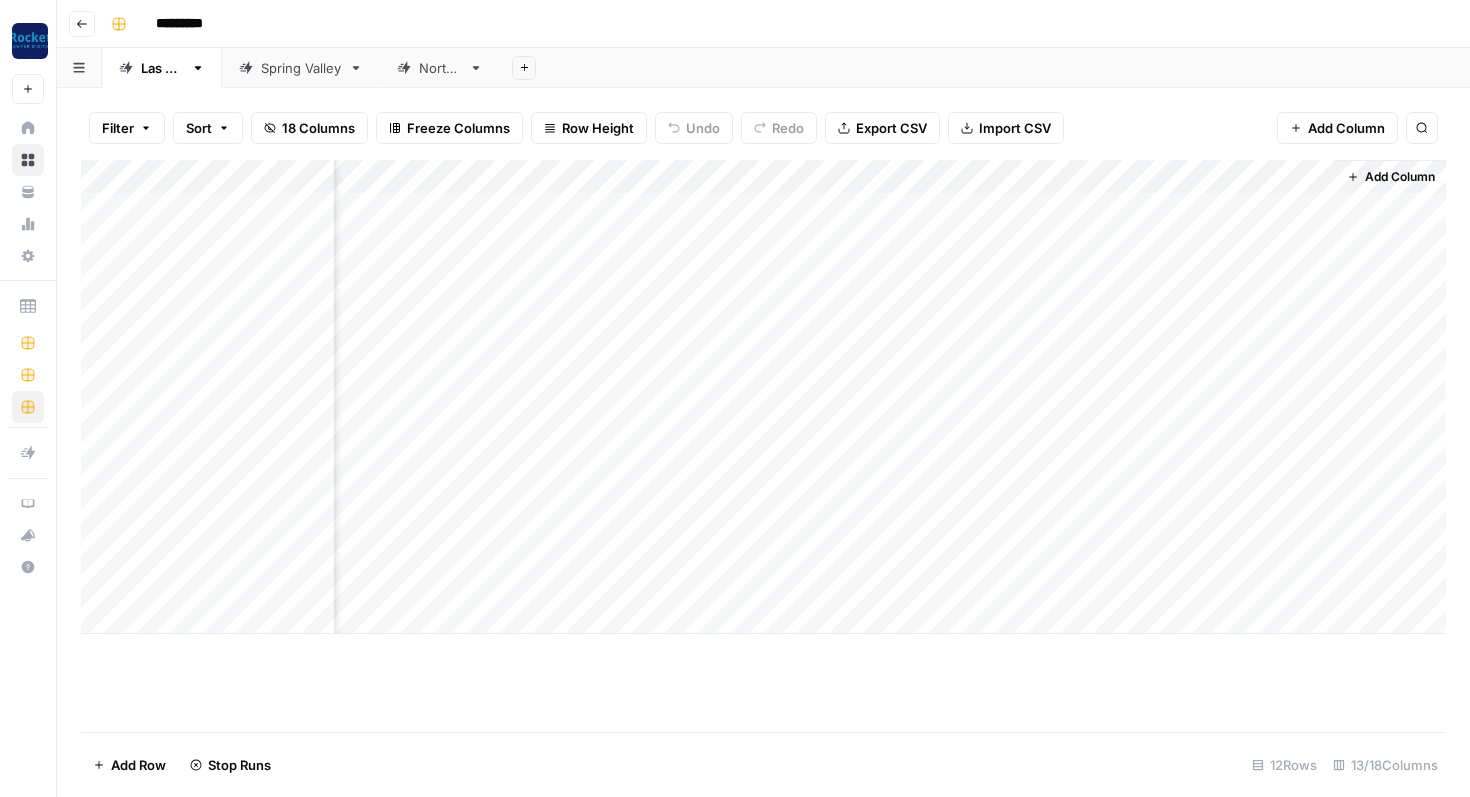 click on "Add Column" at bounding box center [763, 397] 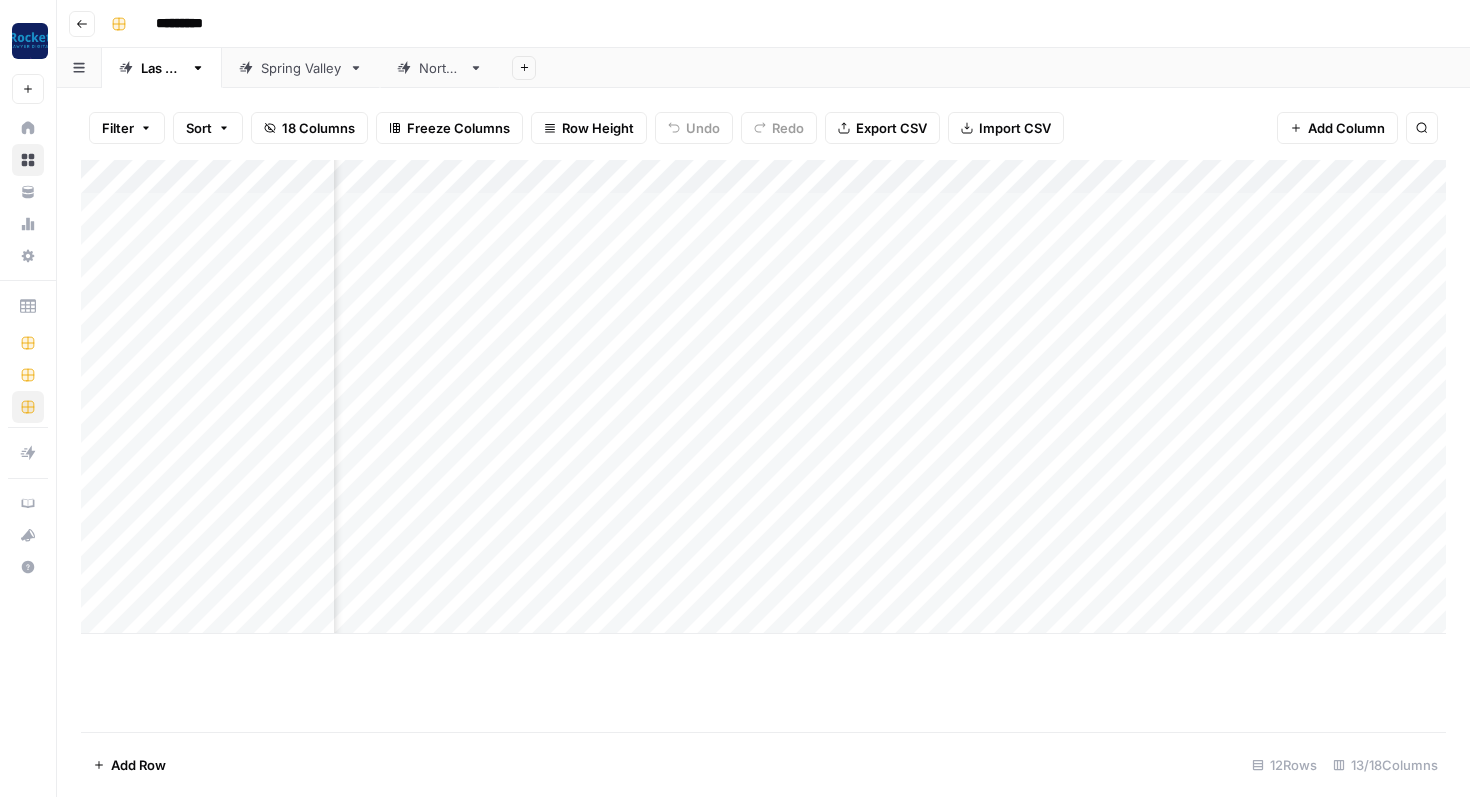scroll, scrollTop: 0, scrollLeft: 825, axis: horizontal 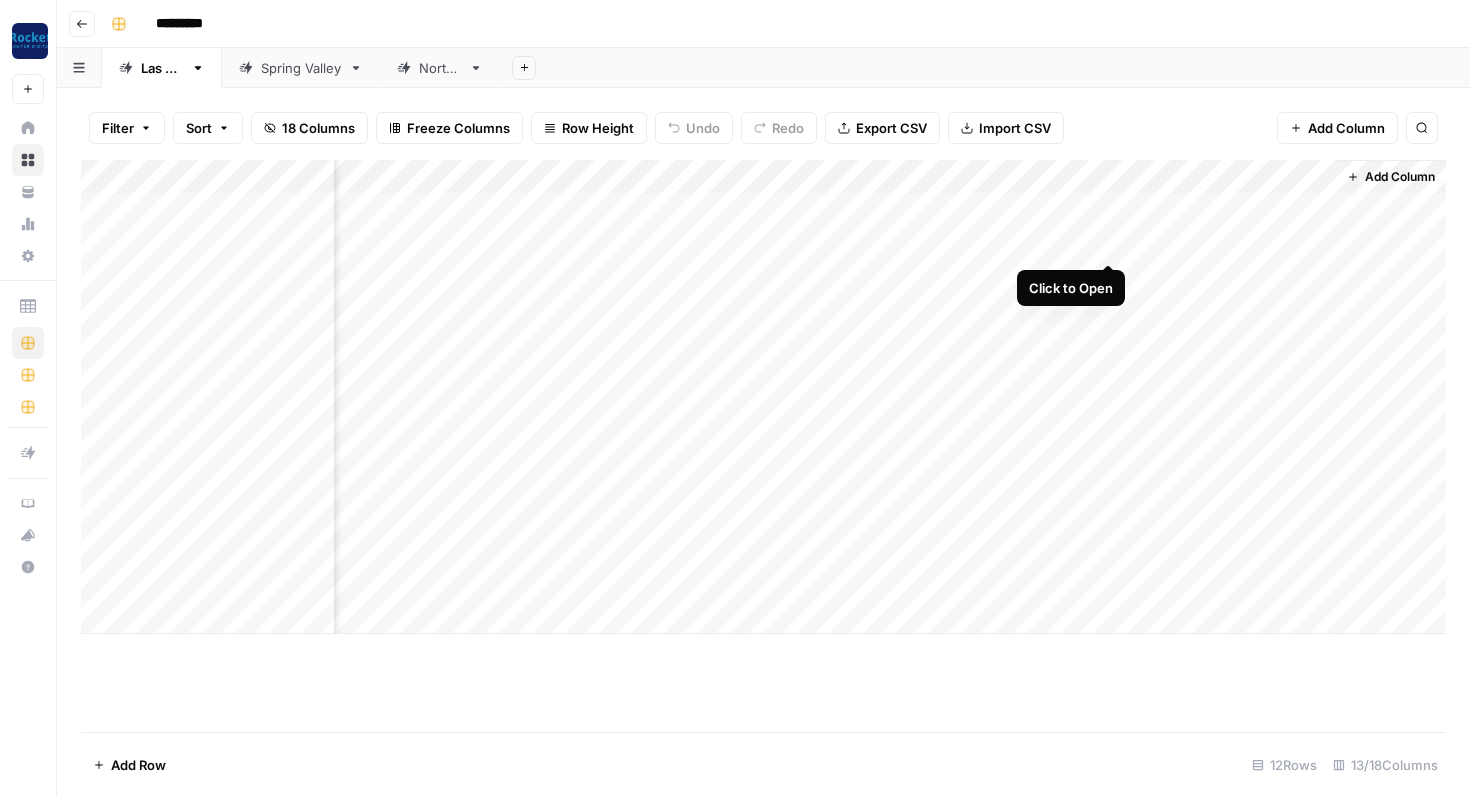 click on "Add Column" at bounding box center (763, 397) 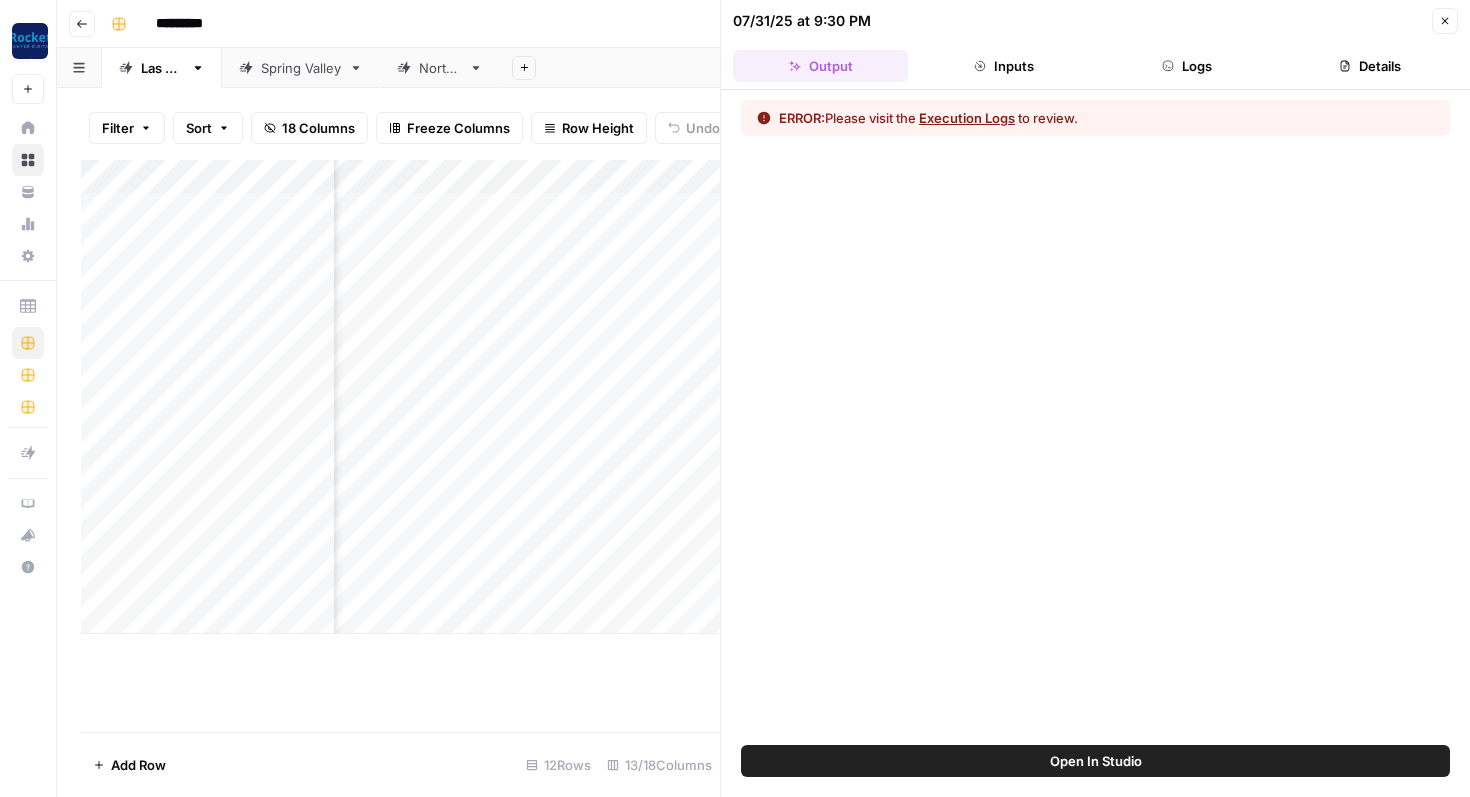 click on "Execution Logs" at bounding box center [967, 118] 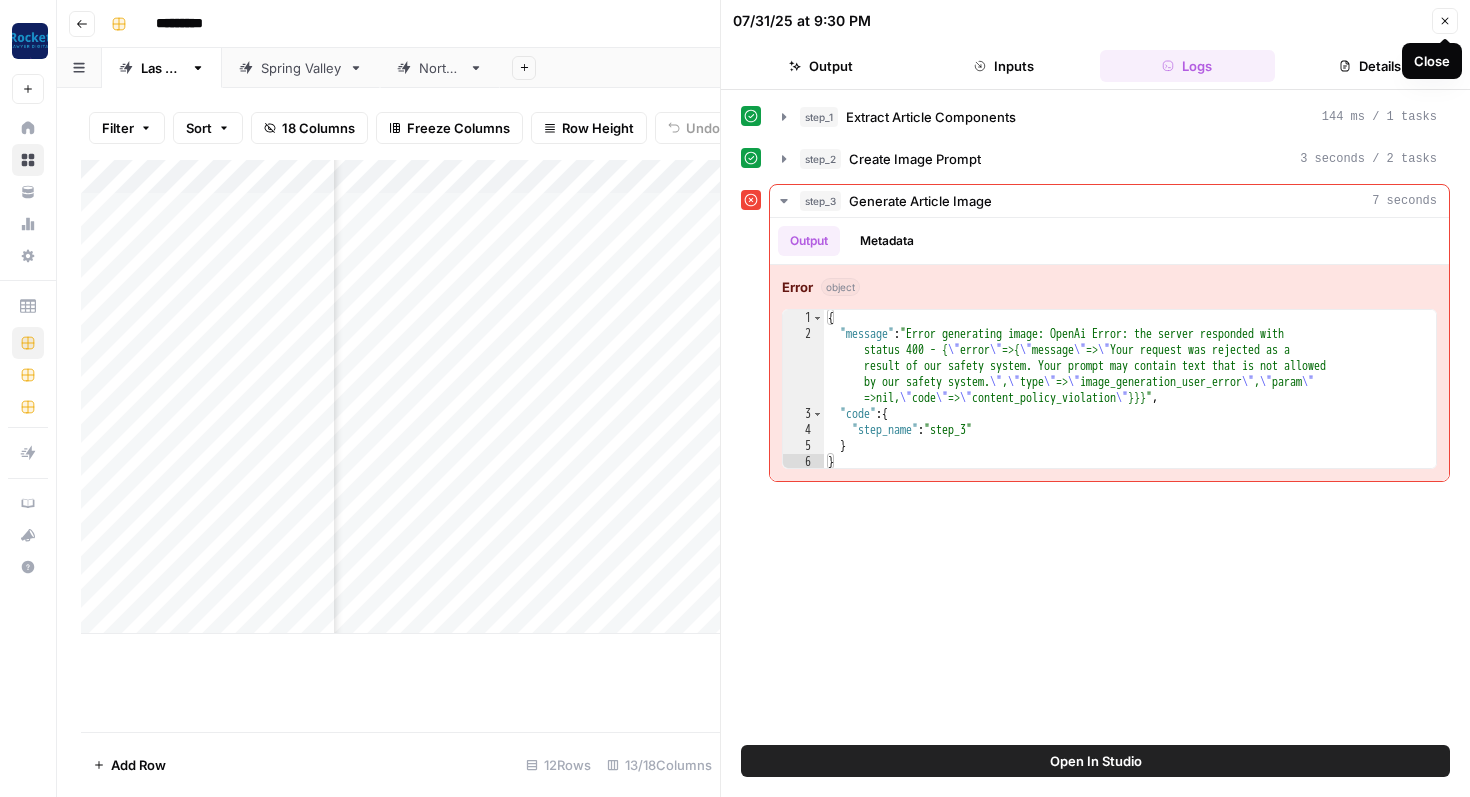 click 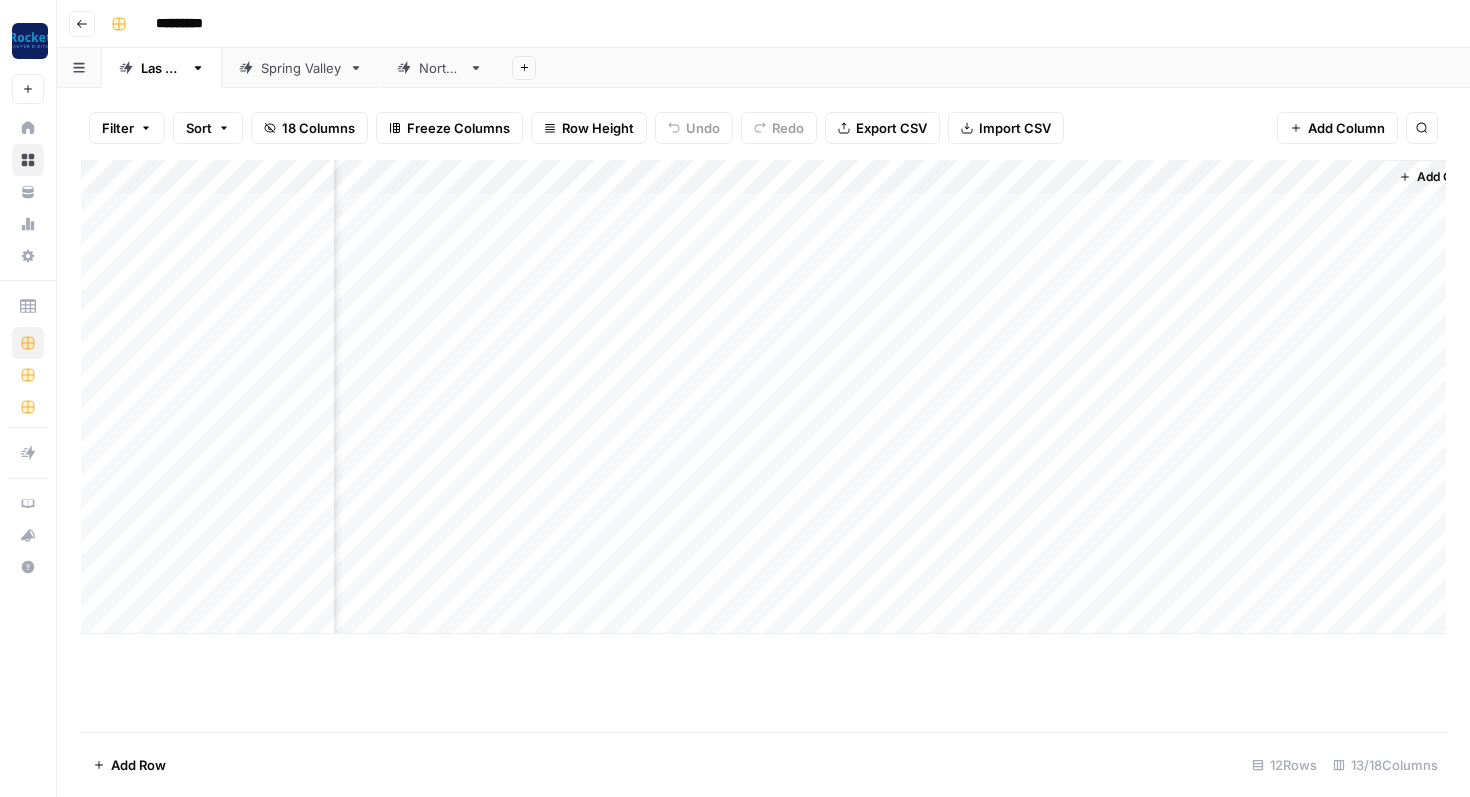 scroll, scrollTop: 0, scrollLeft: 1036, axis: horizontal 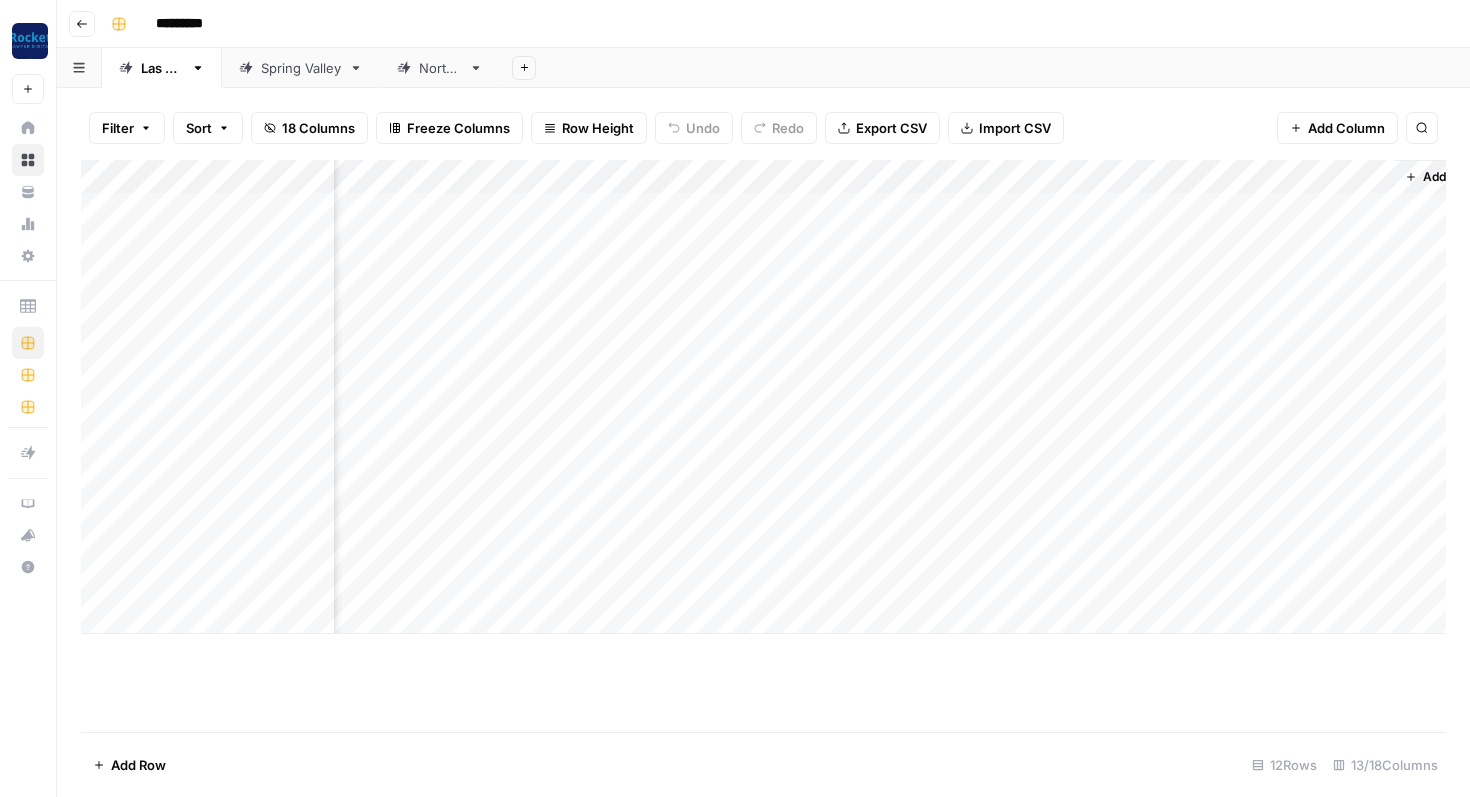 click on "Add Column" at bounding box center [763, 397] 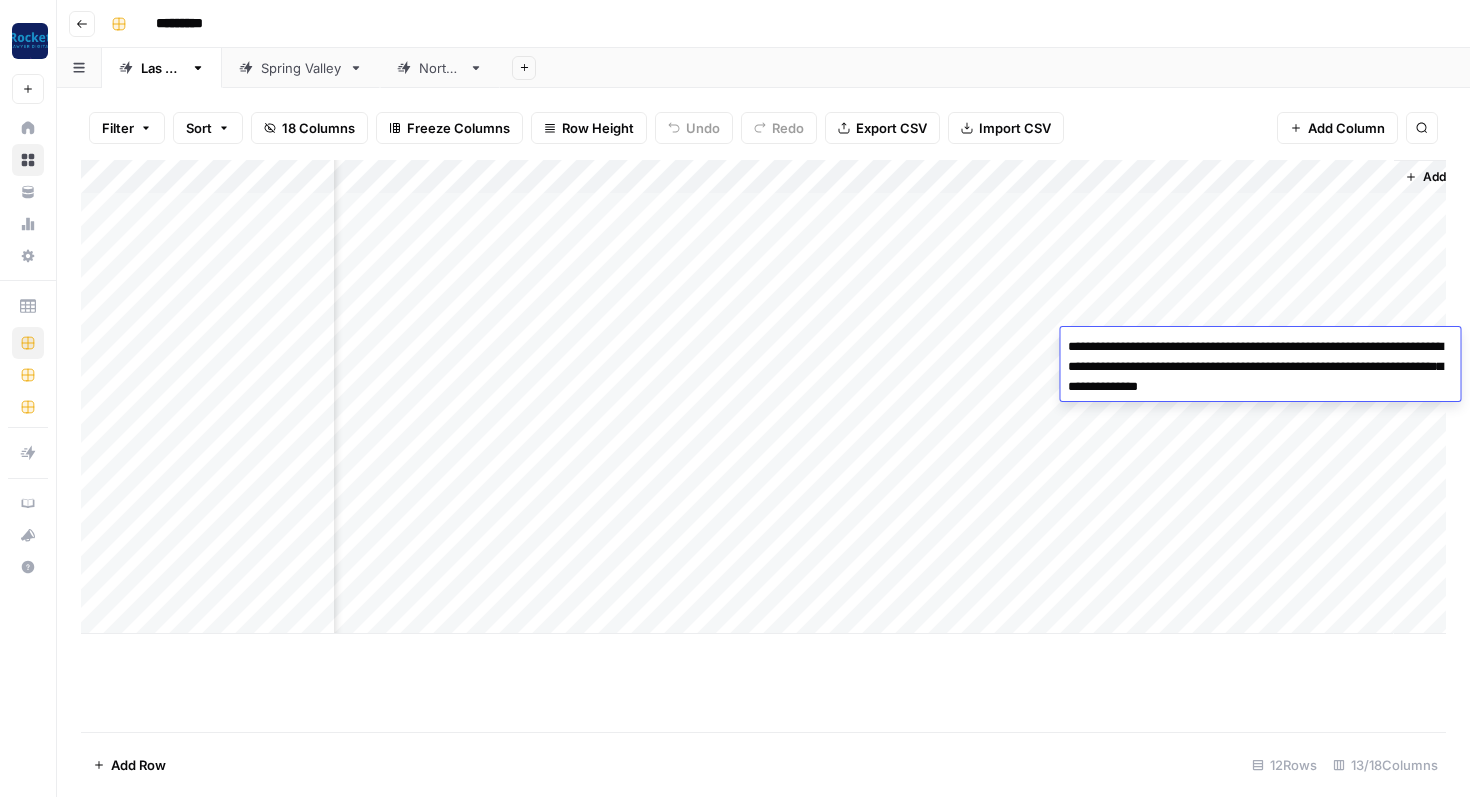 click on "**********" at bounding box center [1260, 377] 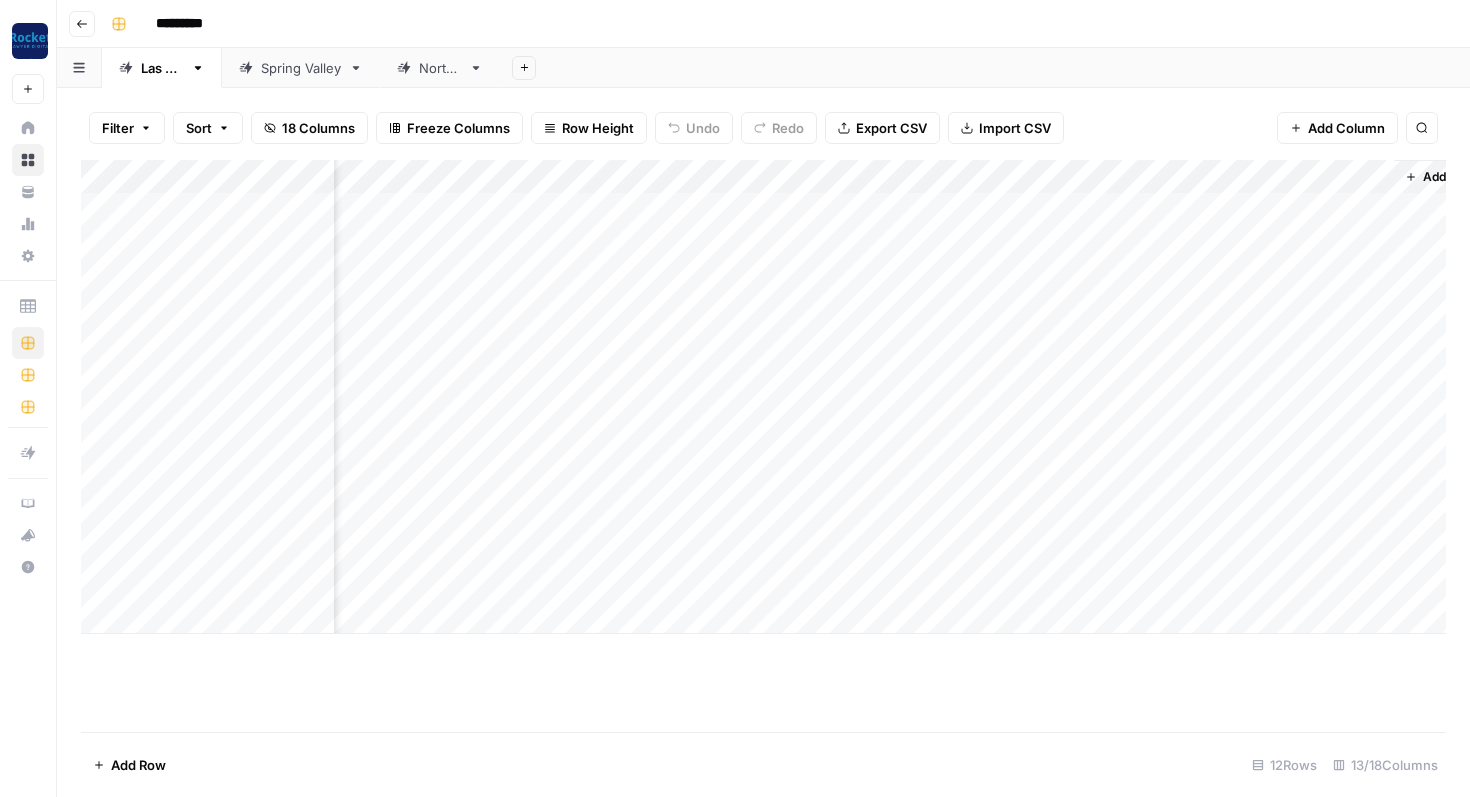 click on "Add Column" at bounding box center [763, 397] 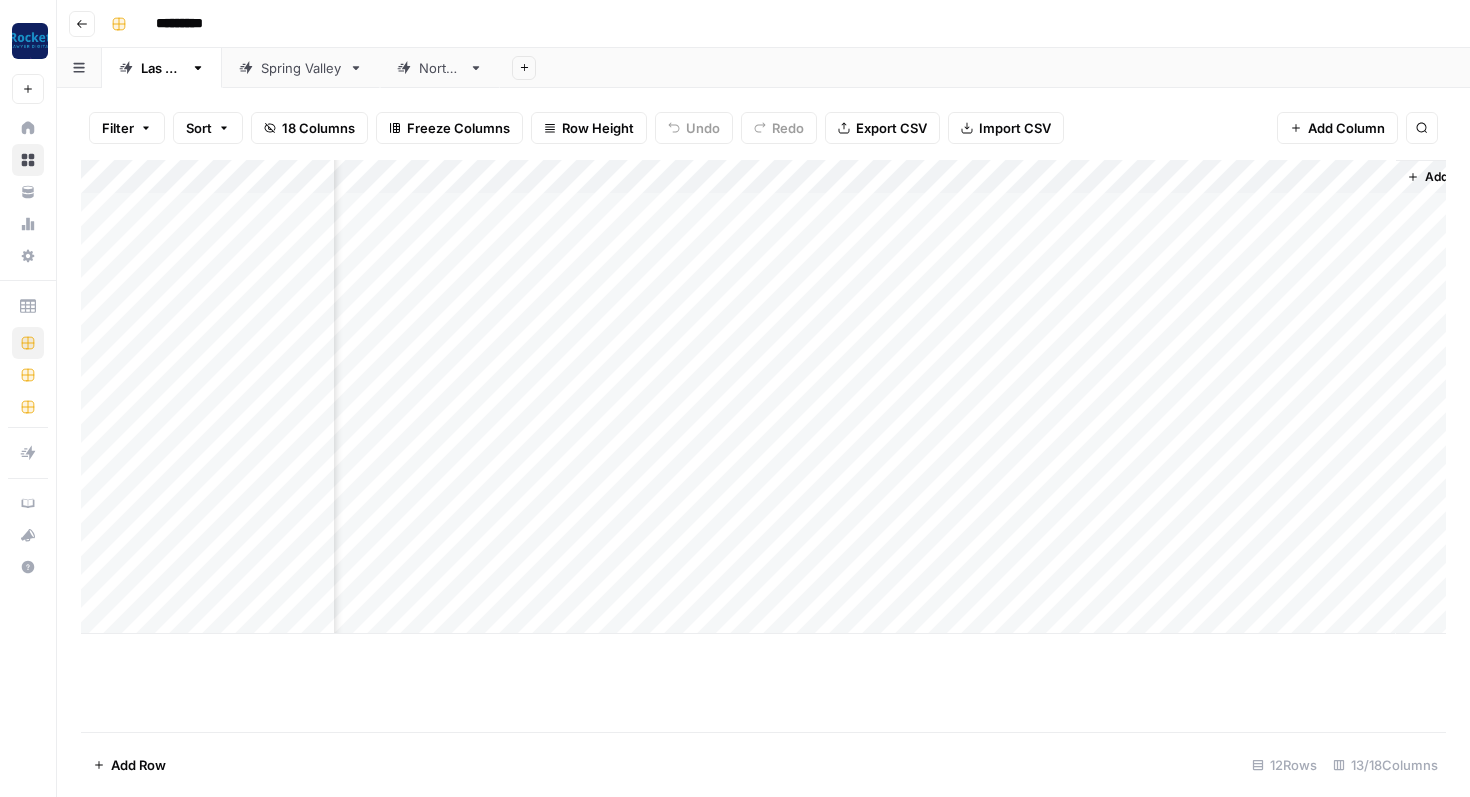 scroll, scrollTop: 0, scrollLeft: 1045, axis: horizontal 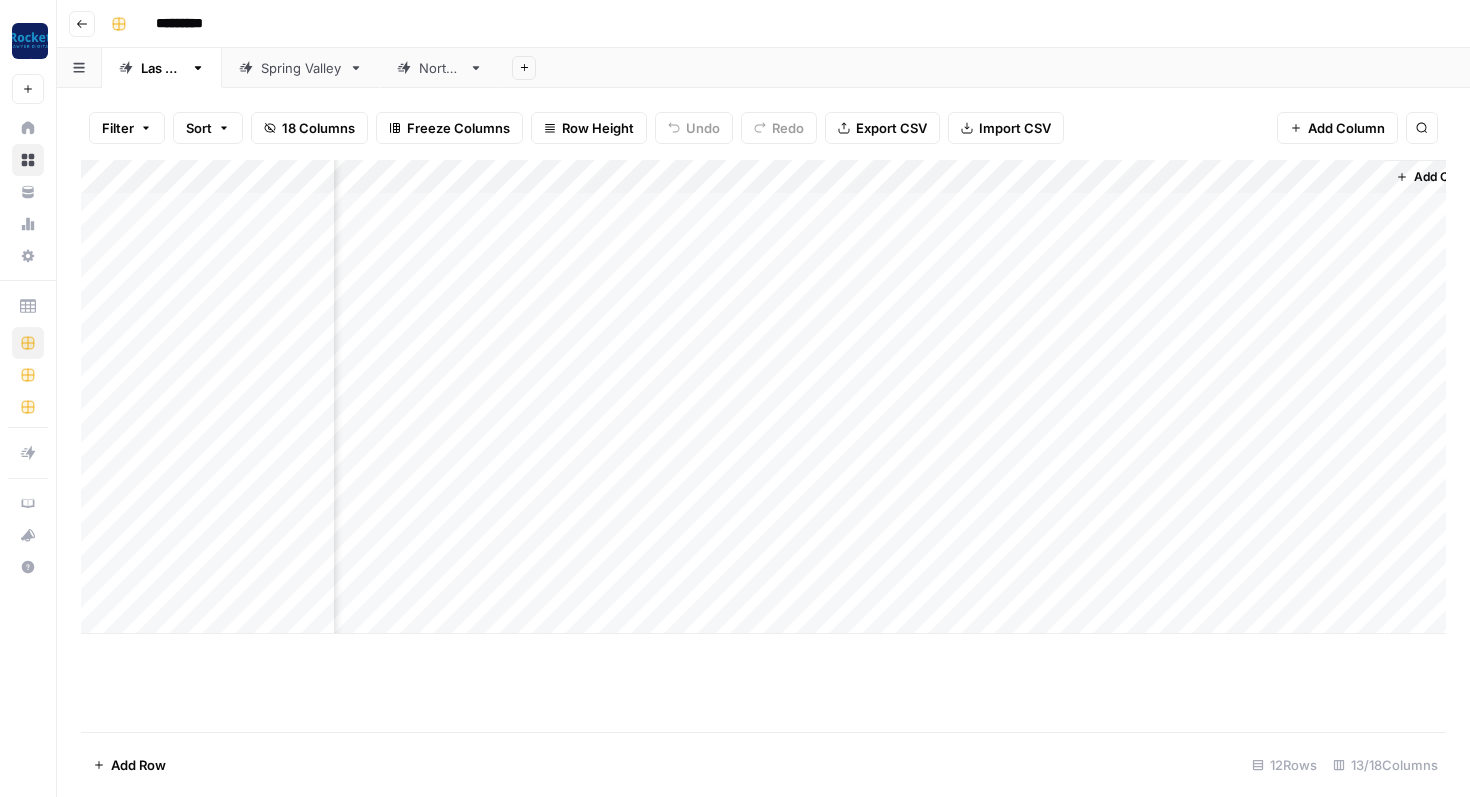 click on "Add Column" at bounding box center [763, 397] 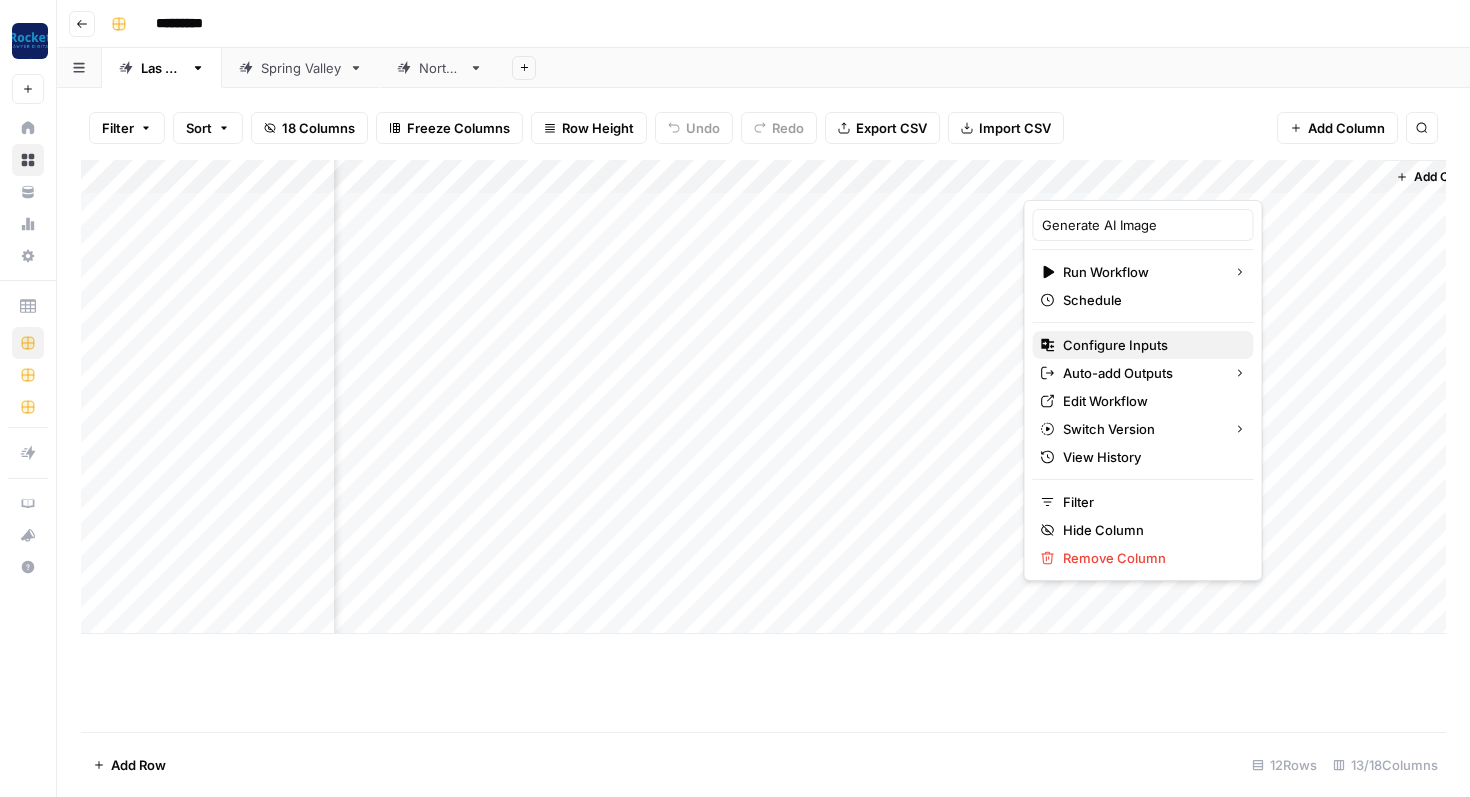 click on "Configure Inputs" at bounding box center (1150, 345) 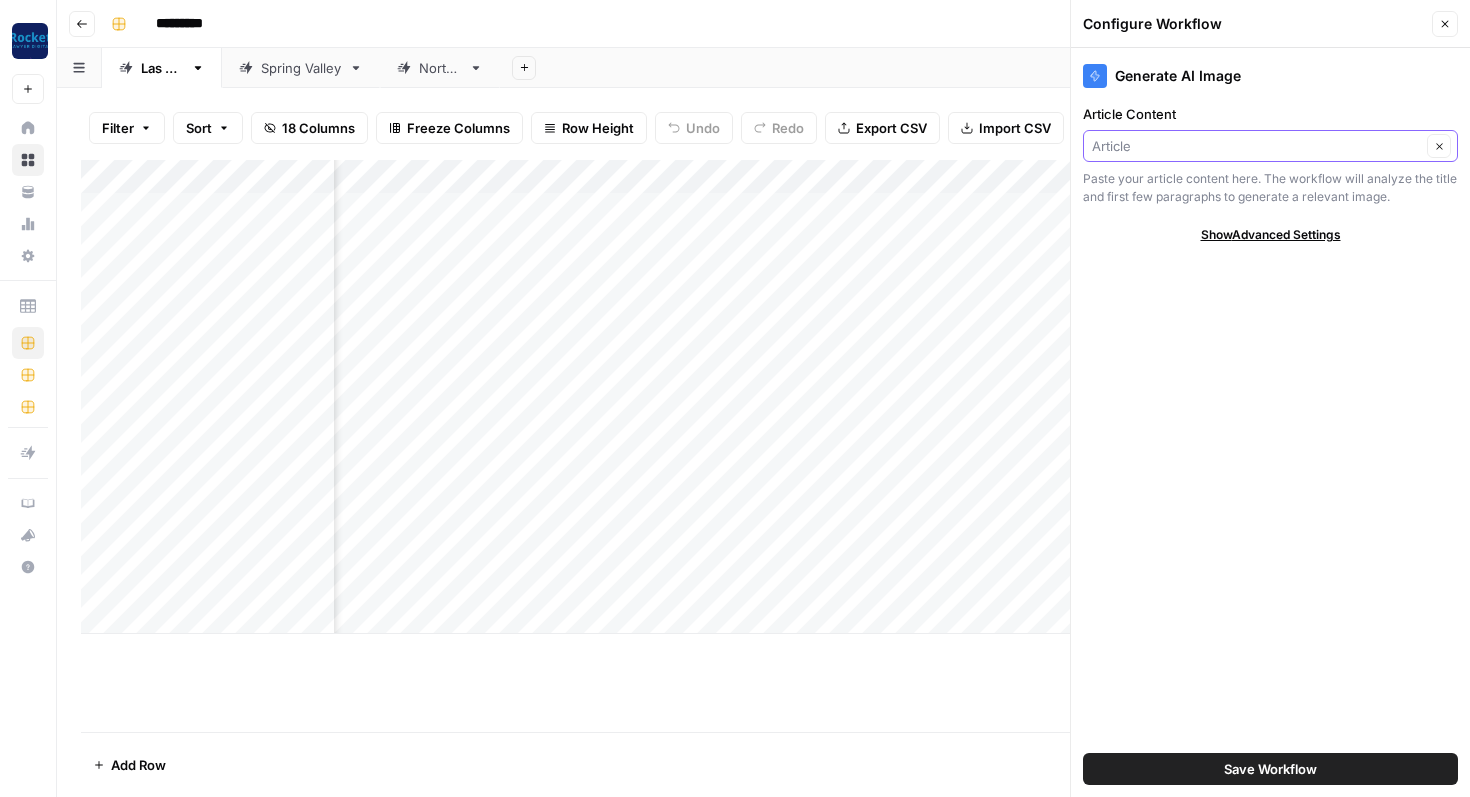 click on "Article Content" at bounding box center [1256, 146] 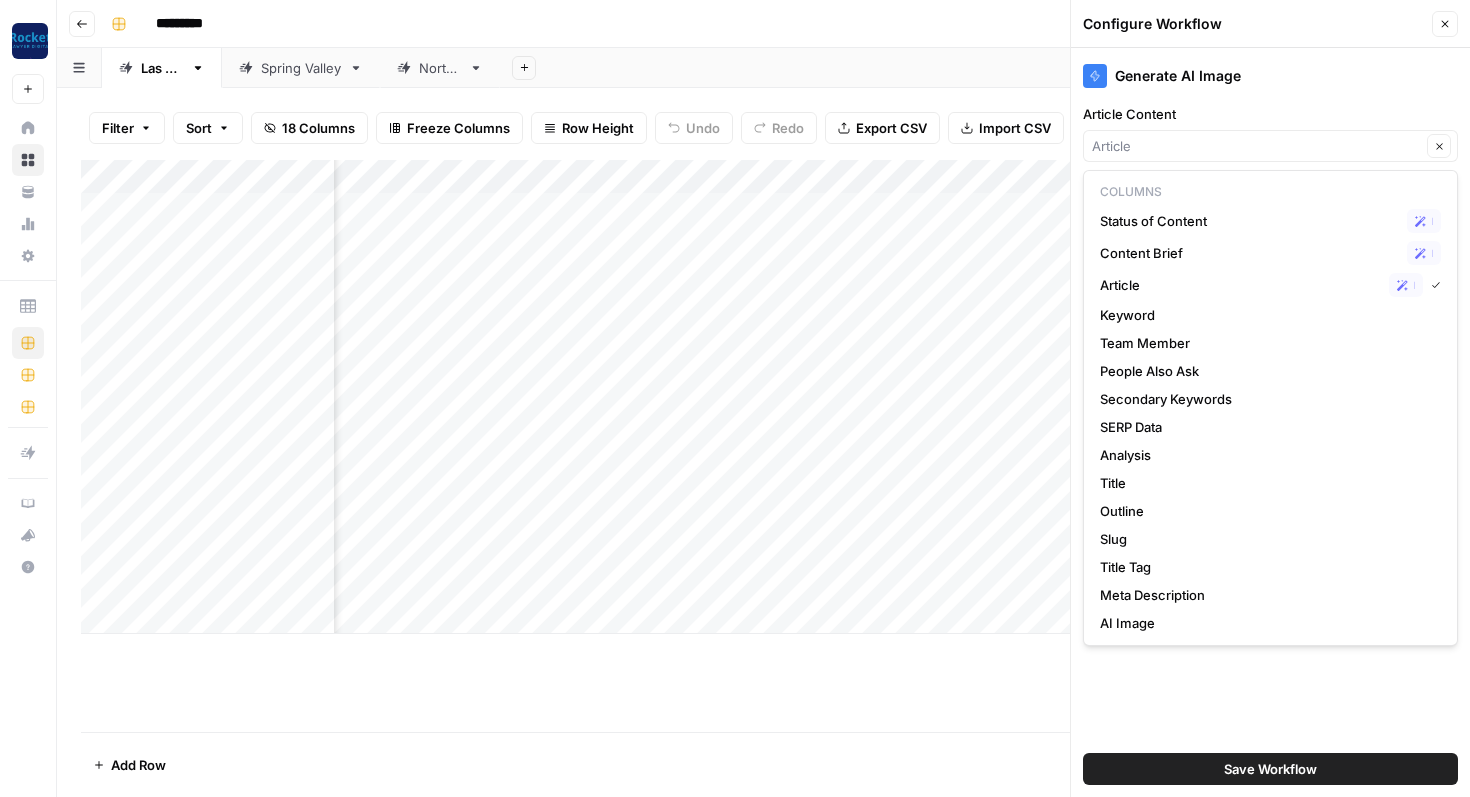 type on "Article" 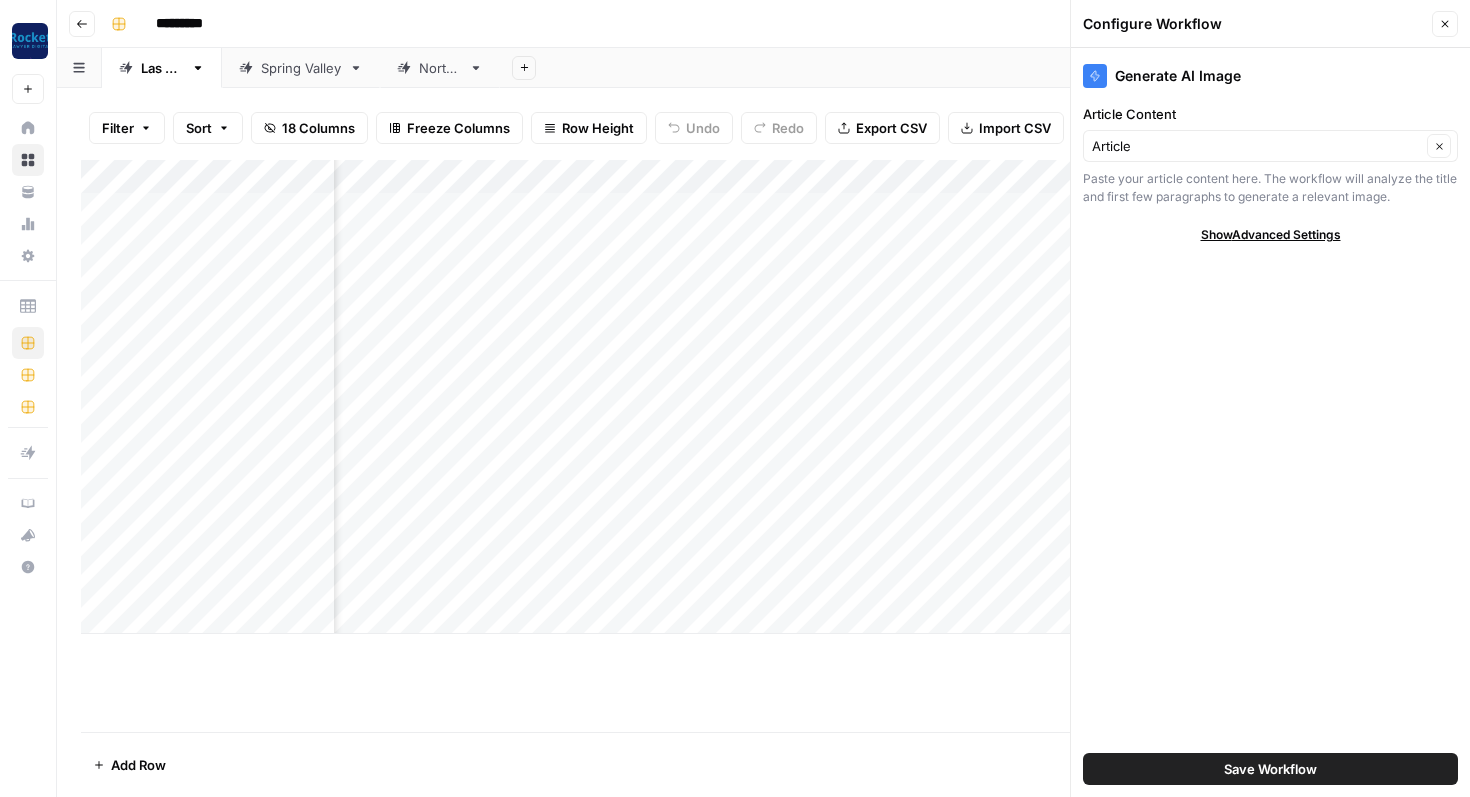 click on "Generate AI Image Article Content Article Clear Paste your article content here. The workflow will analyze the title and first few paragraphs to generate a relevant image. Show  Advanced Settings Save Workflow" at bounding box center (1270, 422) 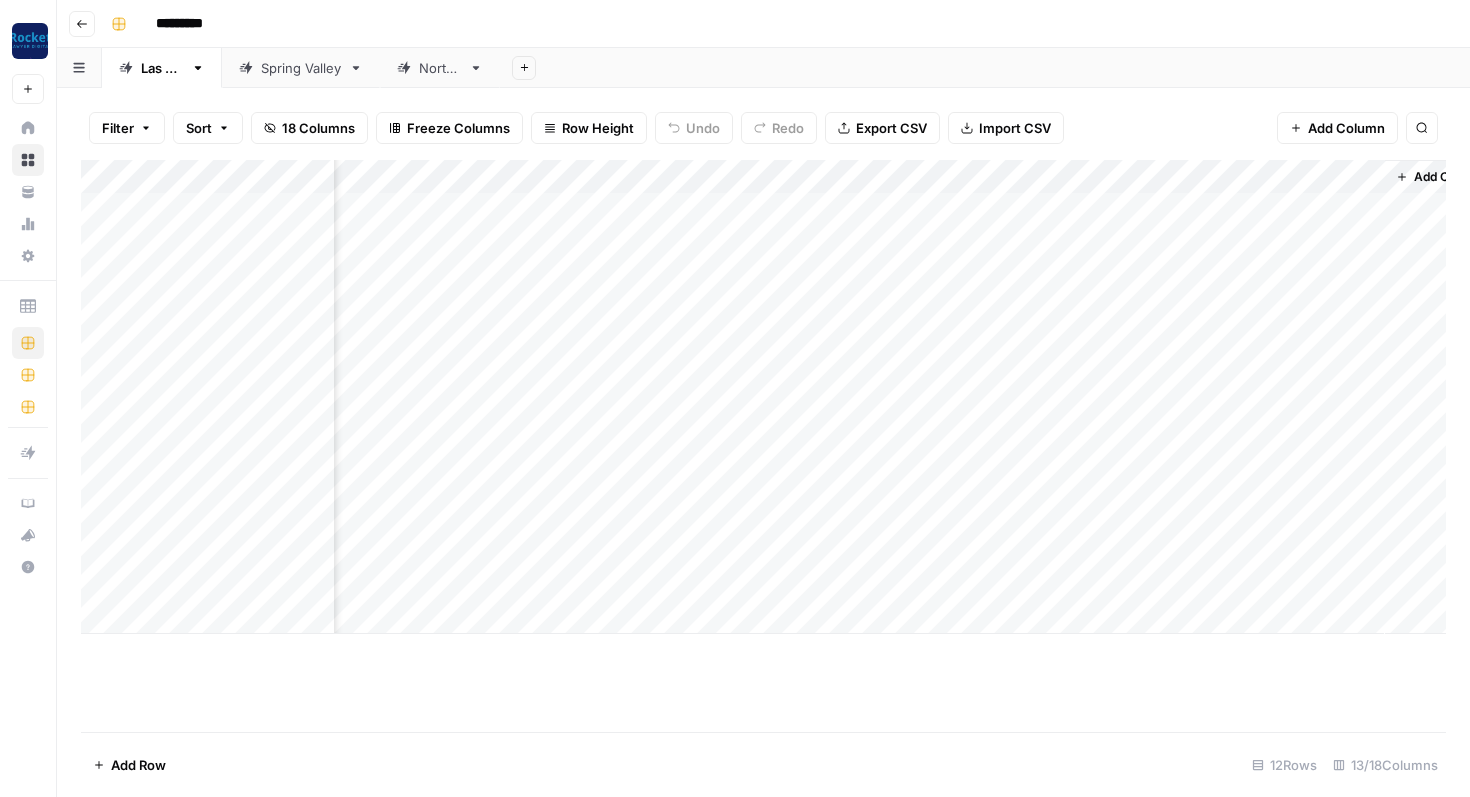 click on "Add Column" at bounding box center (763, 397) 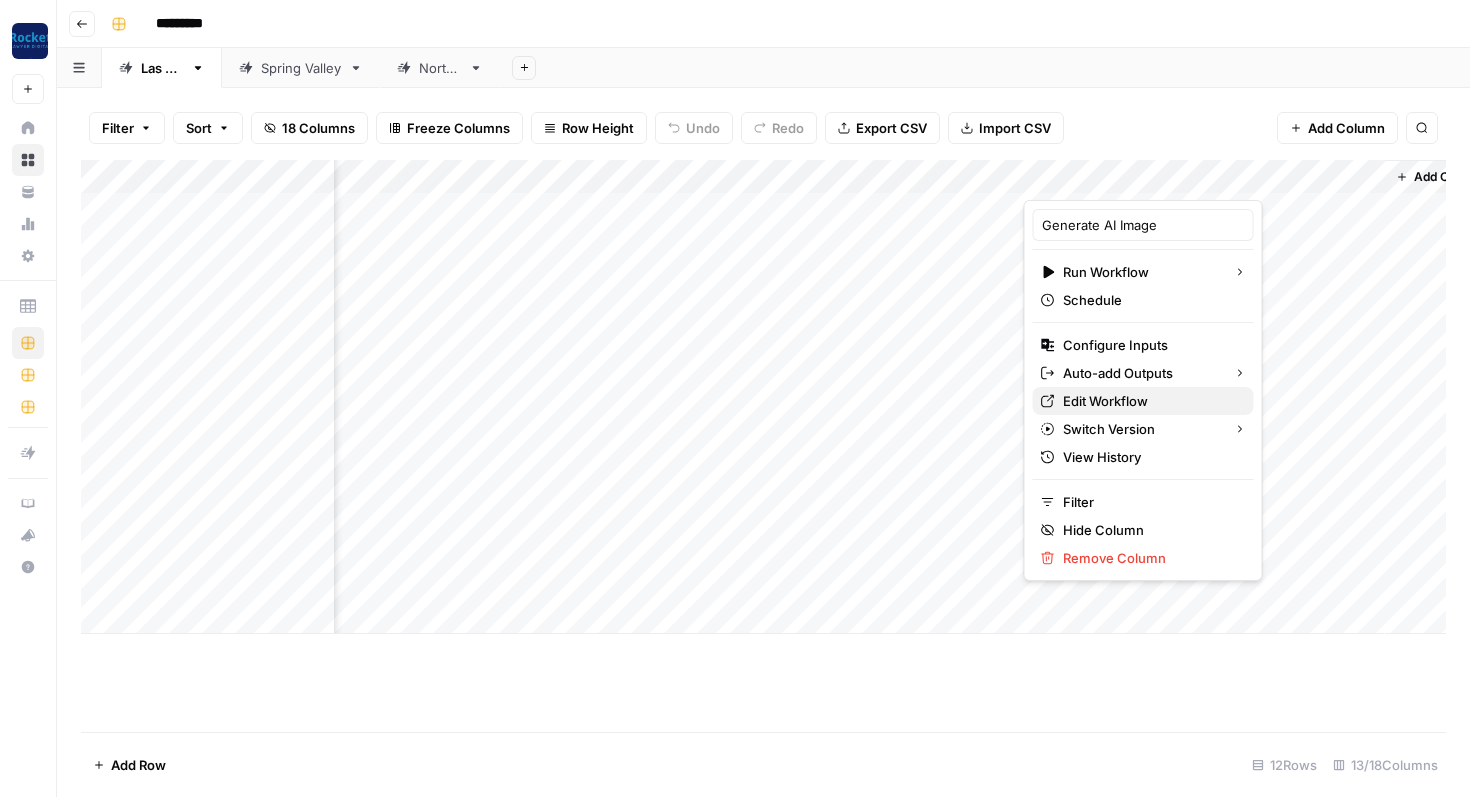 click on "Edit Workflow" at bounding box center (1150, 401) 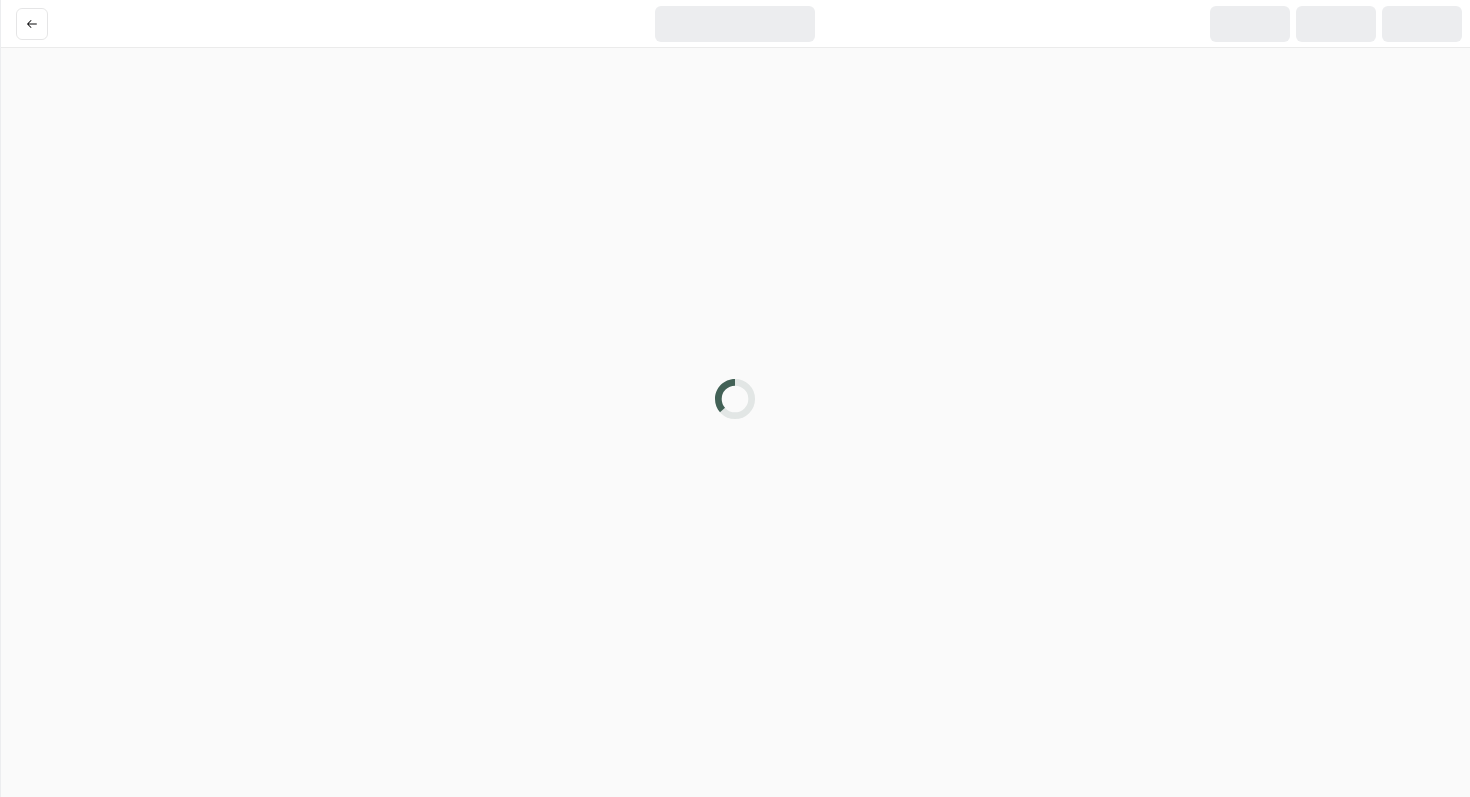 scroll, scrollTop: 0, scrollLeft: 0, axis: both 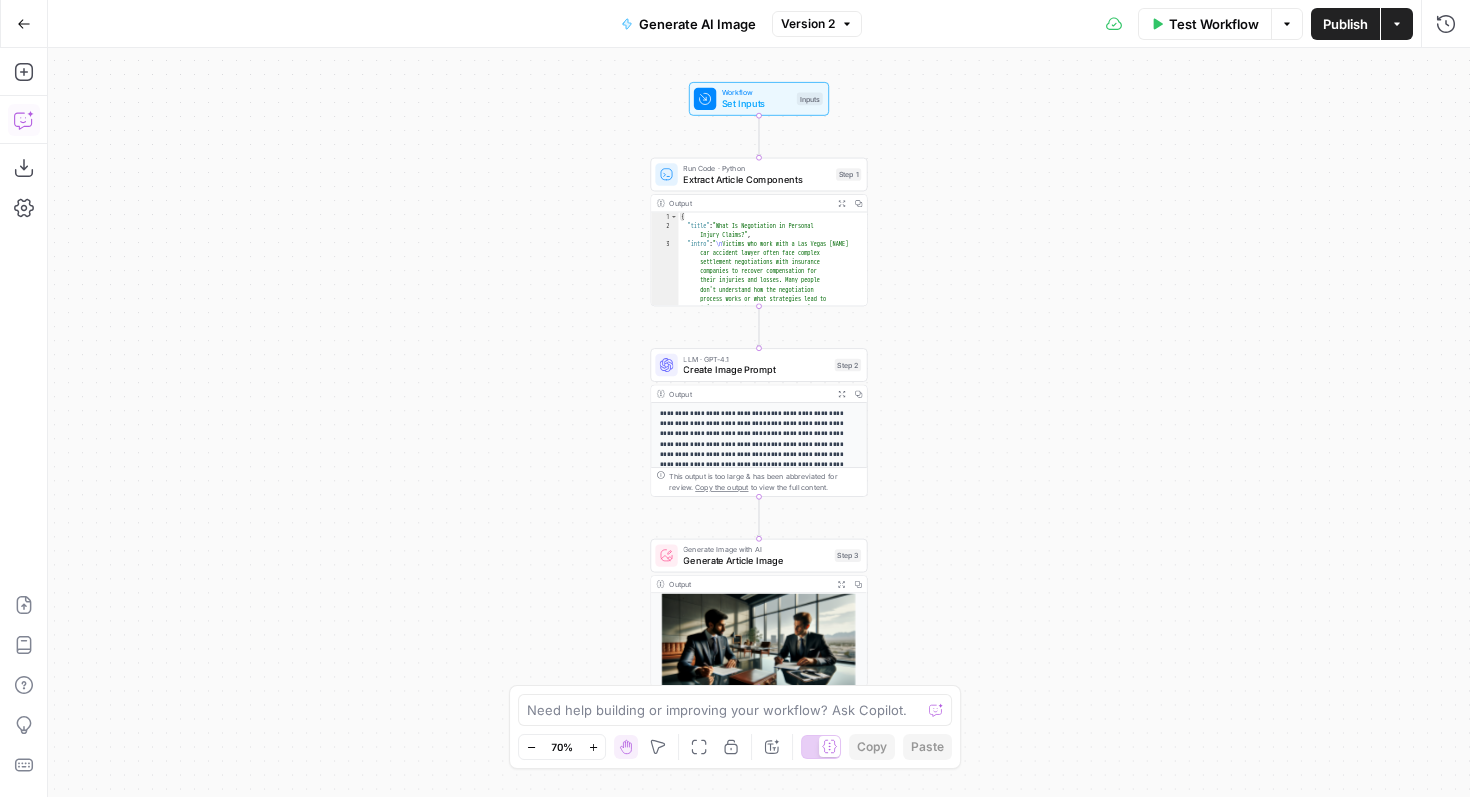 click 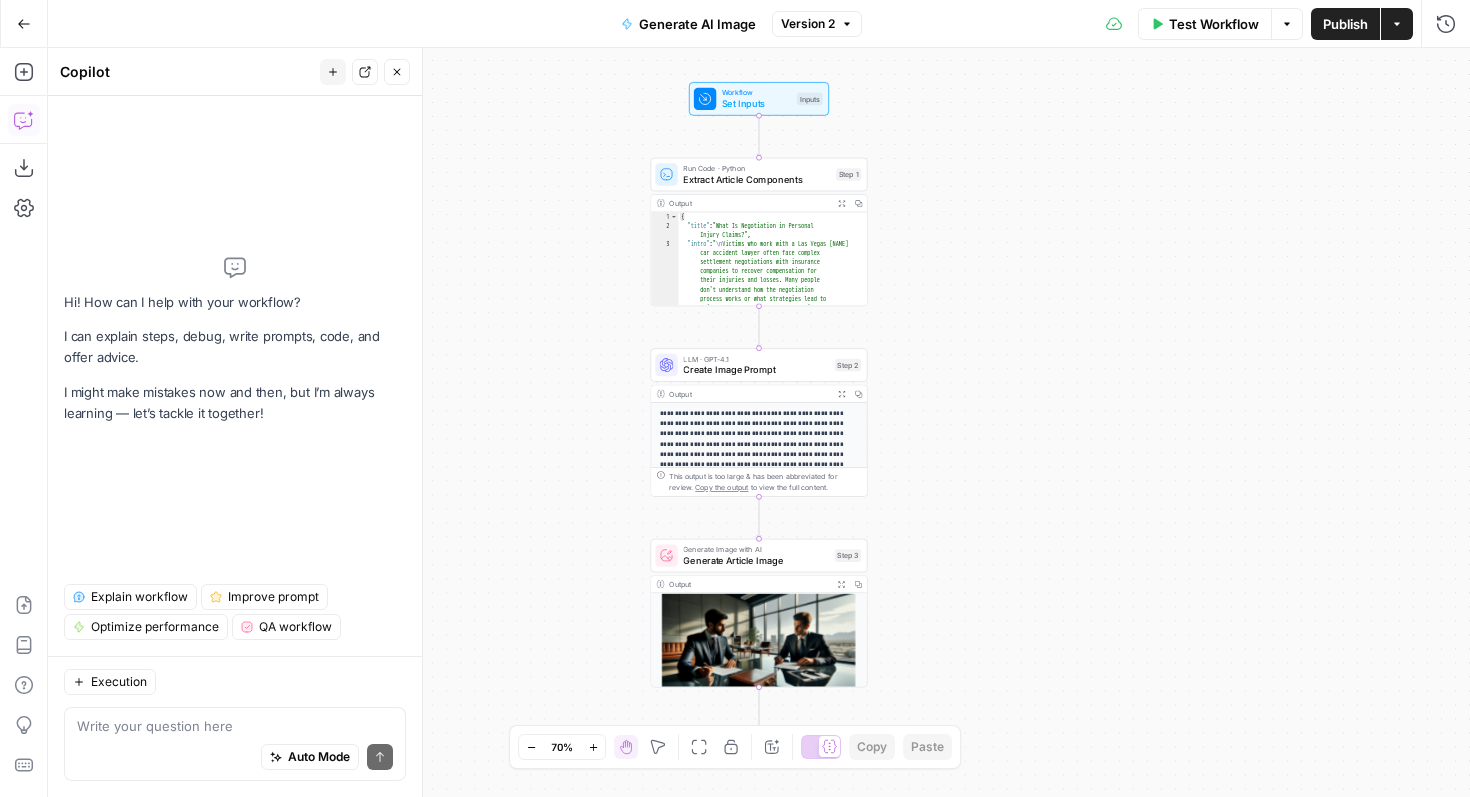 click at bounding box center [235, 726] 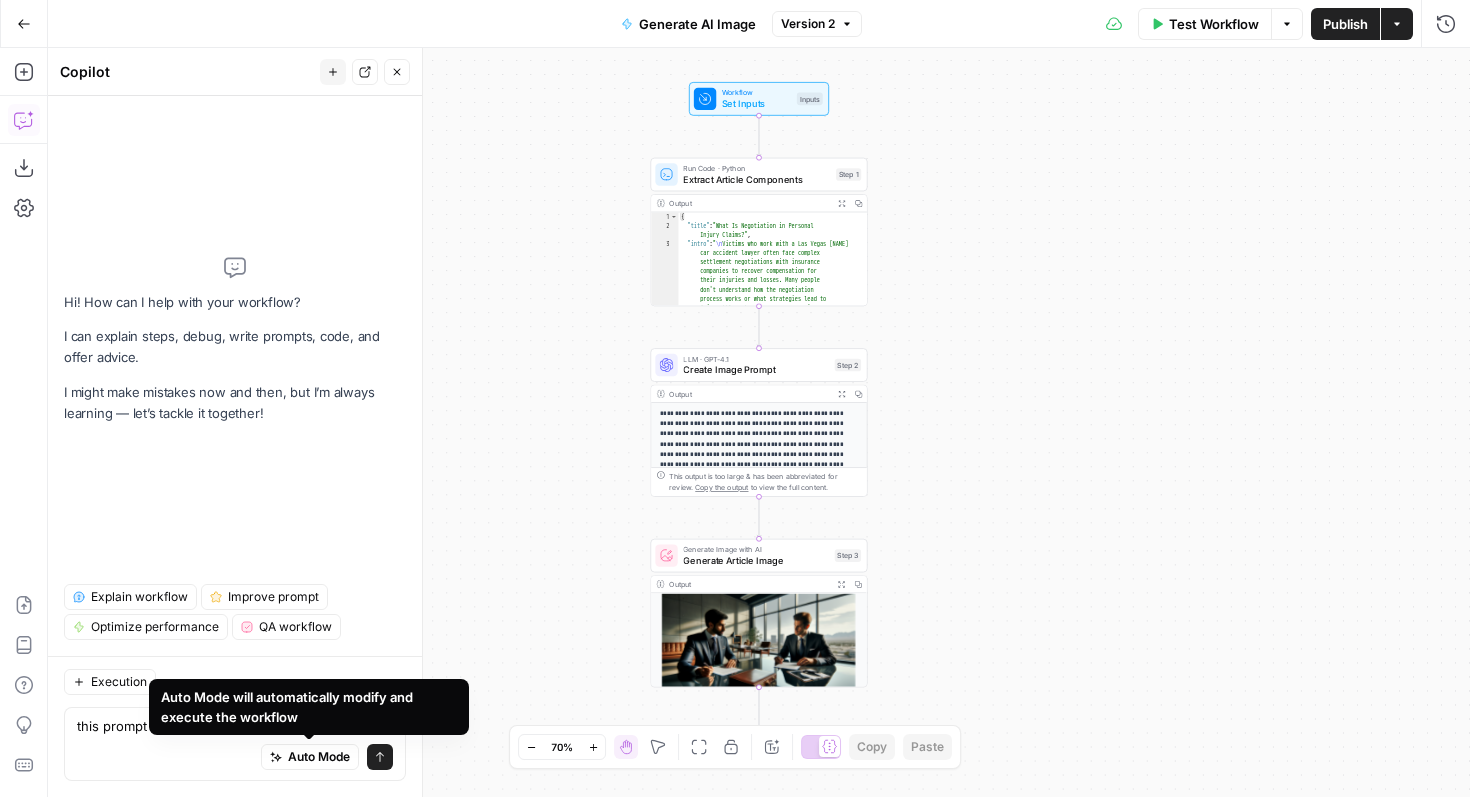 type on "this prompt is resulting in realistic images. fix" 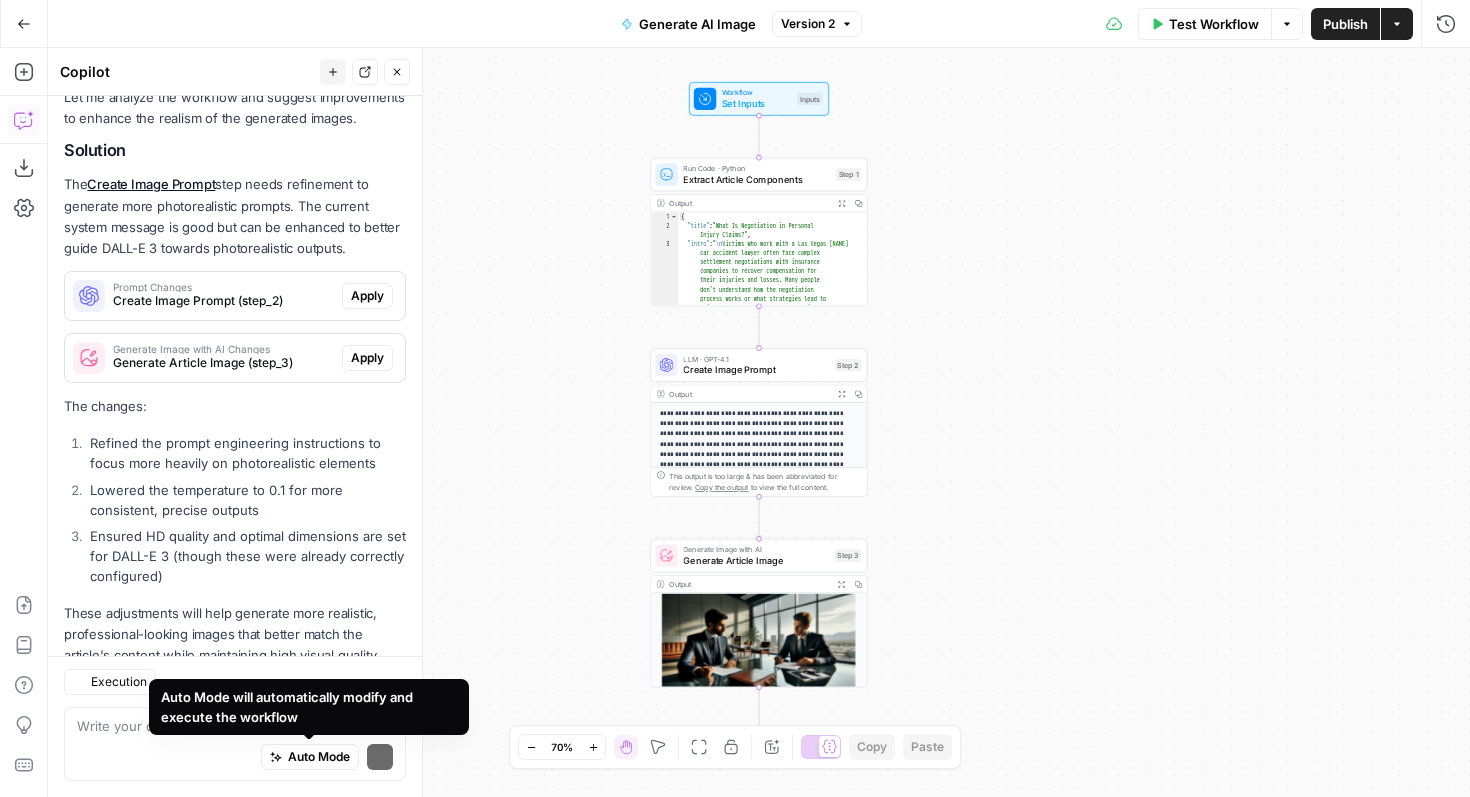scroll, scrollTop: 291, scrollLeft: 0, axis: vertical 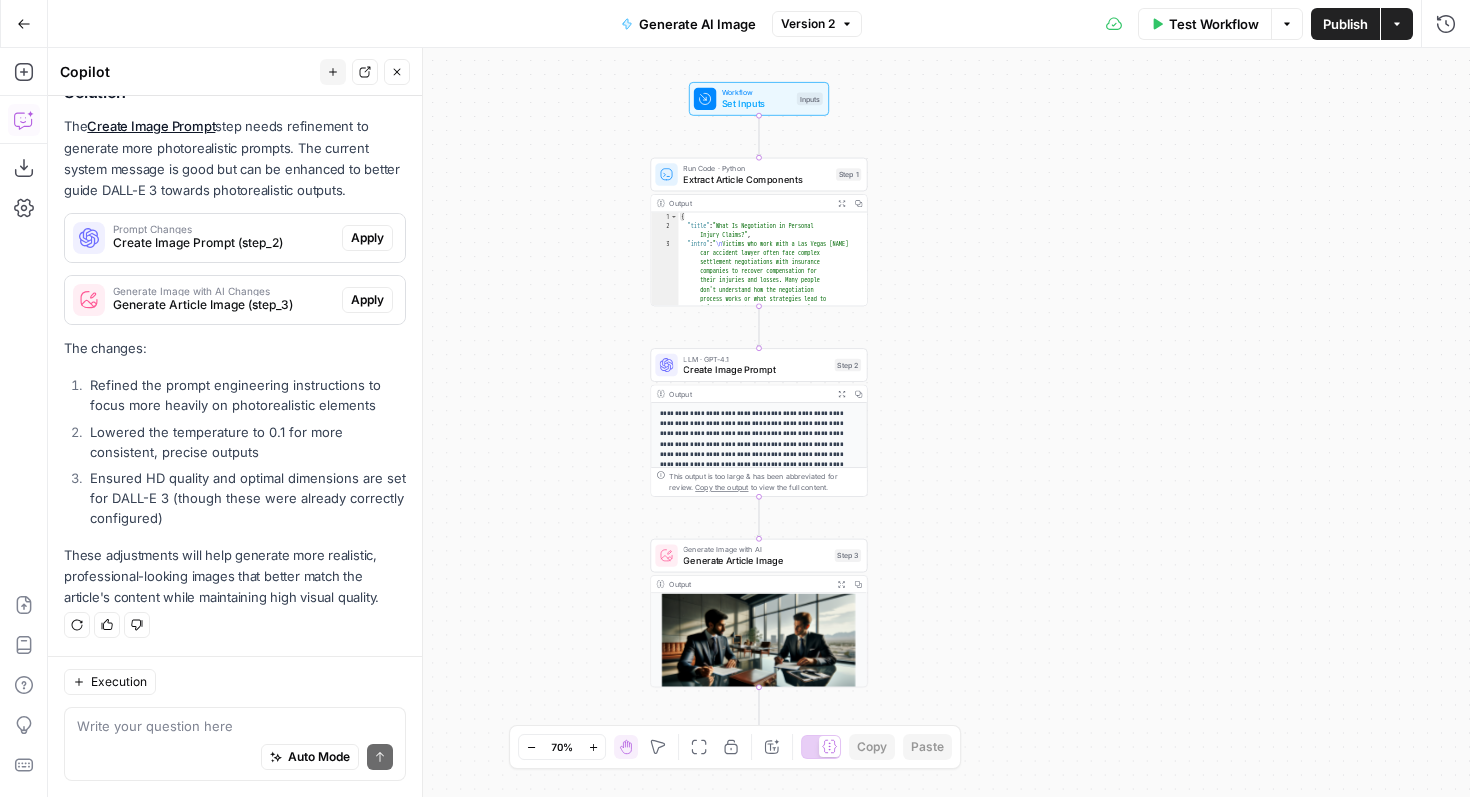 click on "Publish" at bounding box center (1345, 24) 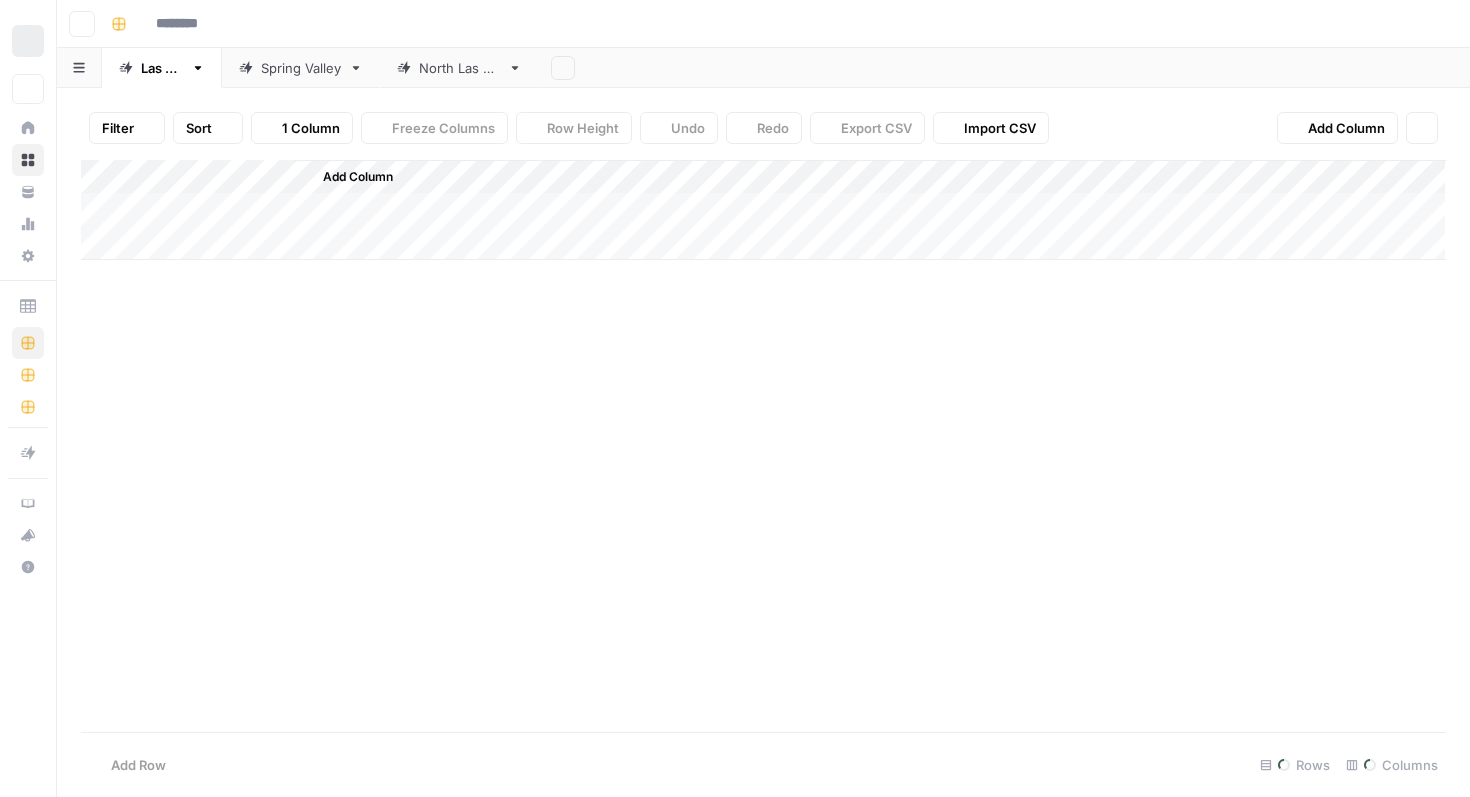 type on "*********" 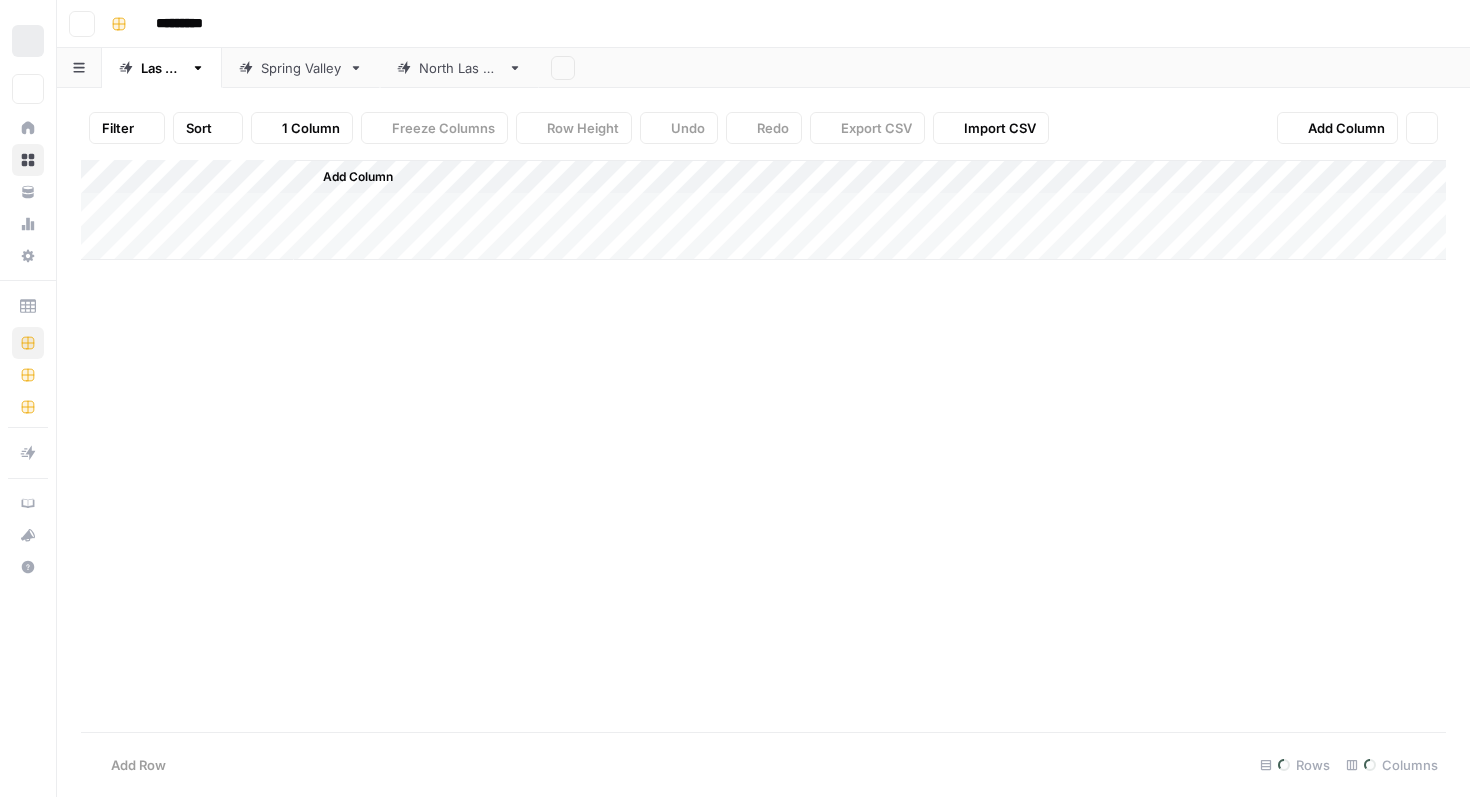 scroll, scrollTop: 0, scrollLeft: 0, axis: both 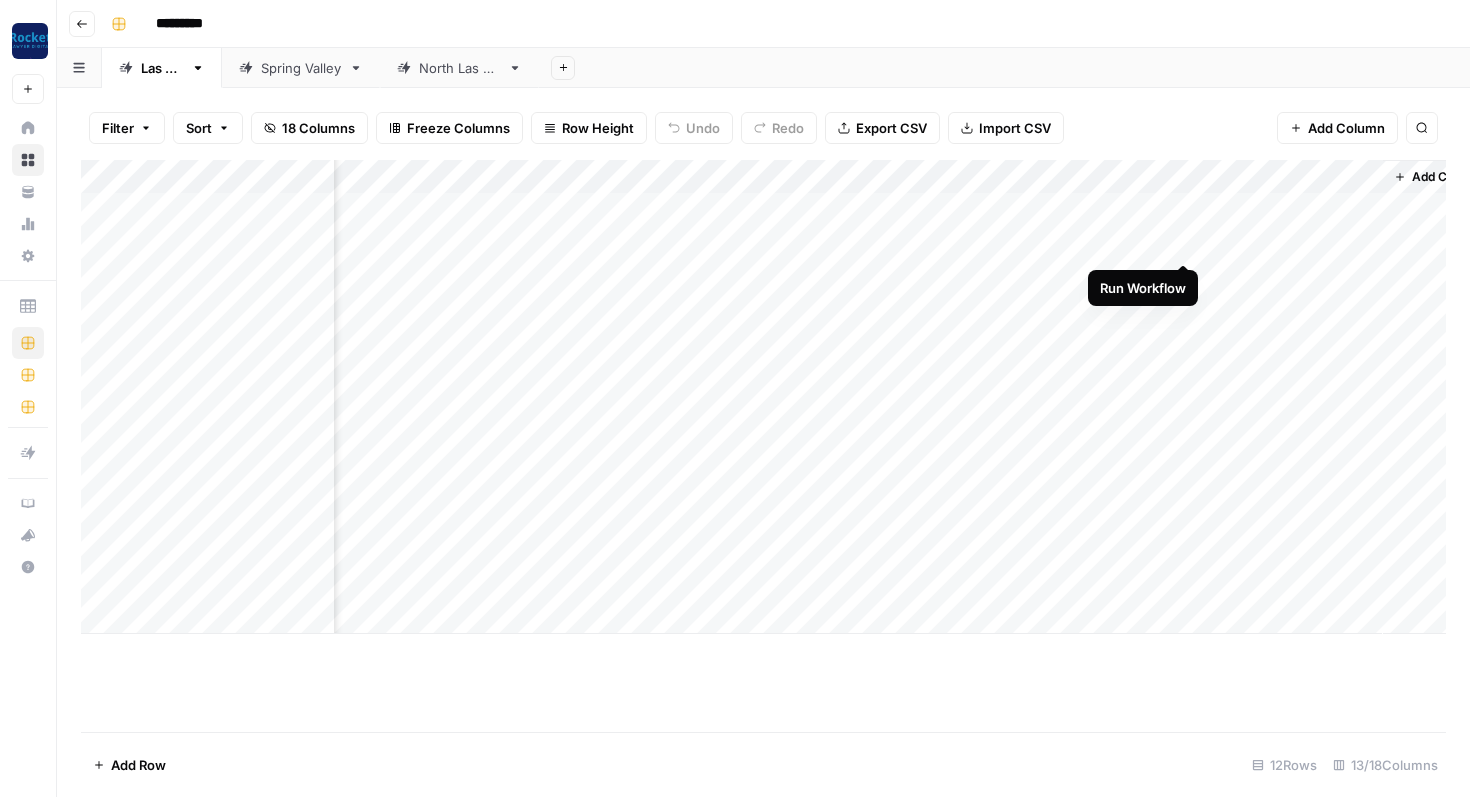 click on "Add Column" at bounding box center (763, 397) 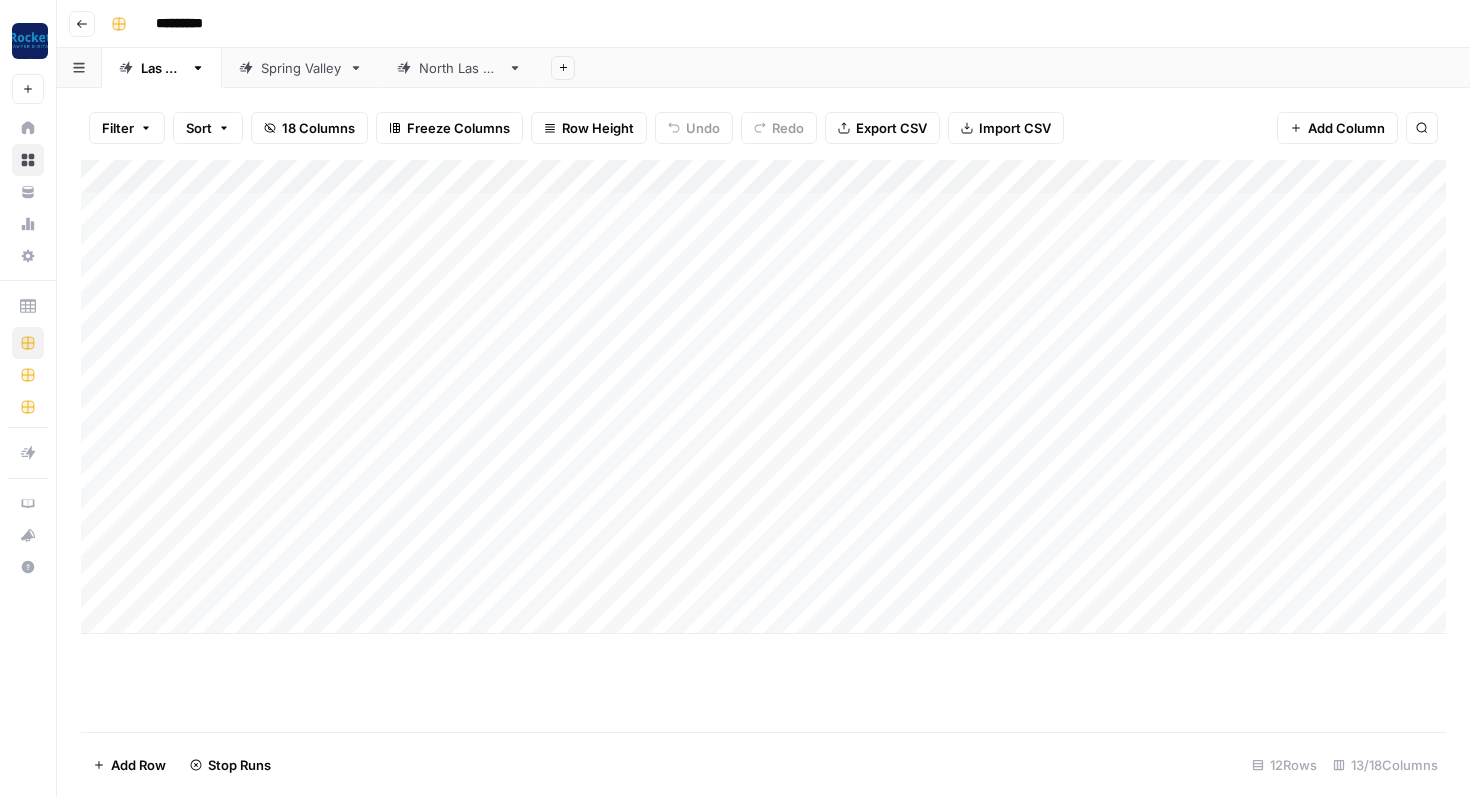 scroll, scrollTop: 0, scrollLeft: 0, axis: both 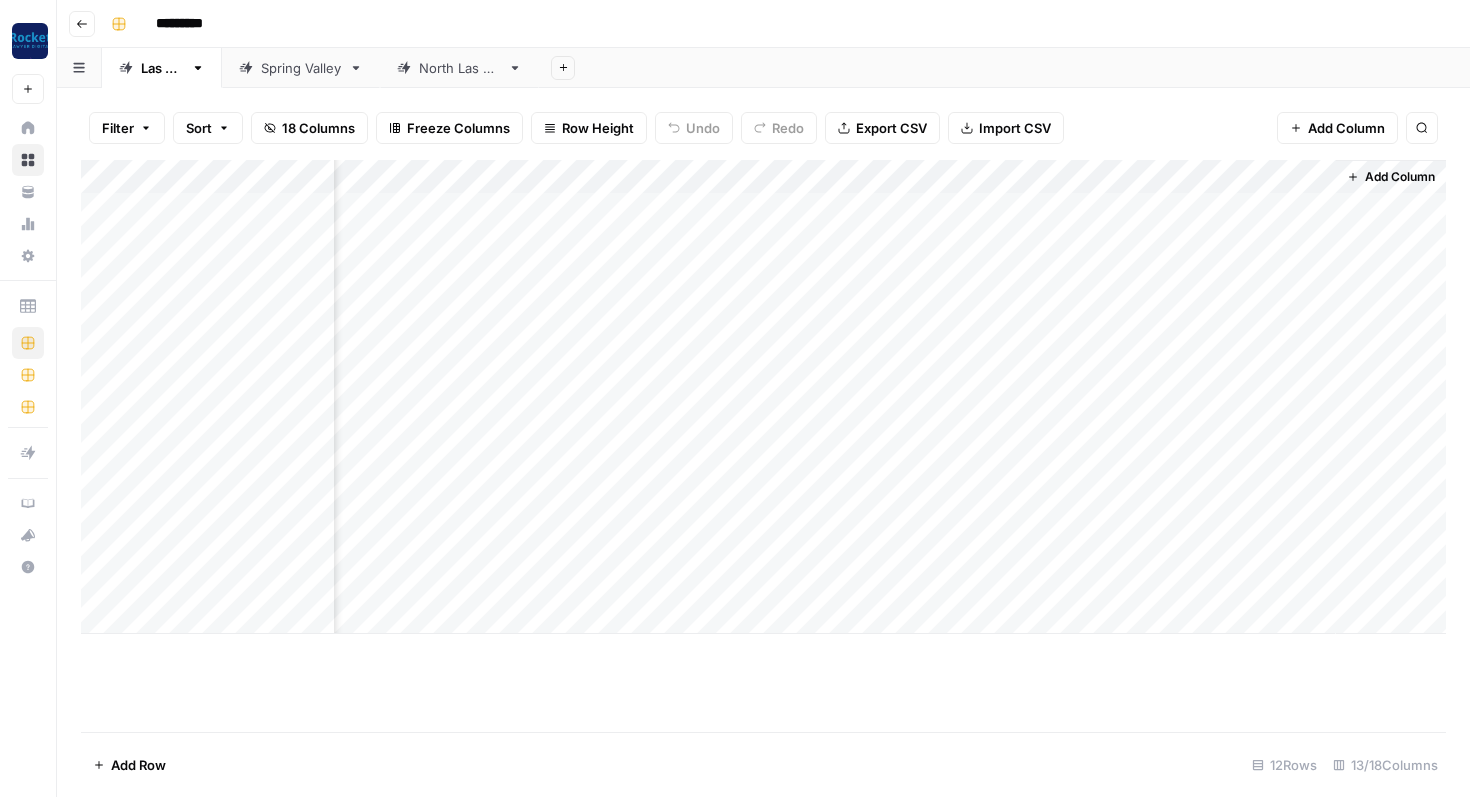 click on "Add Column" at bounding box center (763, 397) 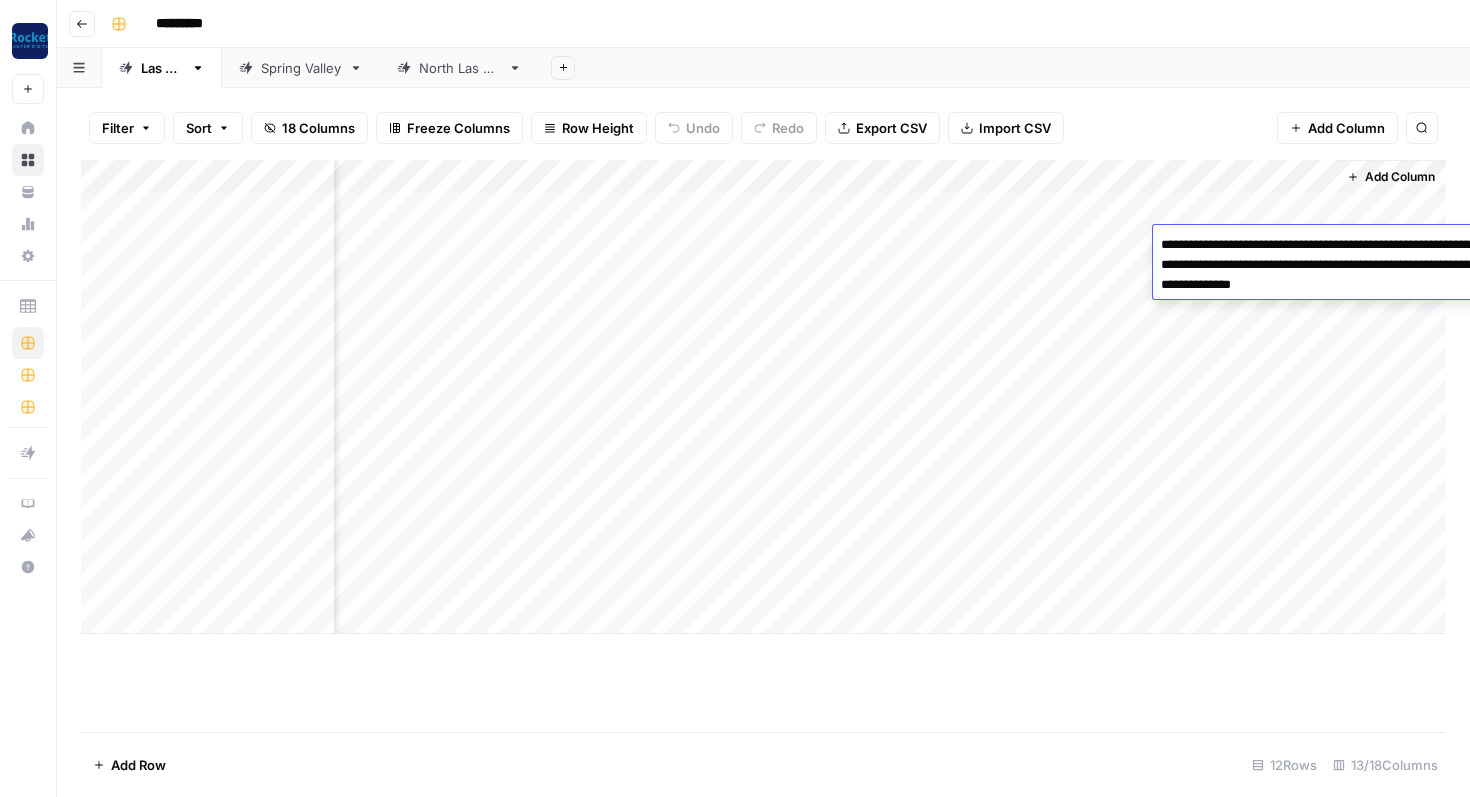 click on "**********" at bounding box center (1353, 265) 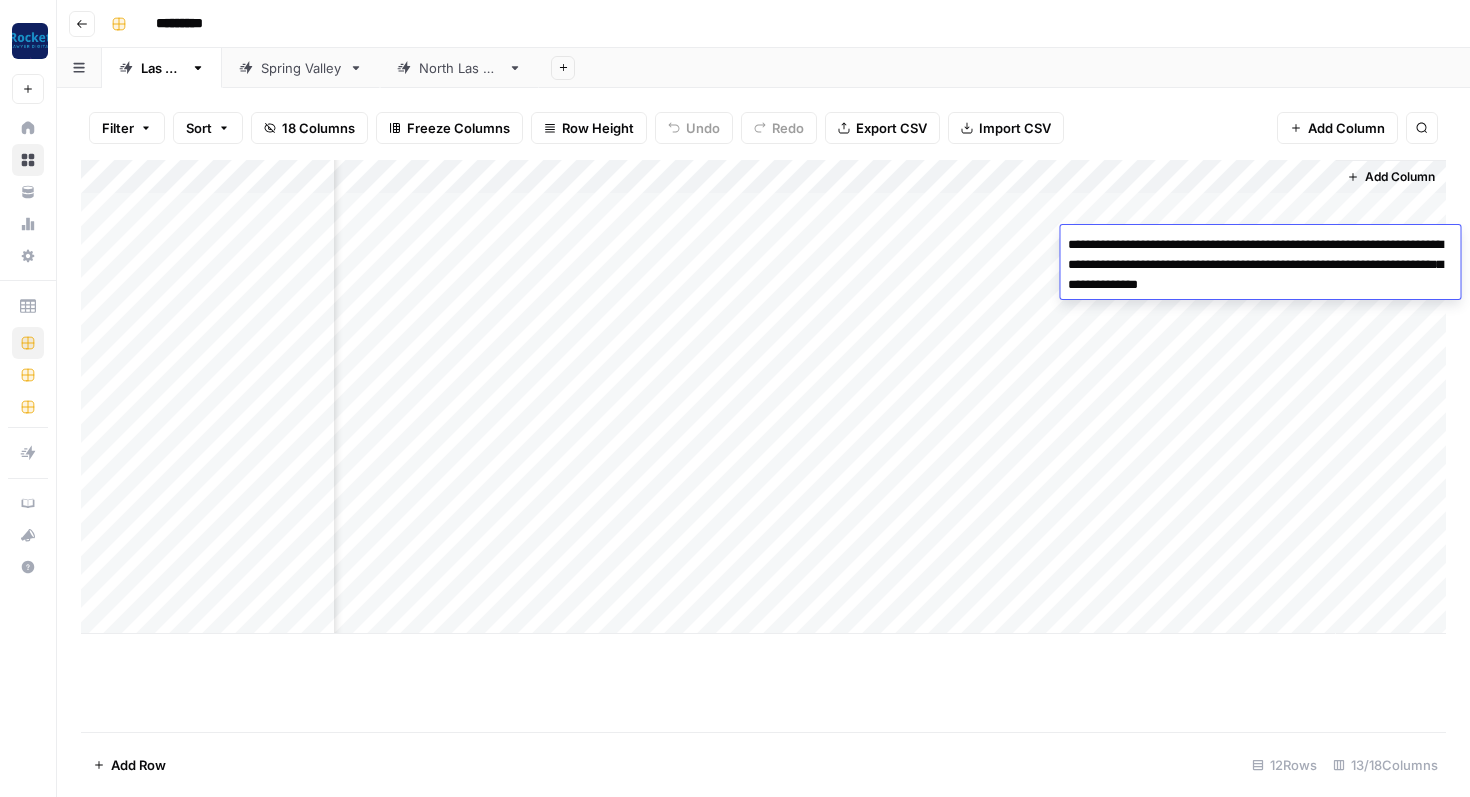 click on "Add Column" at bounding box center [763, 446] 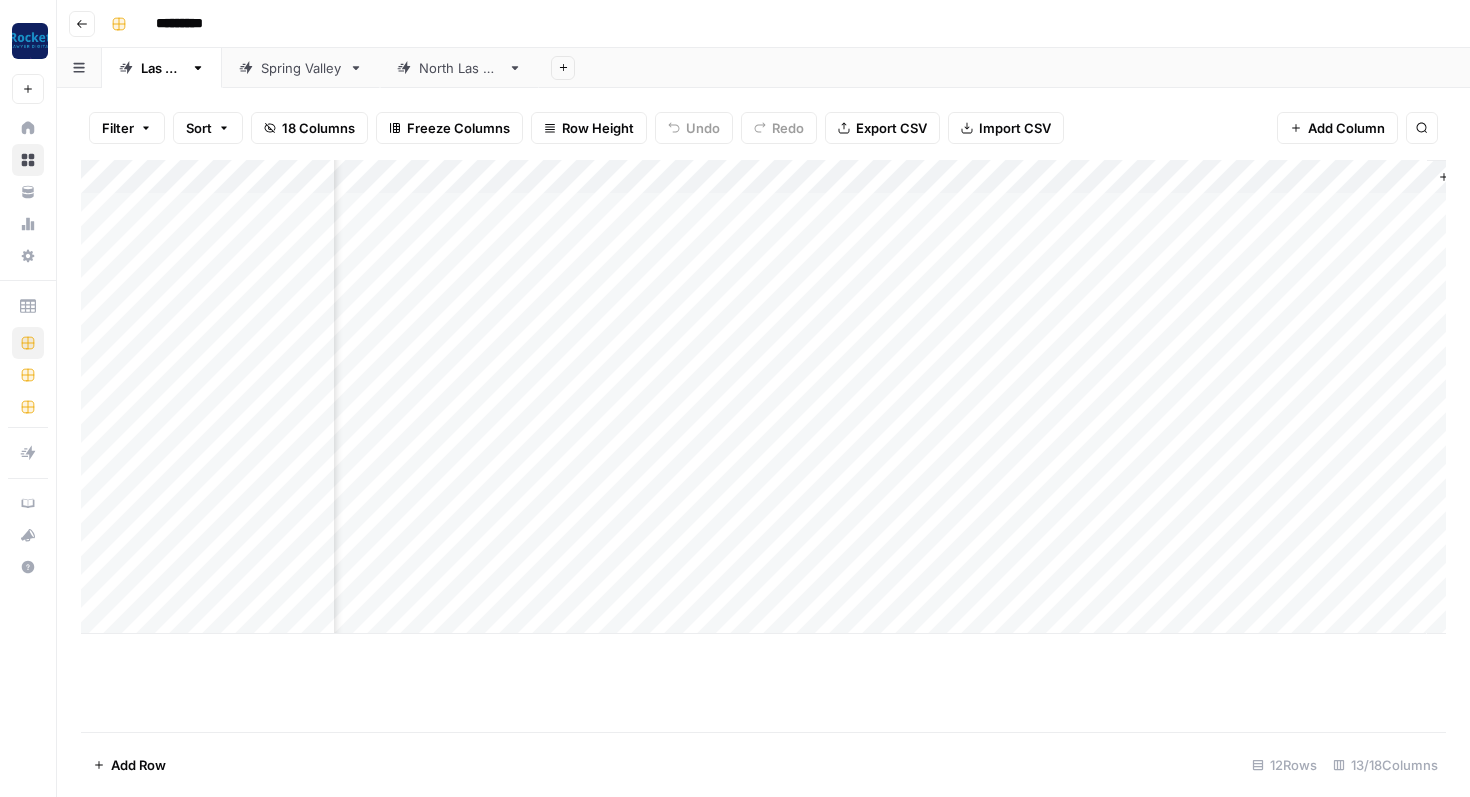 scroll, scrollTop: 0, scrollLeft: 1095, axis: horizontal 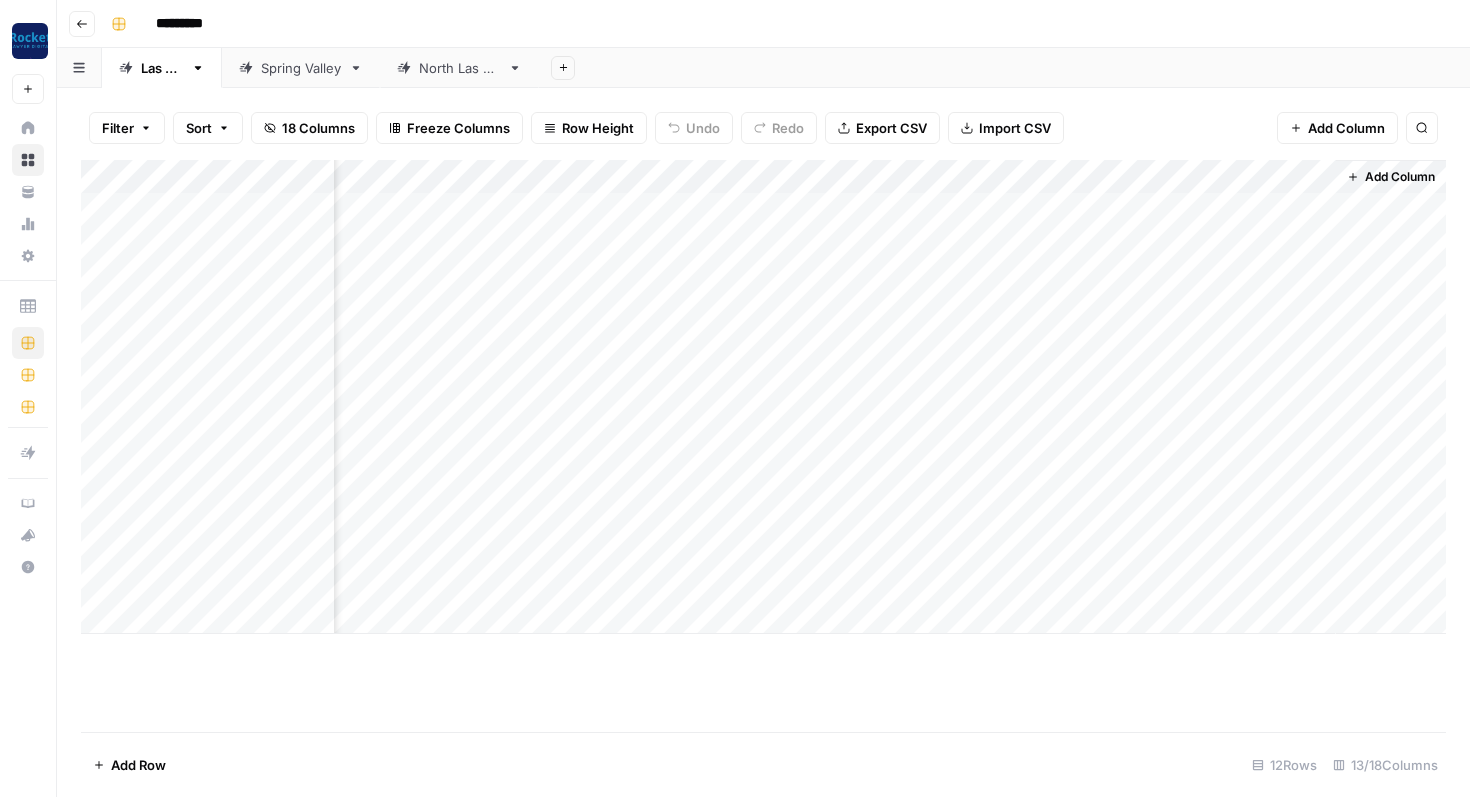 click on "Add Column" at bounding box center [763, 397] 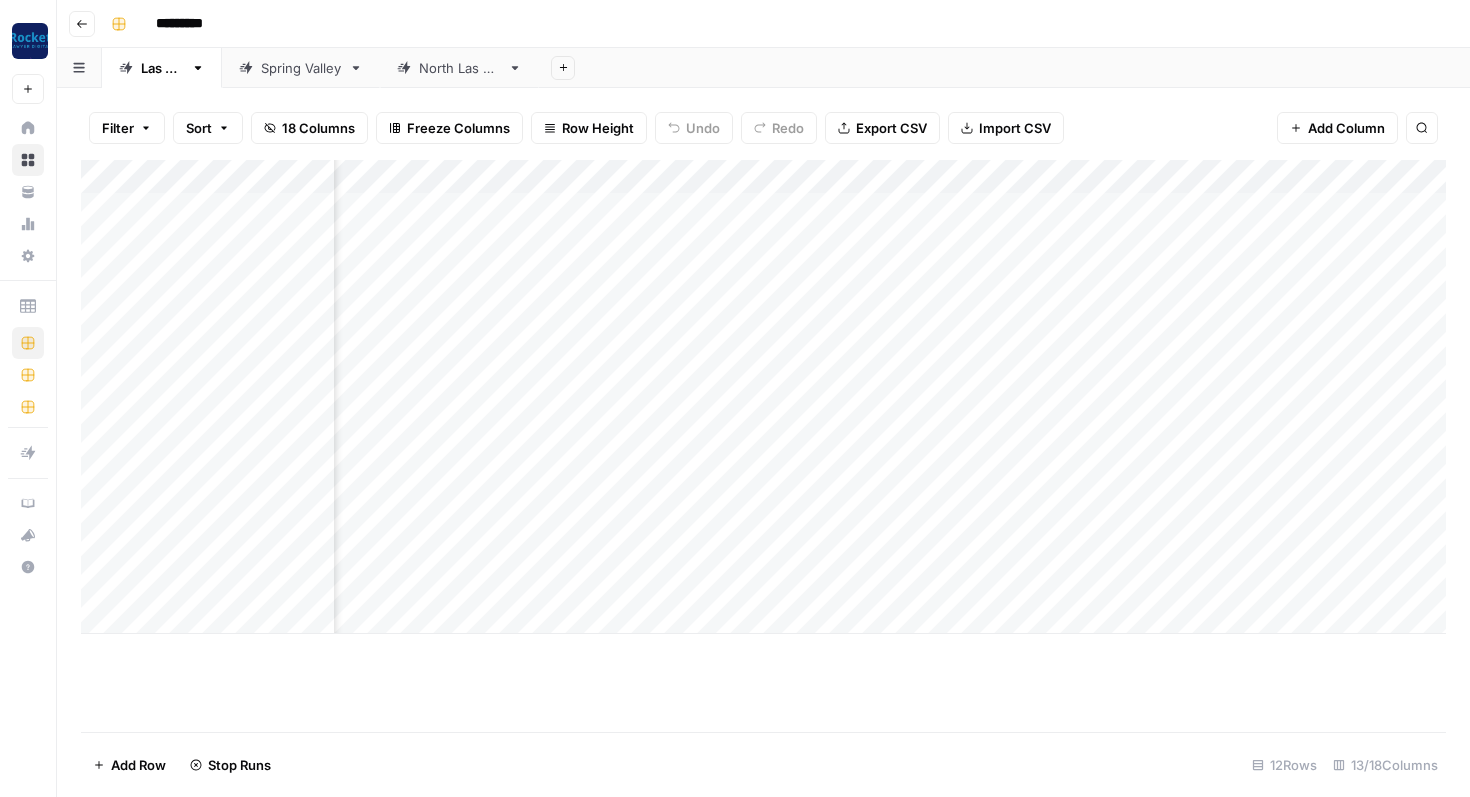 scroll, scrollTop: 0, scrollLeft: 937, axis: horizontal 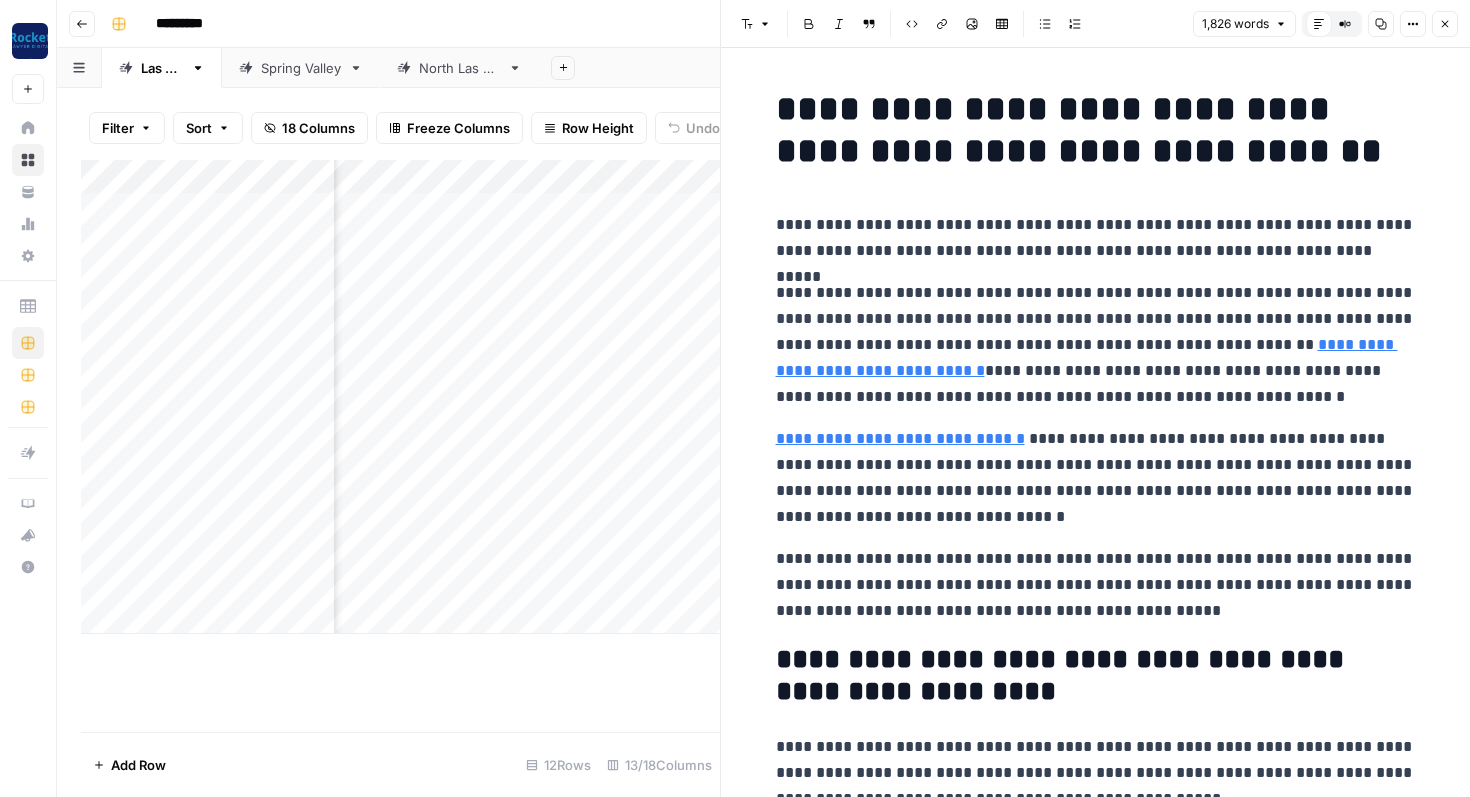 click on "**********" at bounding box center (1096, 345) 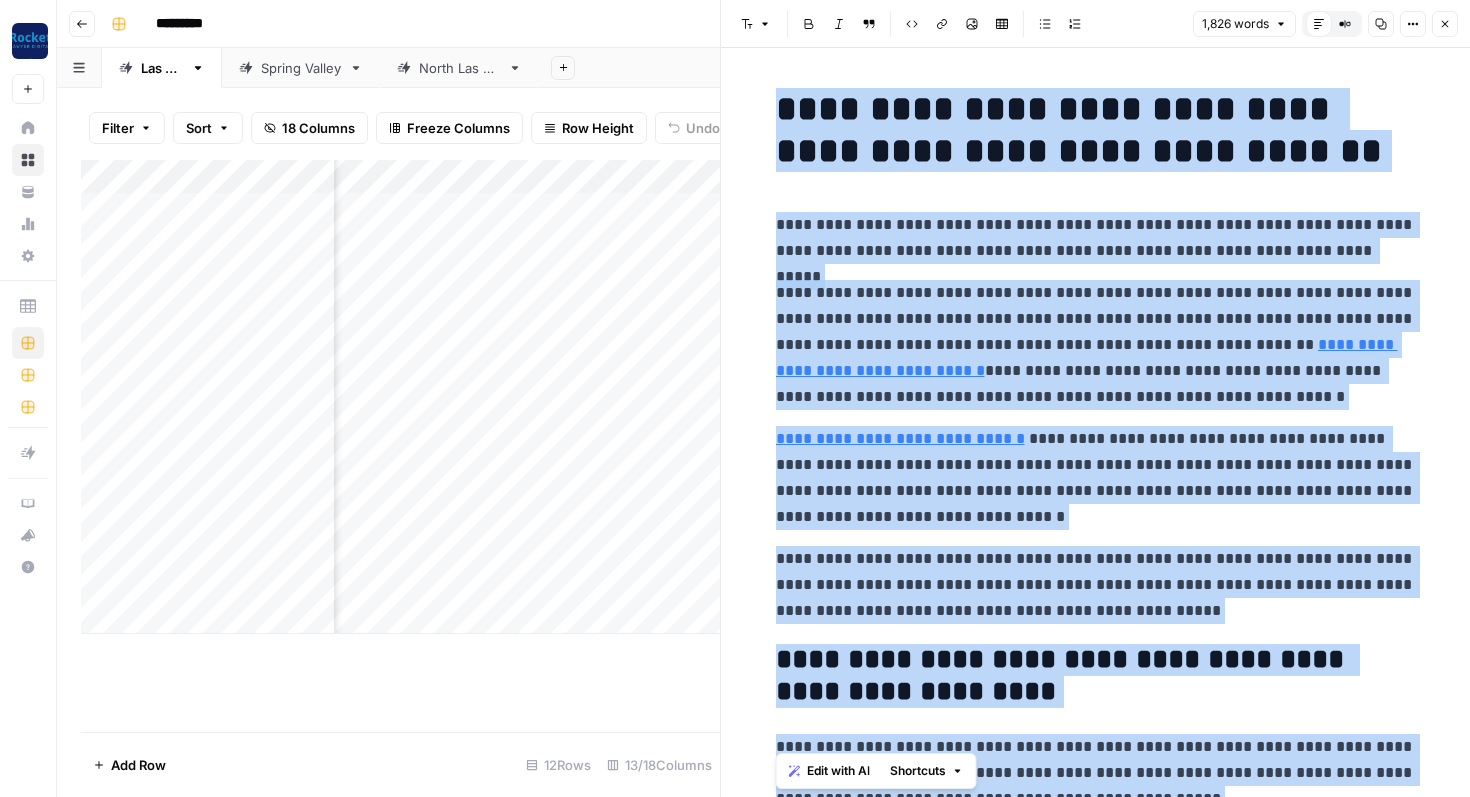 copy on "**********" 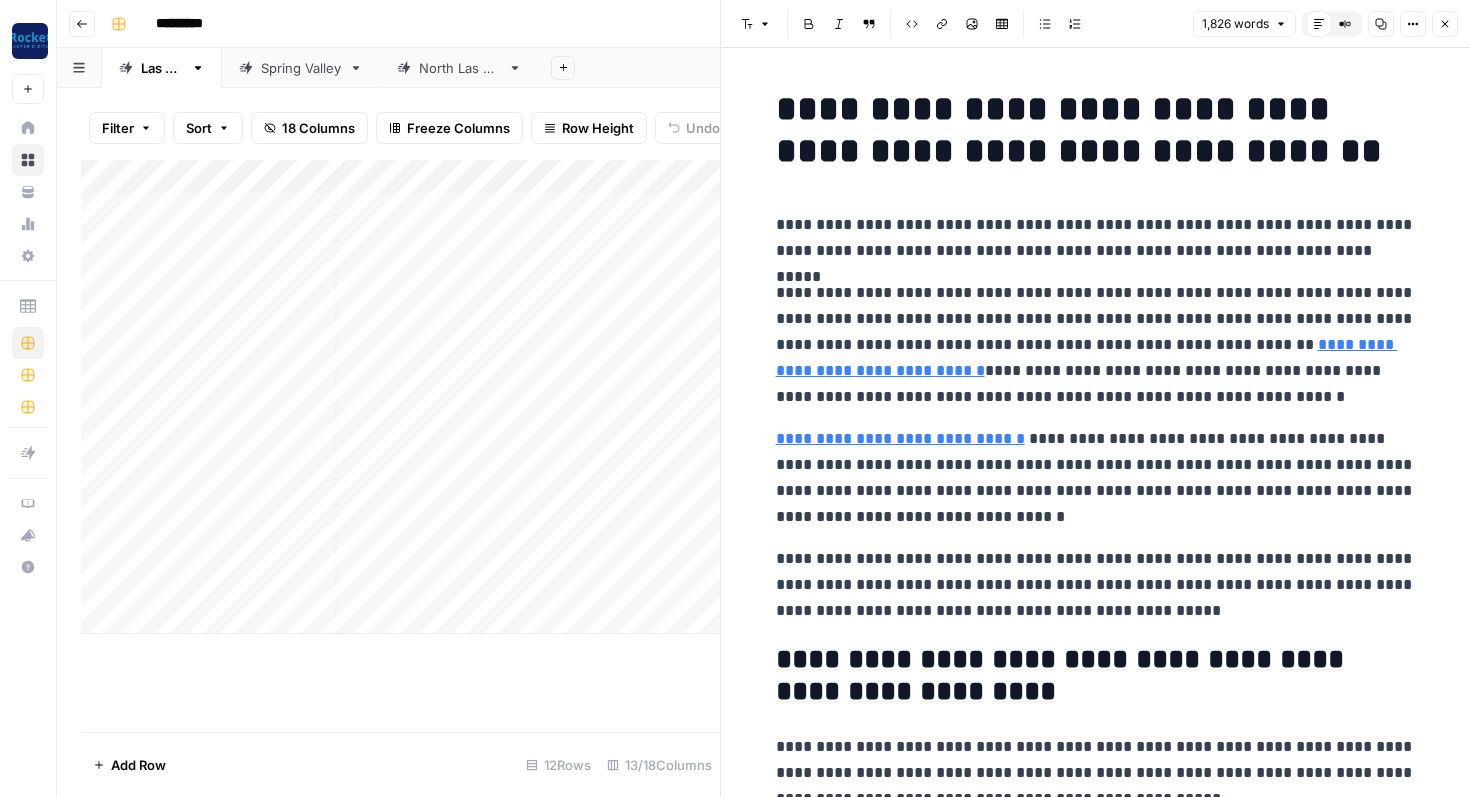 scroll, scrollTop: 0, scrollLeft: 0, axis: both 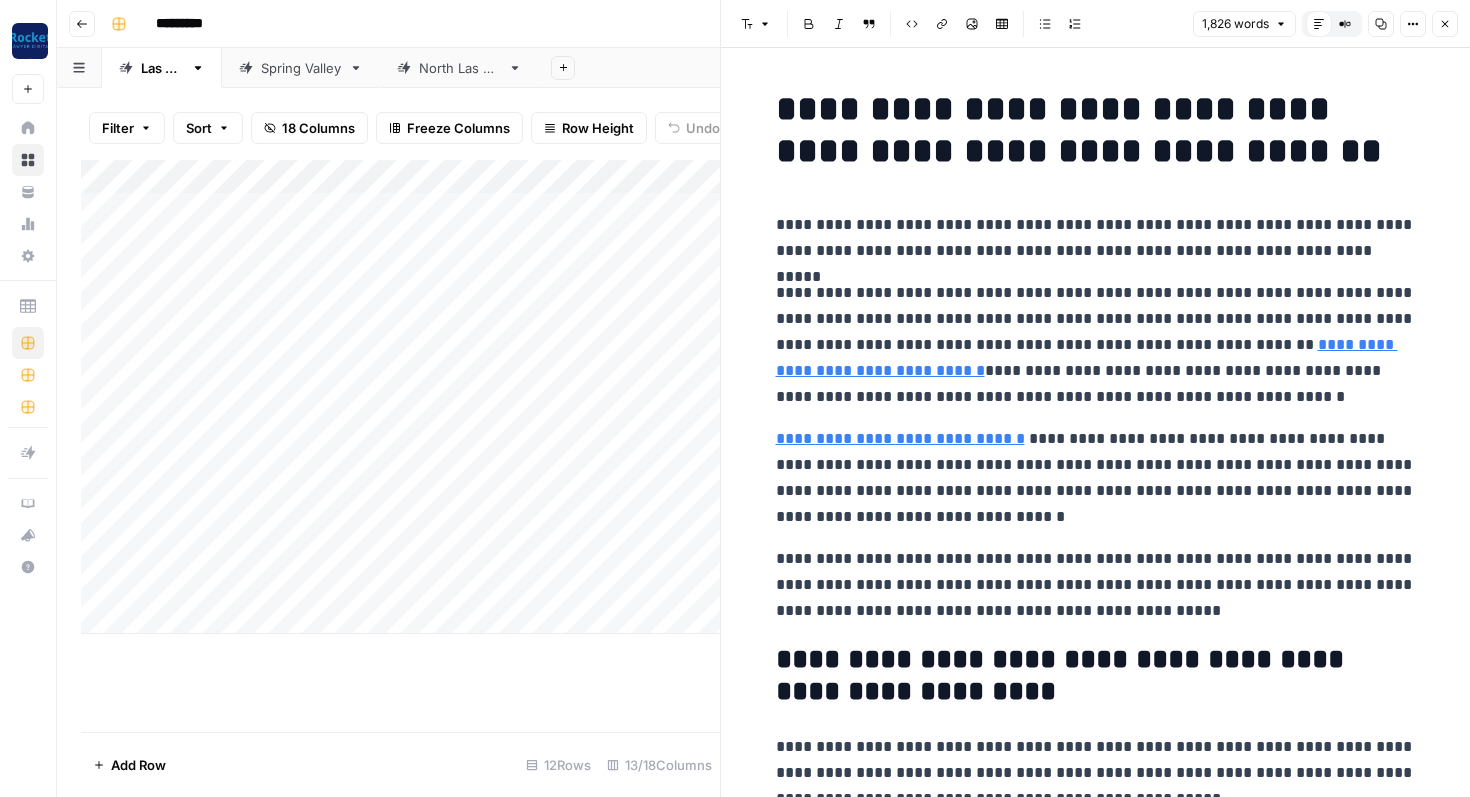 click on "**********" at bounding box center (1096, 130) 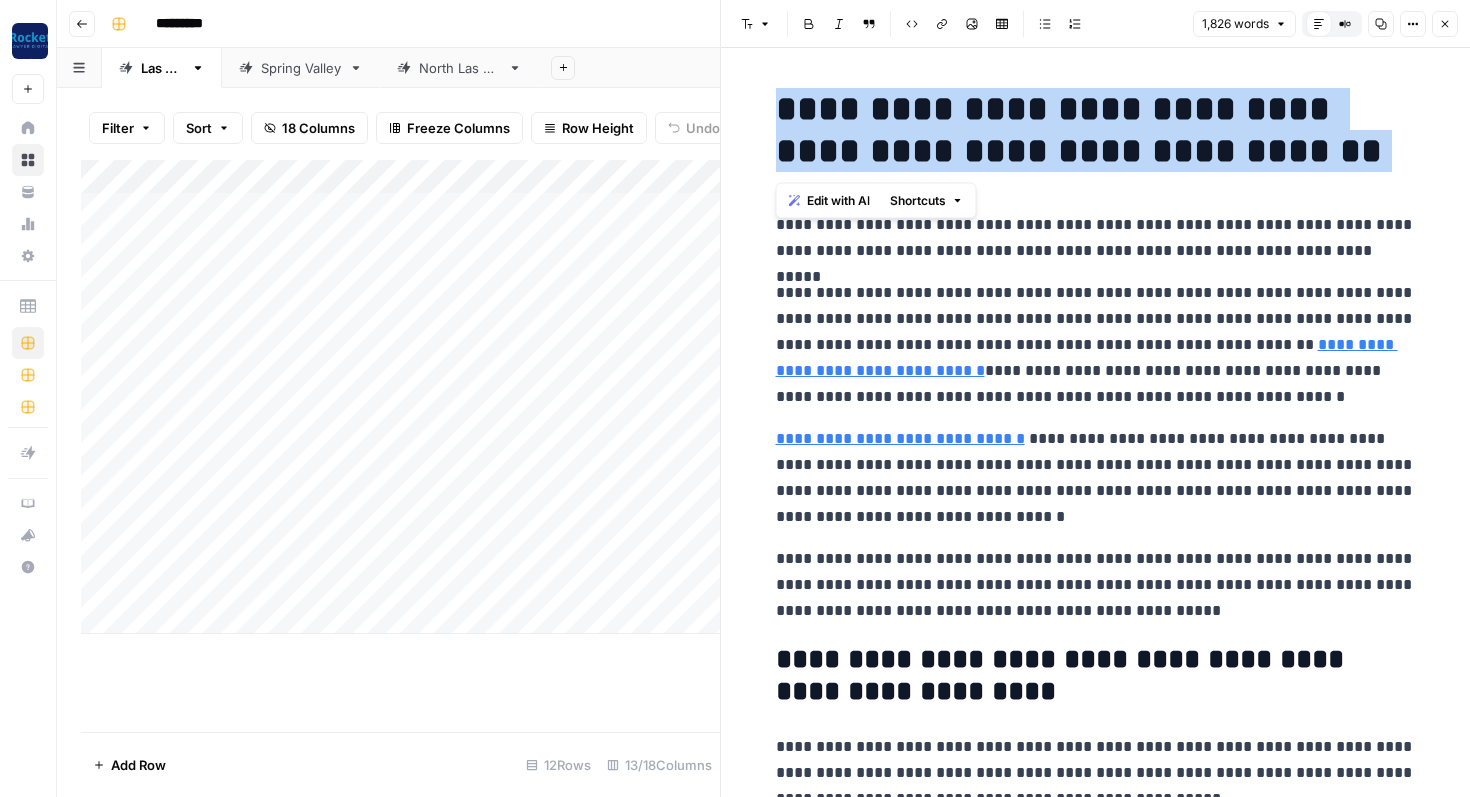 drag, startPoint x: 829, startPoint y: 105, endPoint x: 1258, endPoint y: 146, distance: 430.95474 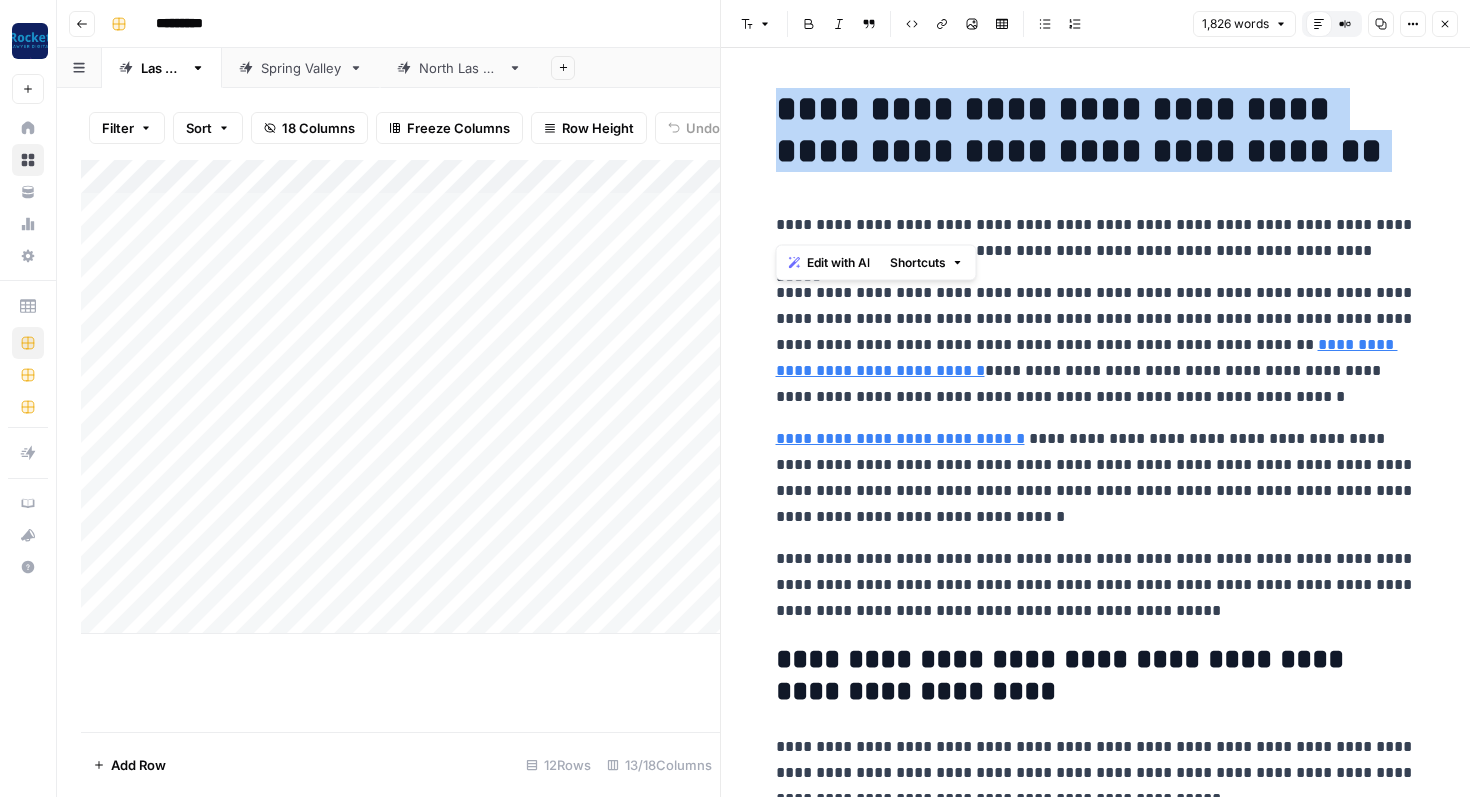 copy on "**********" 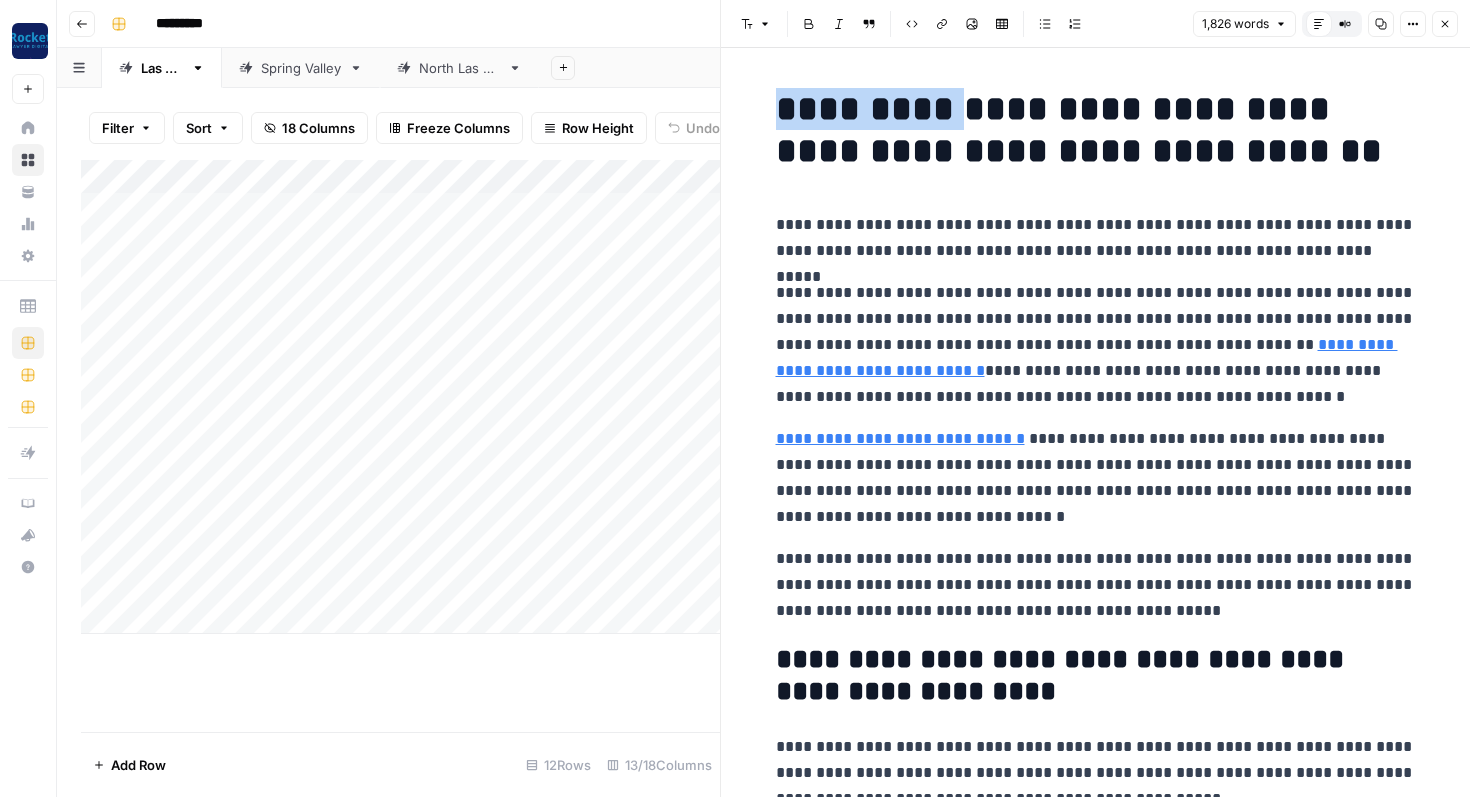 click on "**********" at bounding box center [1096, 130] 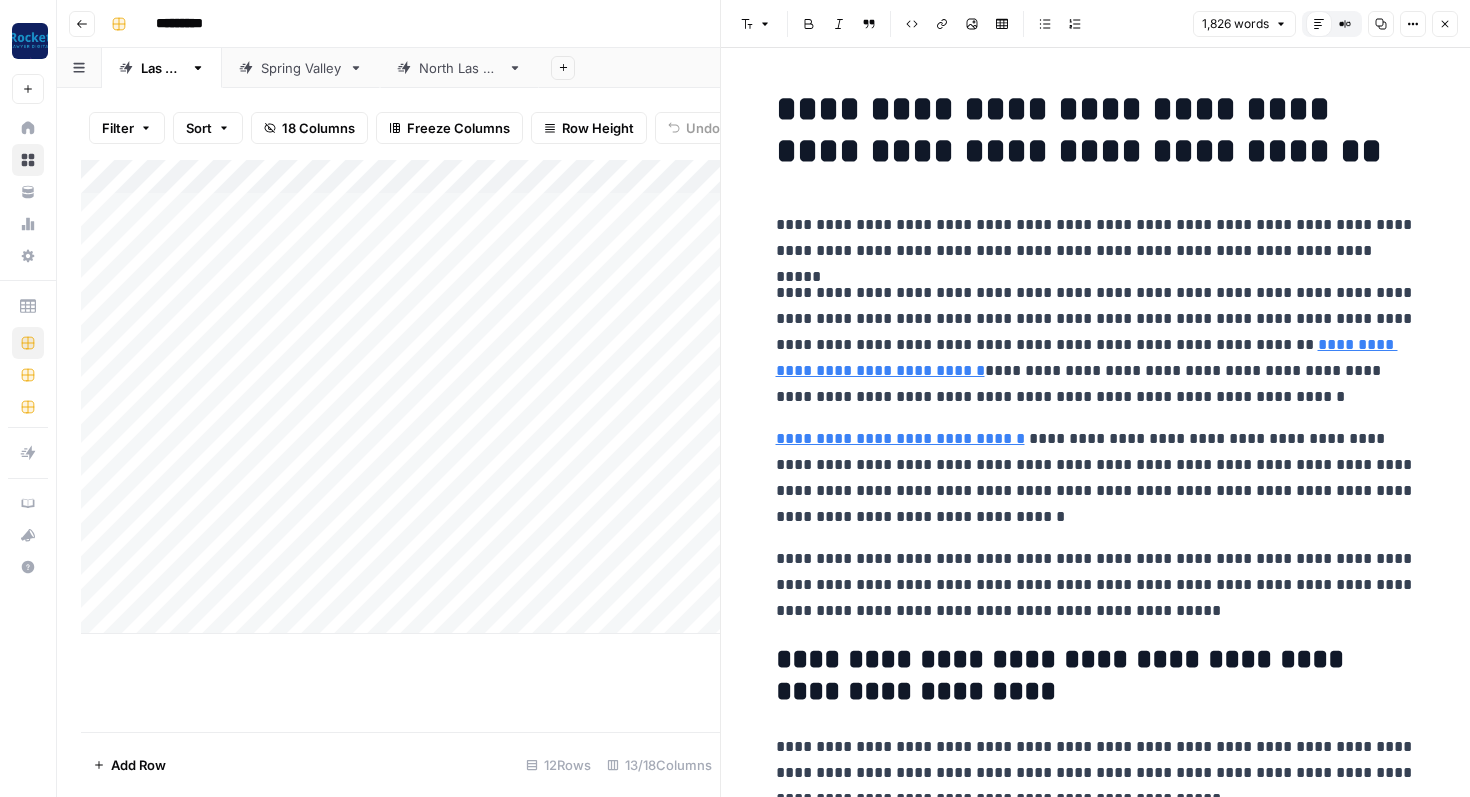click on "**********" at bounding box center [1096, 130] 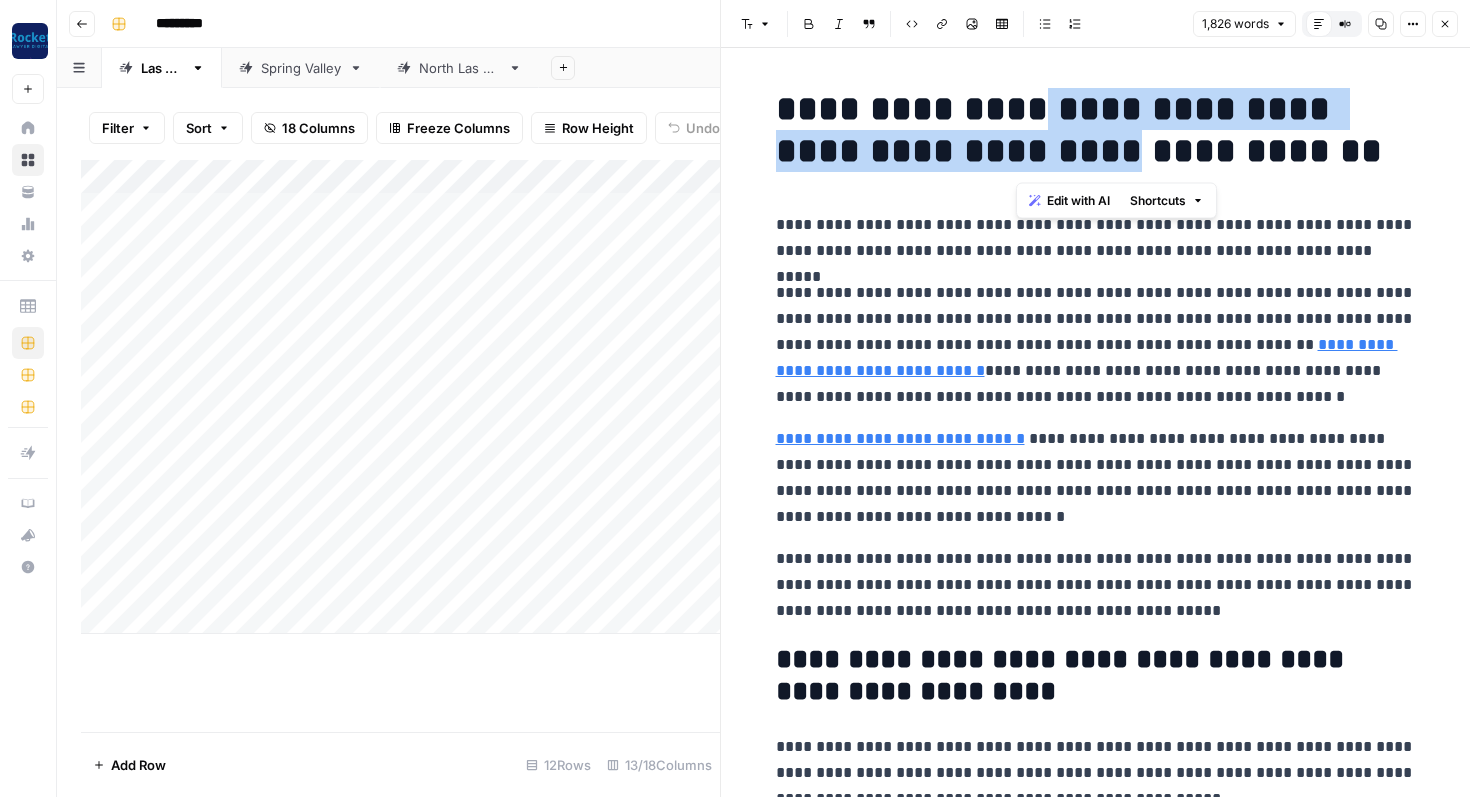 drag, startPoint x: 1050, startPoint y: 100, endPoint x: 965, endPoint y: 156, distance: 101.788994 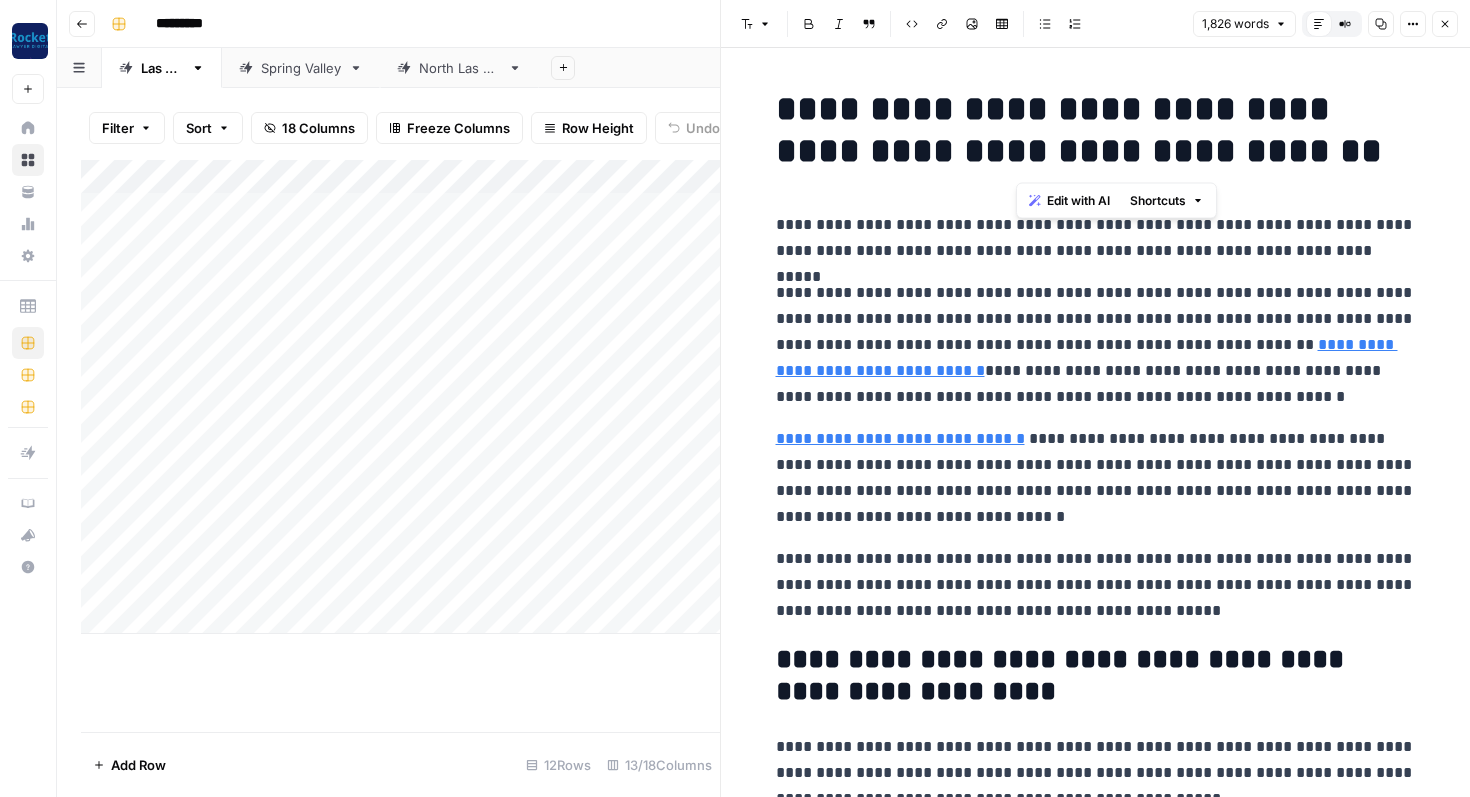 click on "**********" at bounding box center (1096, 130) 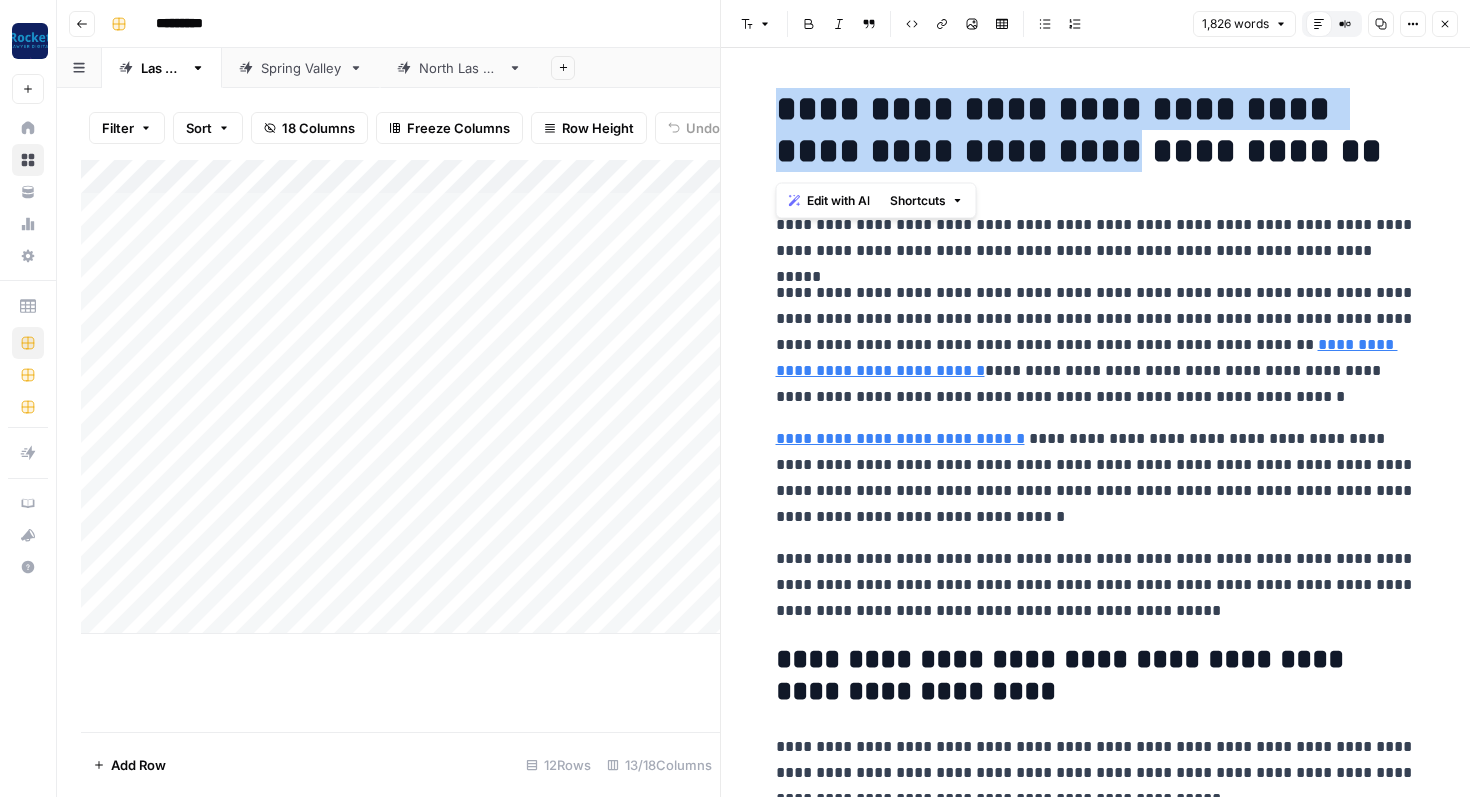 drag, startPoint x: 883, startPoint y: 115, endPoint x: 980, endPoint y: 145, distance: 101.53325 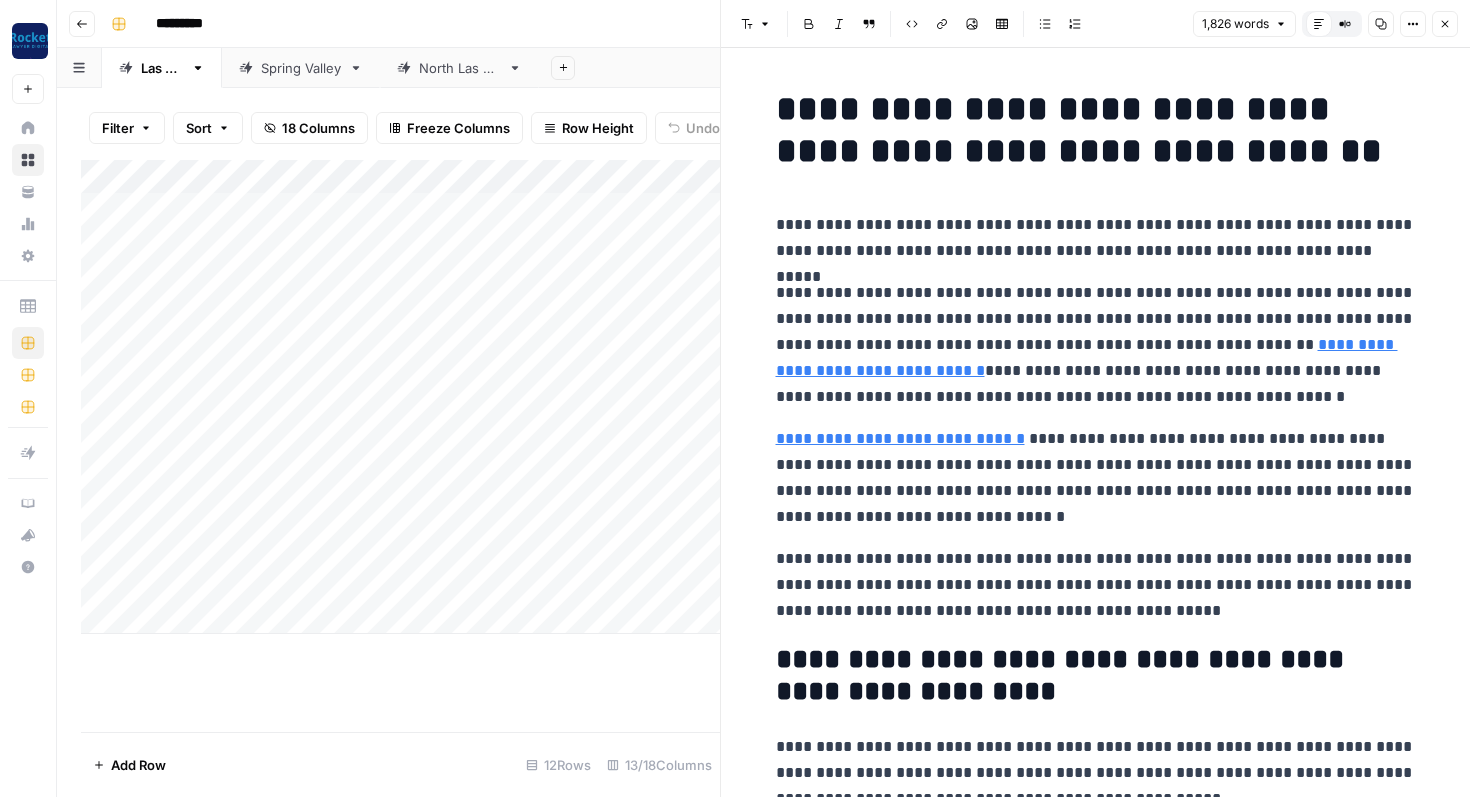 click on "**********" at bounding box center [1096, 130] 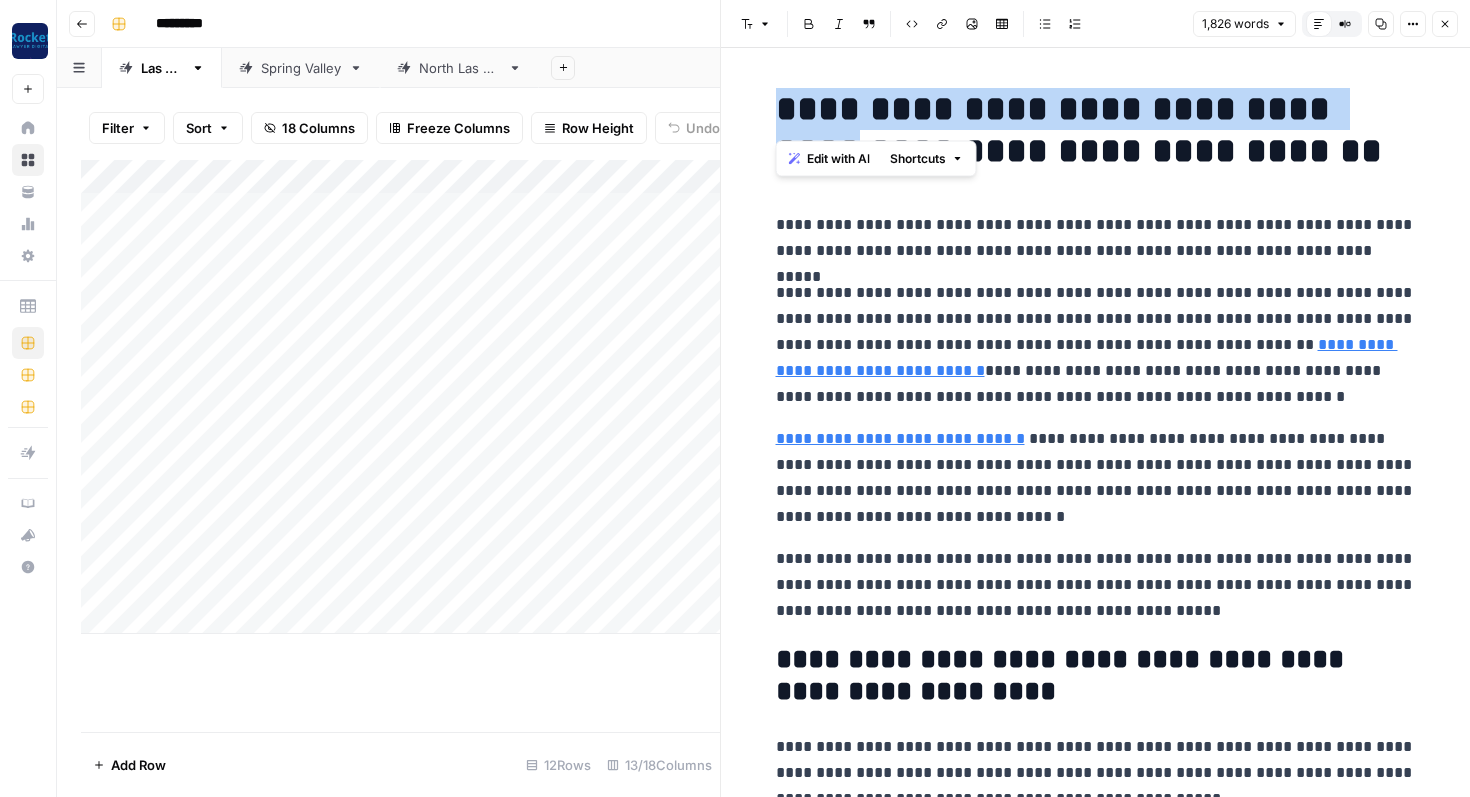 drag, startPoint x: 926, startPoint y: 116, endPoint x: 1224, endPoint y: 120, distance: 298.02686 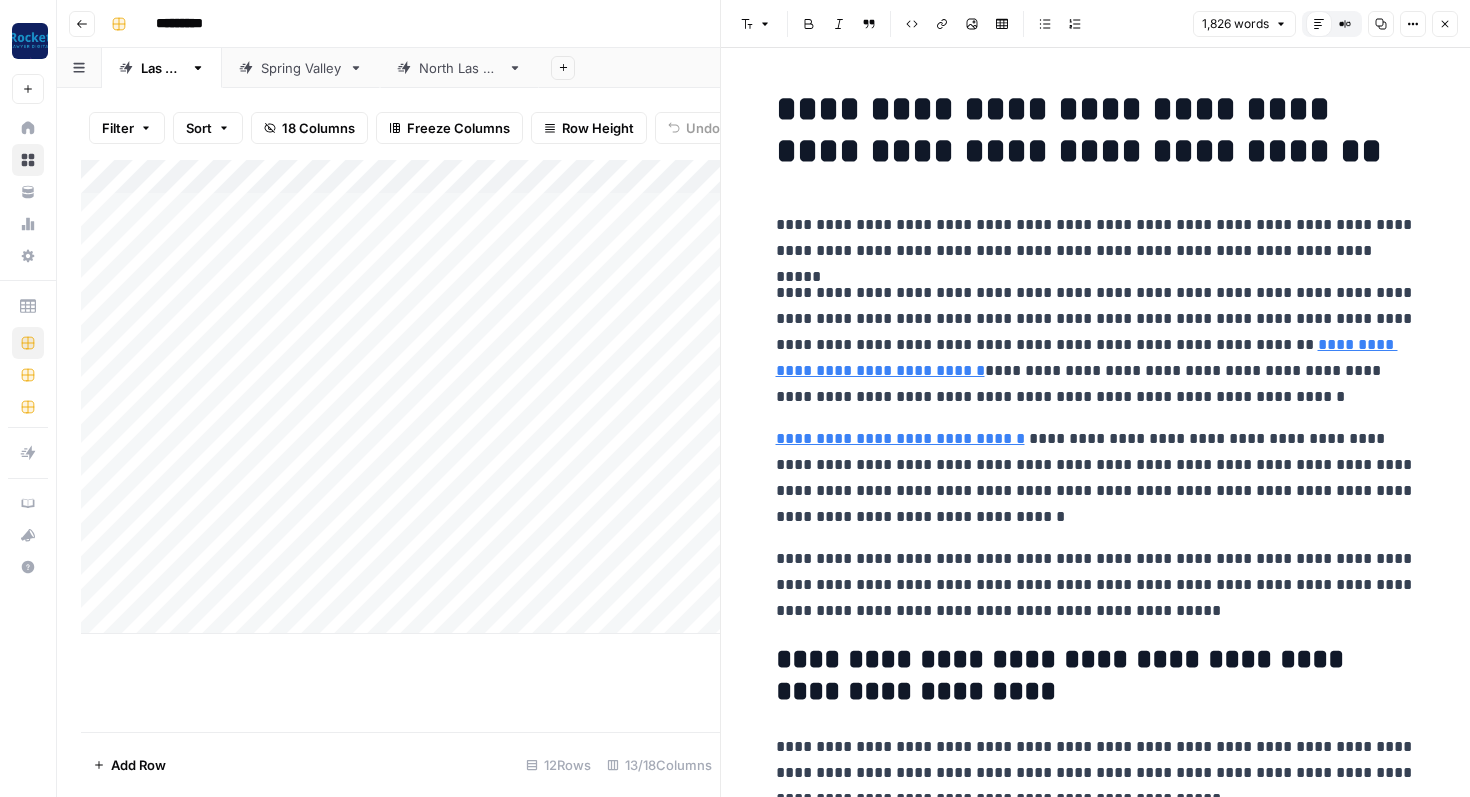 click on "**********" at bounding box center (1096, 238) 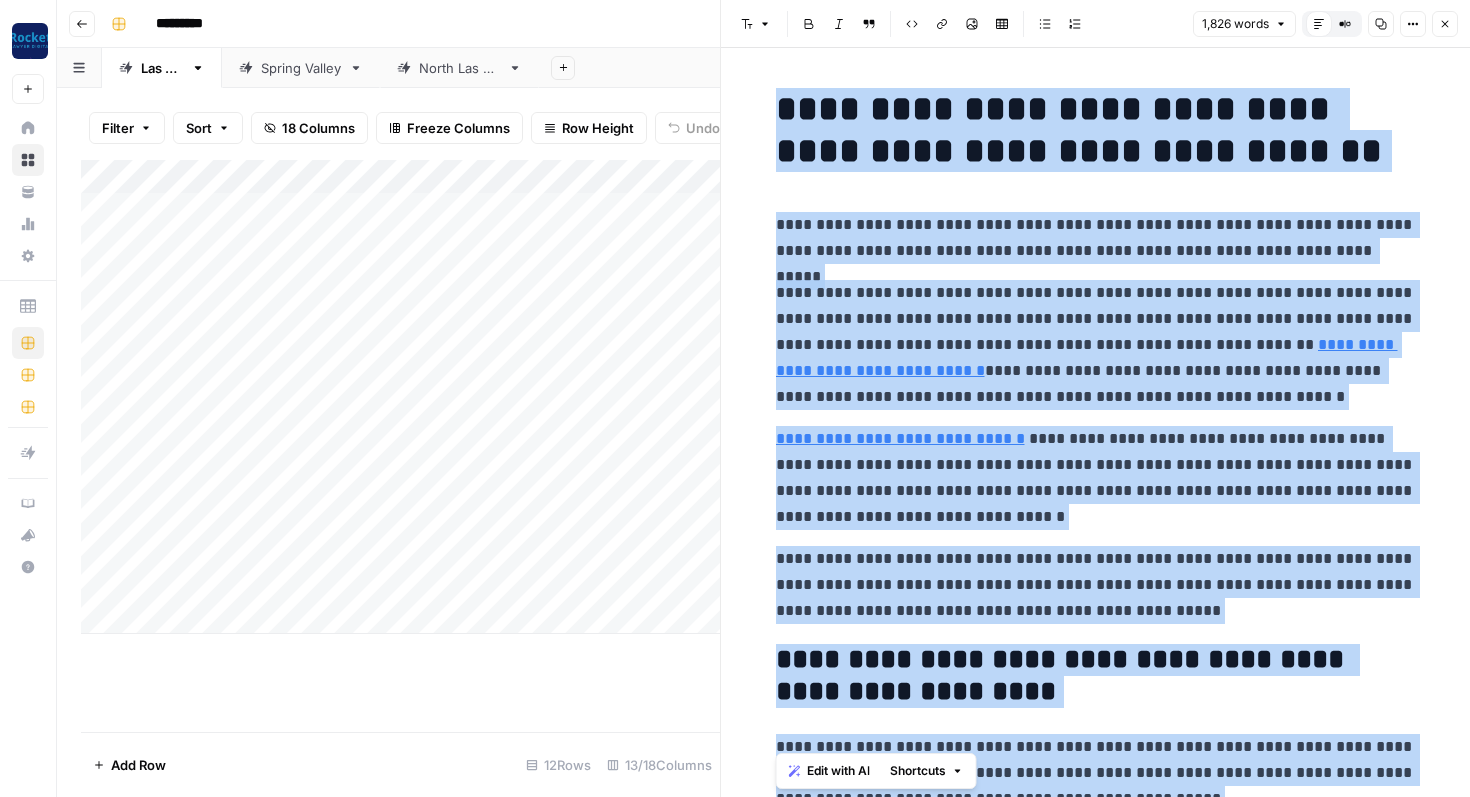 copy on "**********" 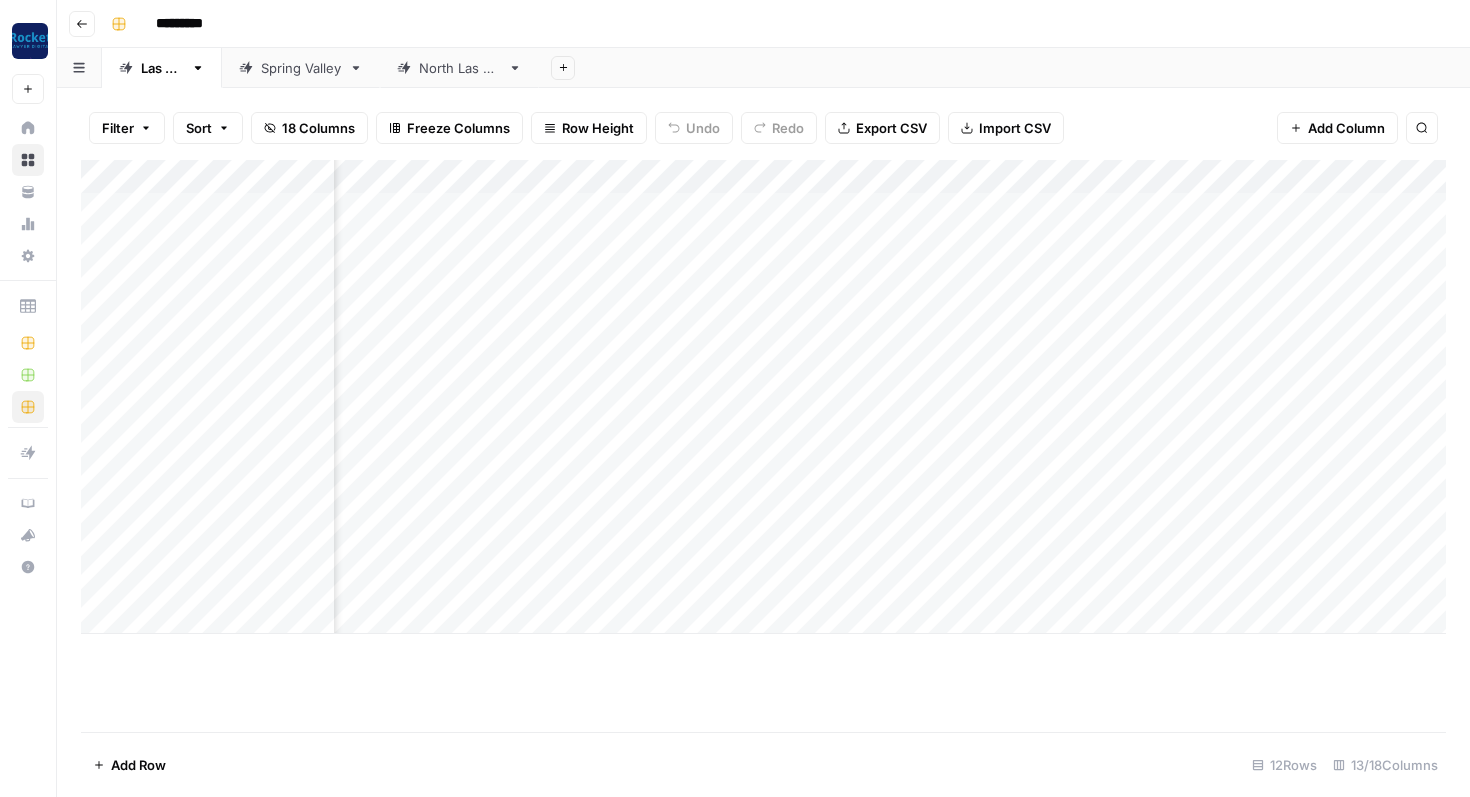 scroll, scrollTop: 0, scrollLeft: 782, axis: horizontal 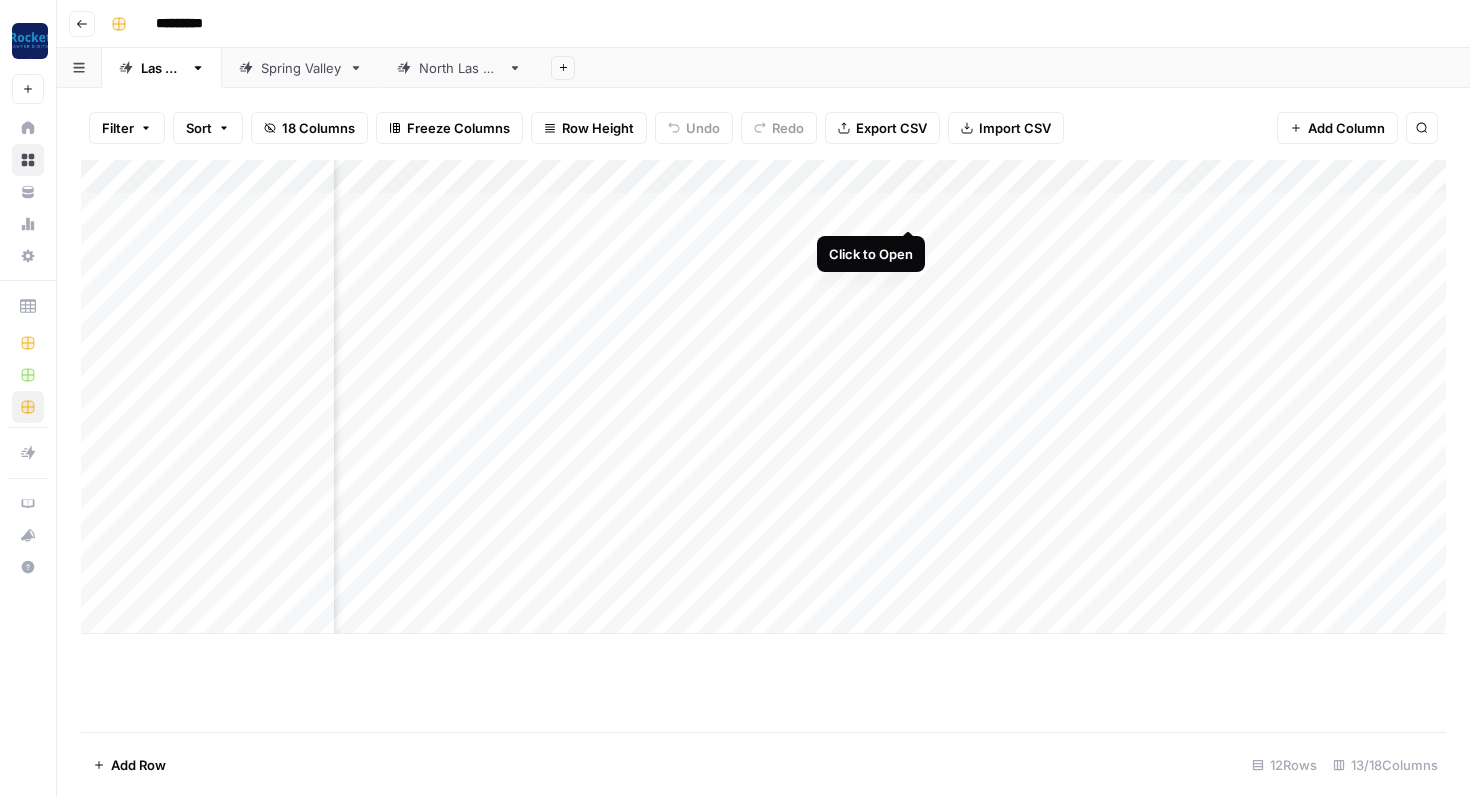 click on "Add Column" at bounding box center [763, 397] 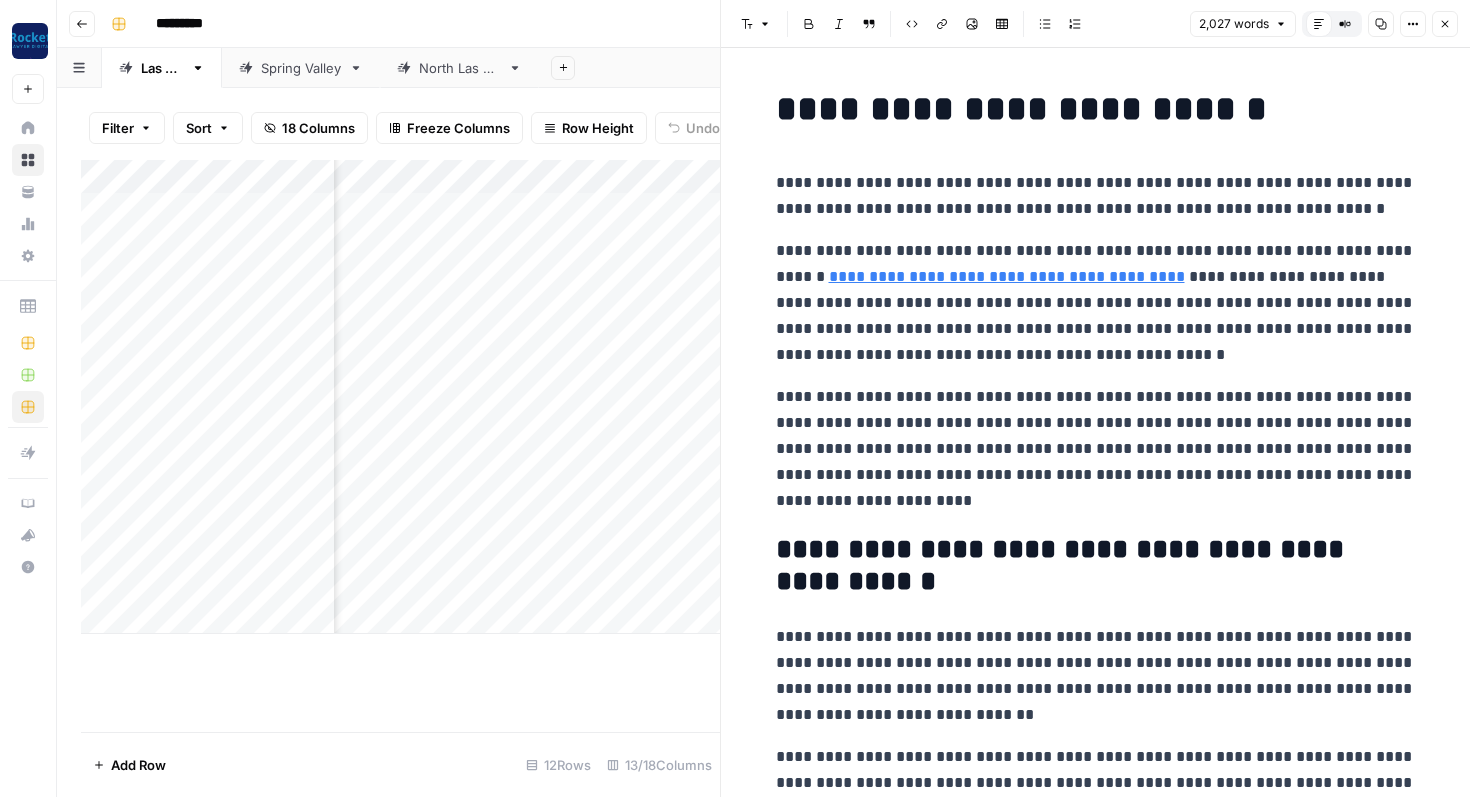 click on "**********" at bounding box center [1096, 3644] 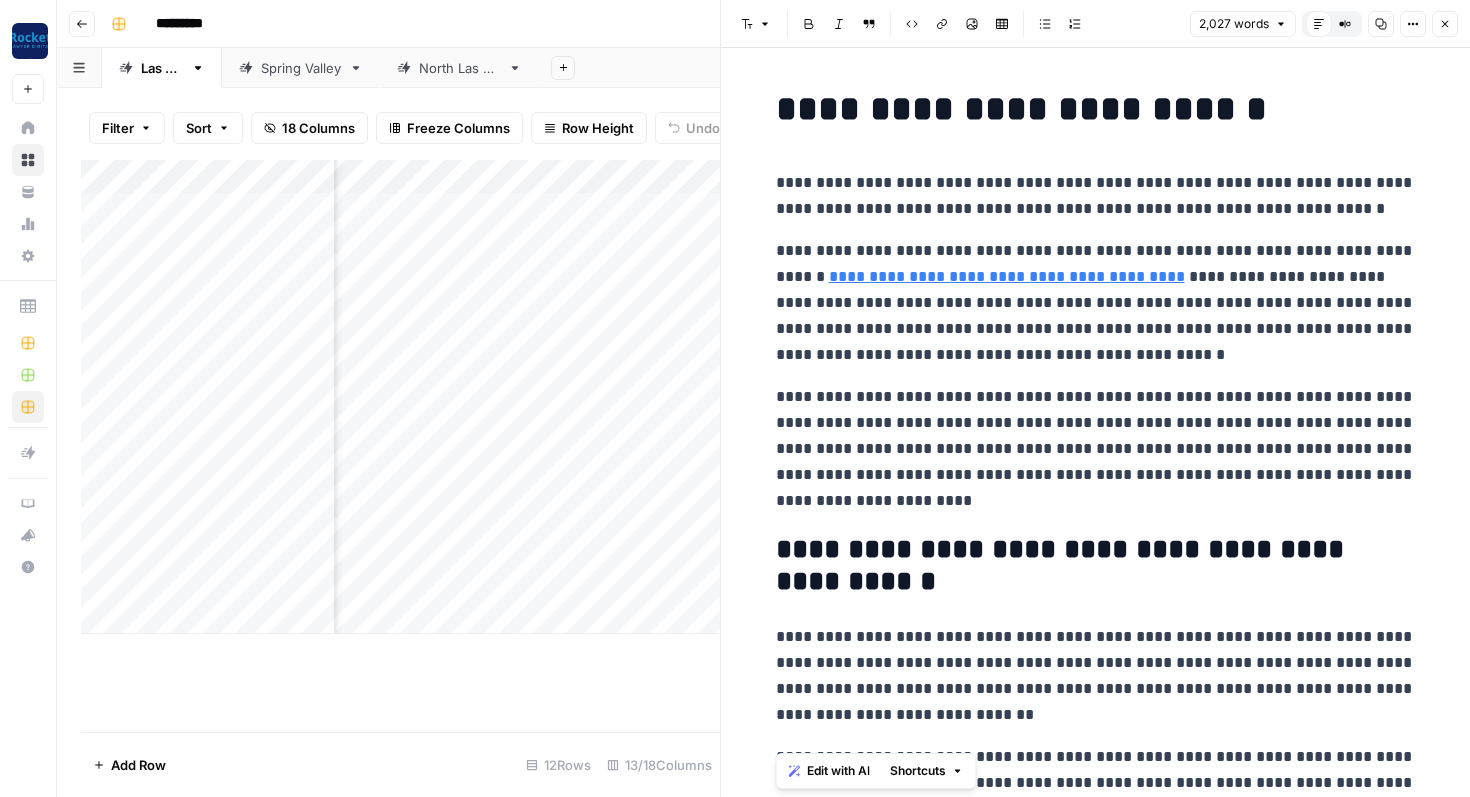 copy on "**********" 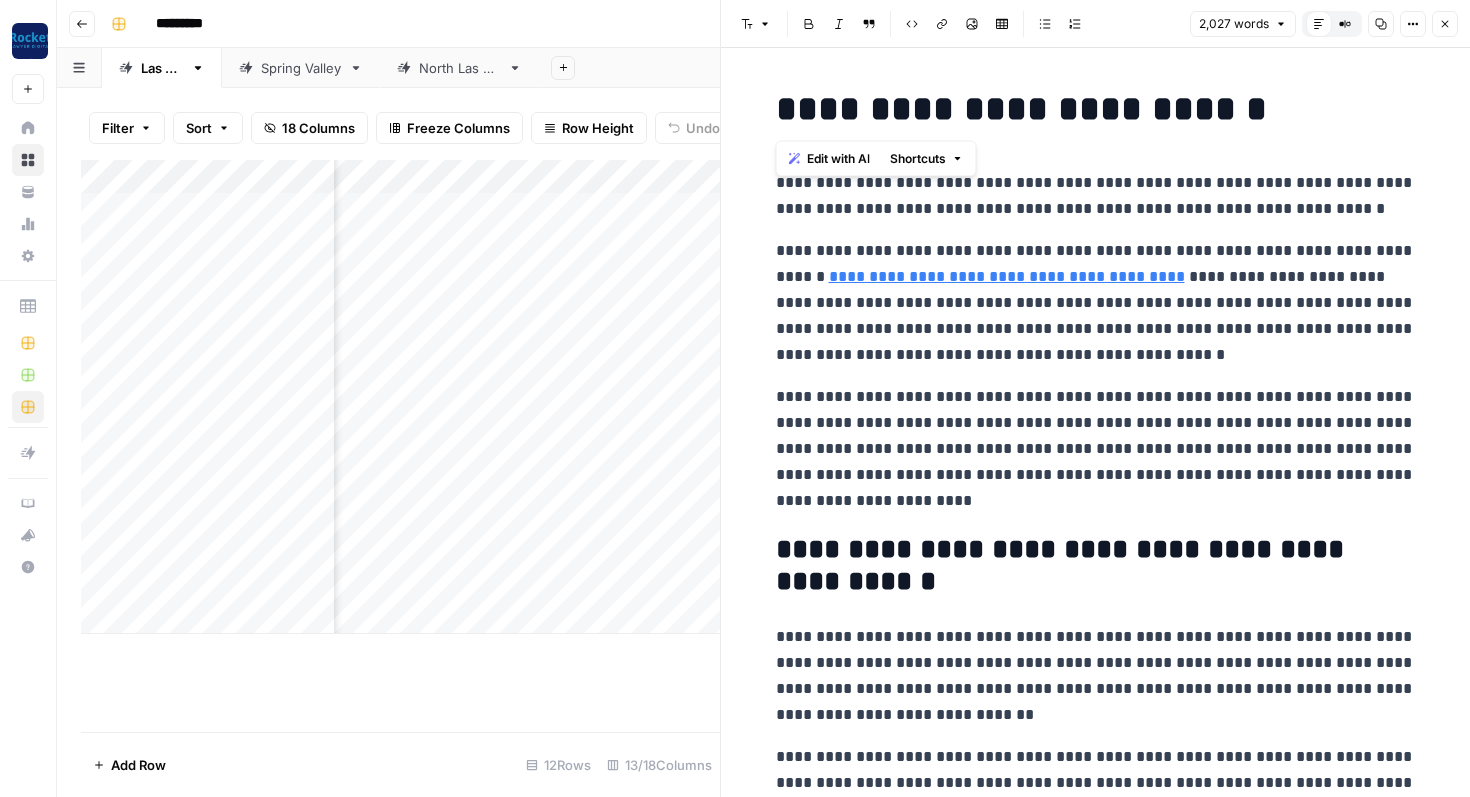 click on "**********" at bounding box center [1096, 109] 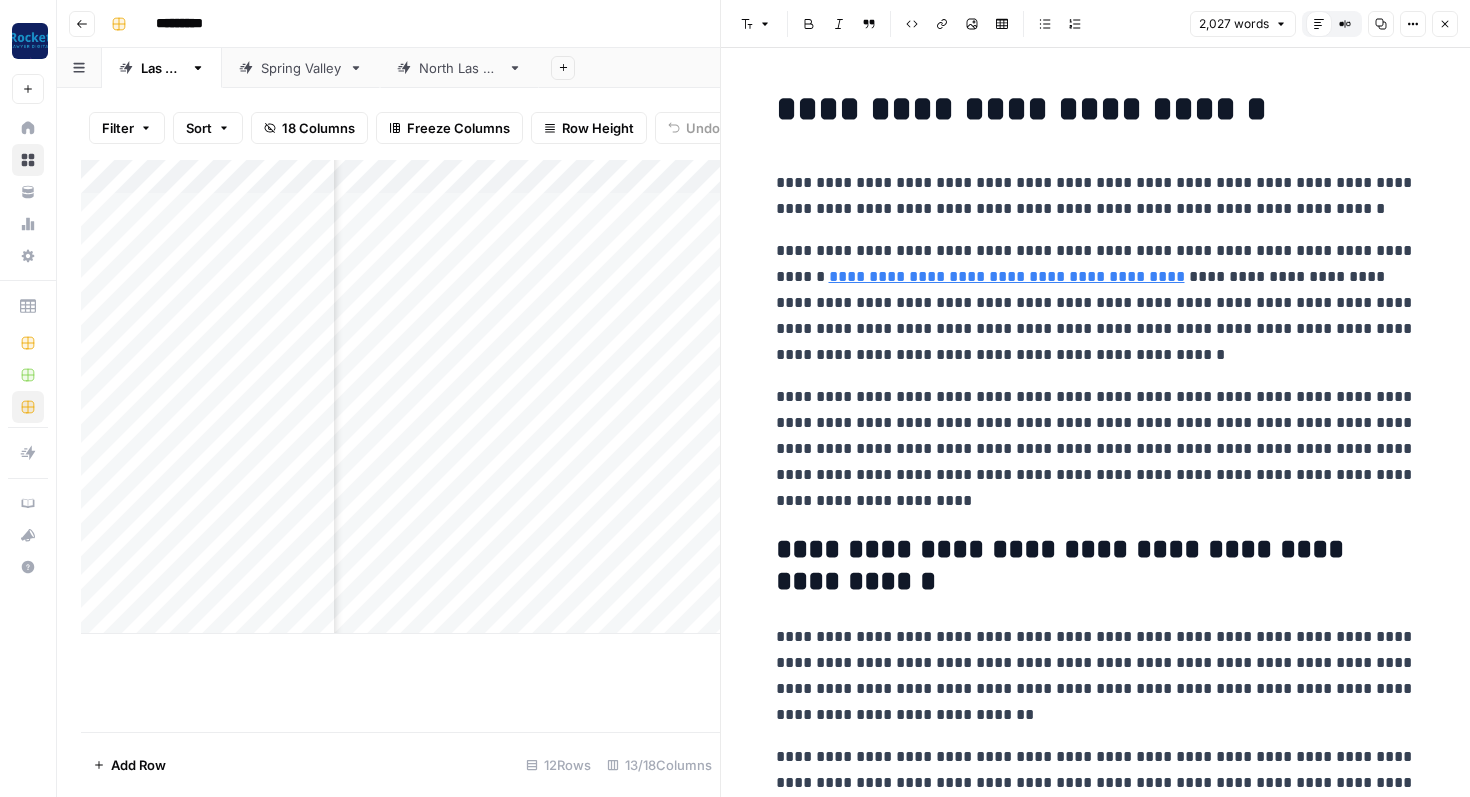 click on "**********" at bounding box center (1096, 3644) 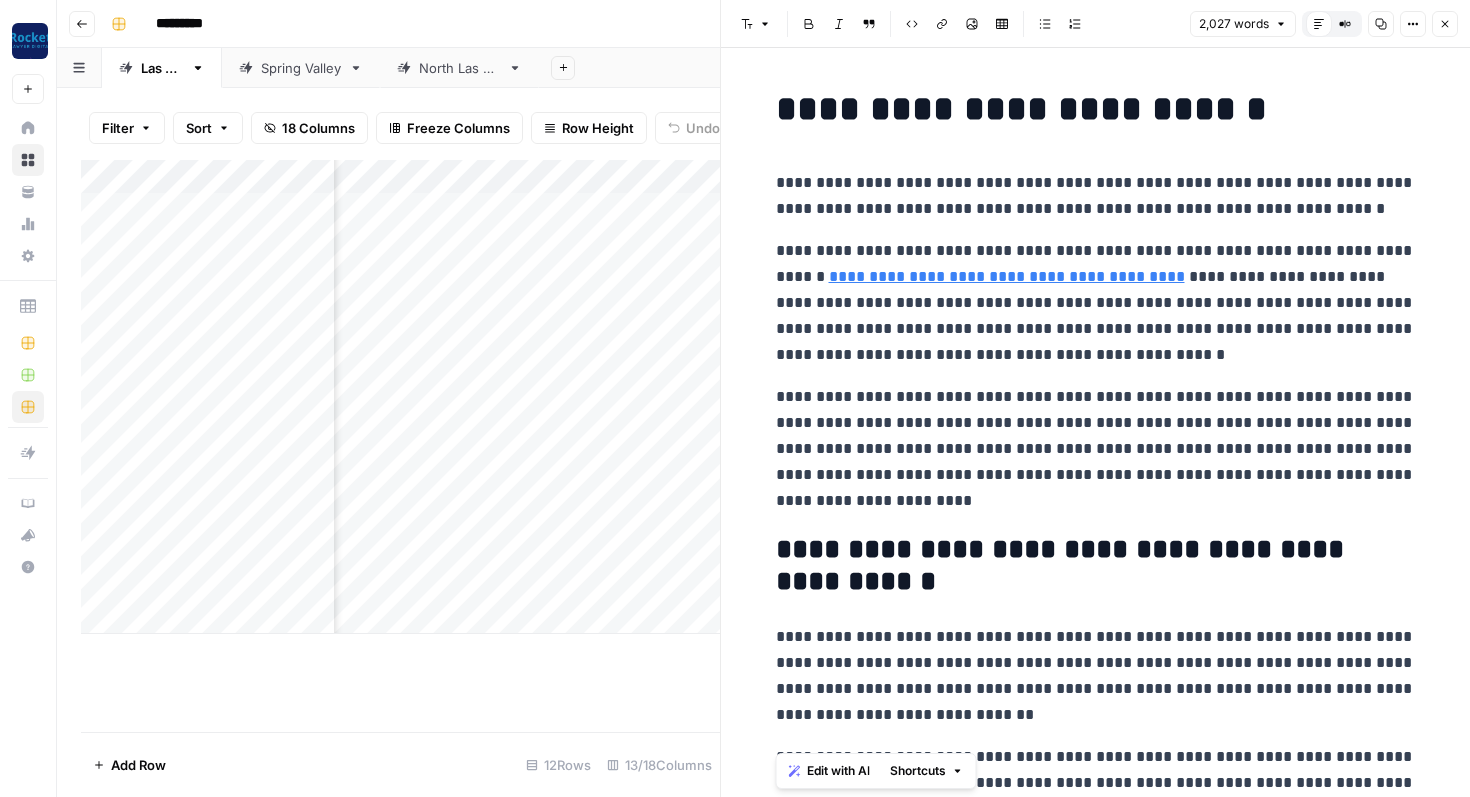 copy on "**********" 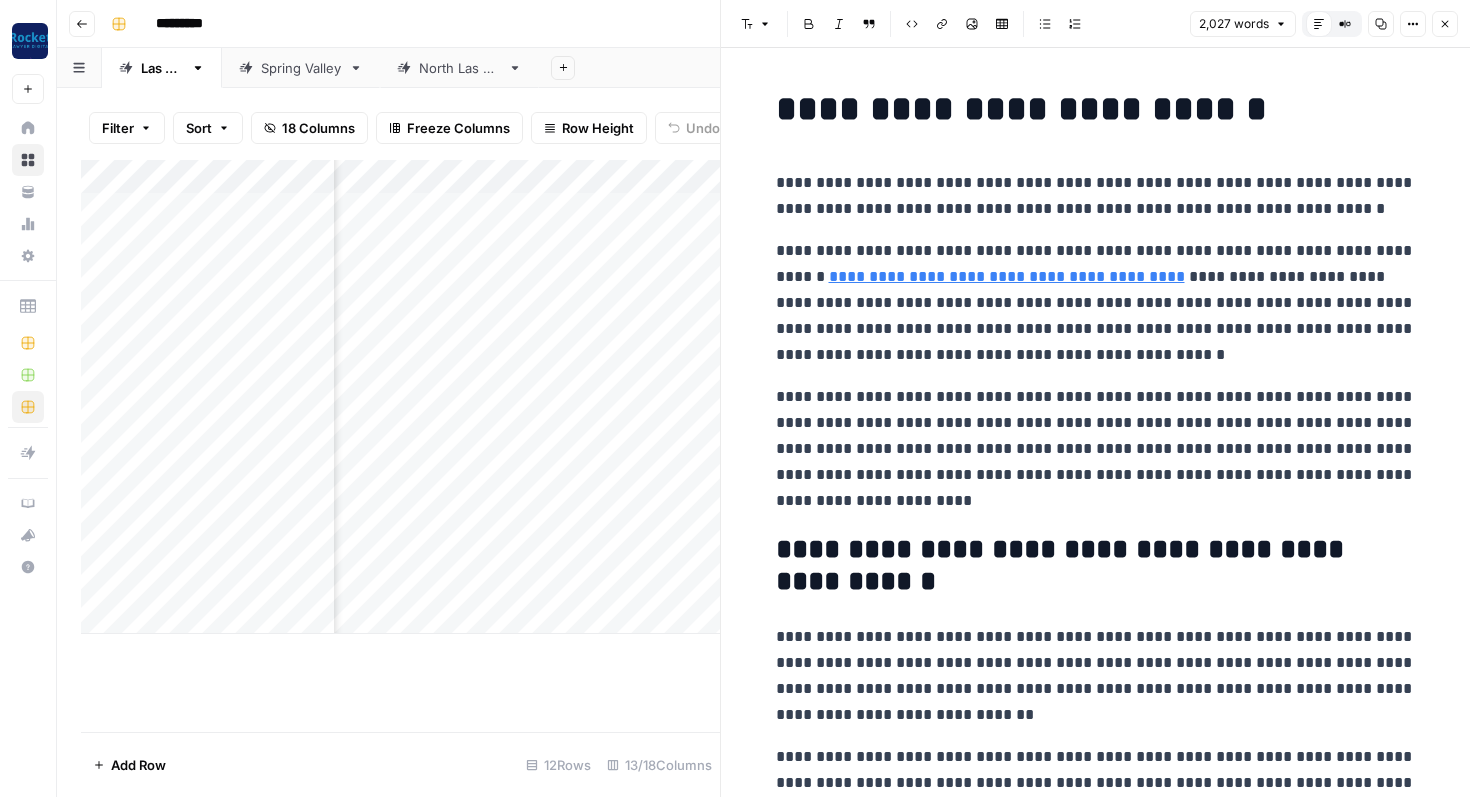 click on "**********" at bounding box center [1096, 196] 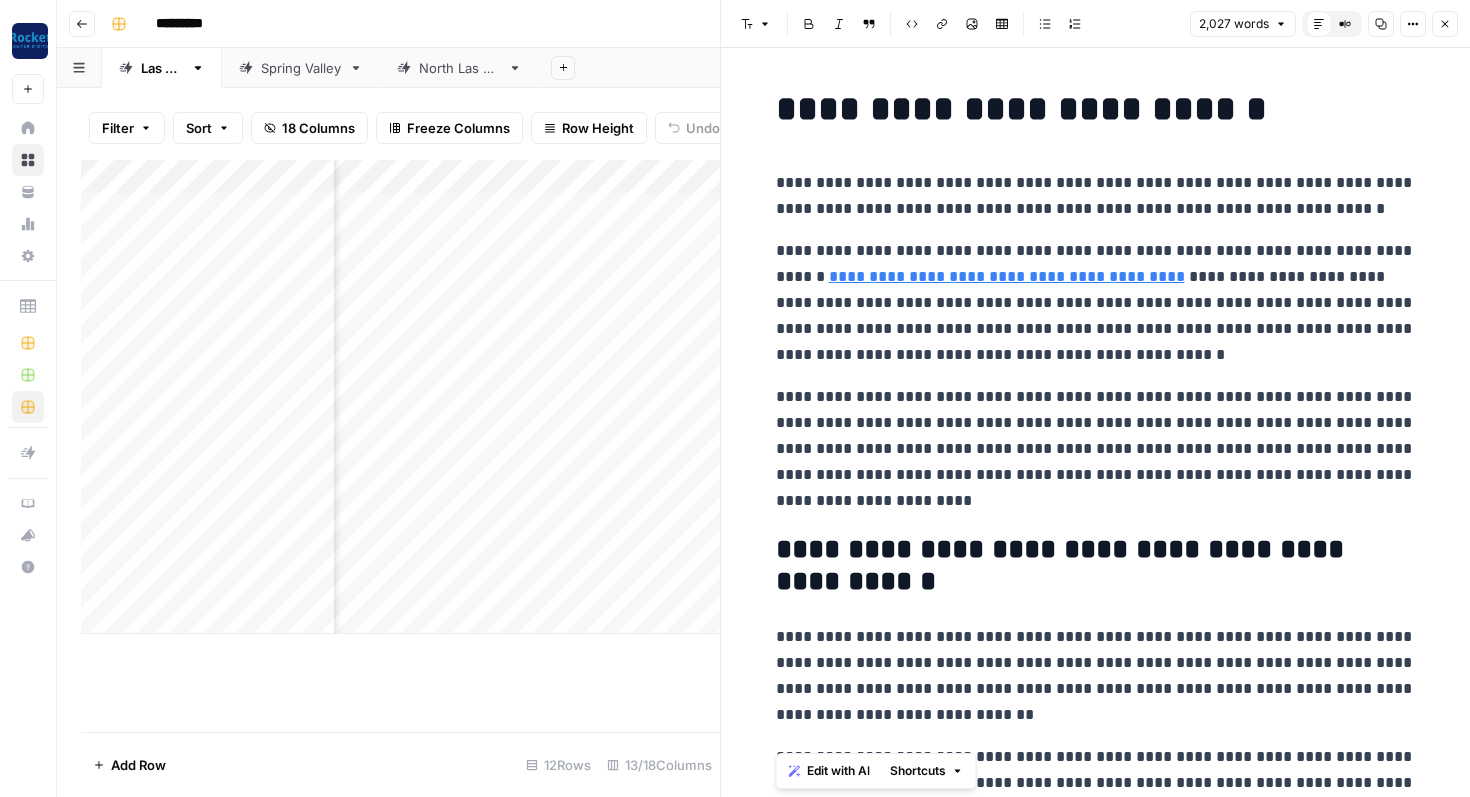 copy on "**********" 